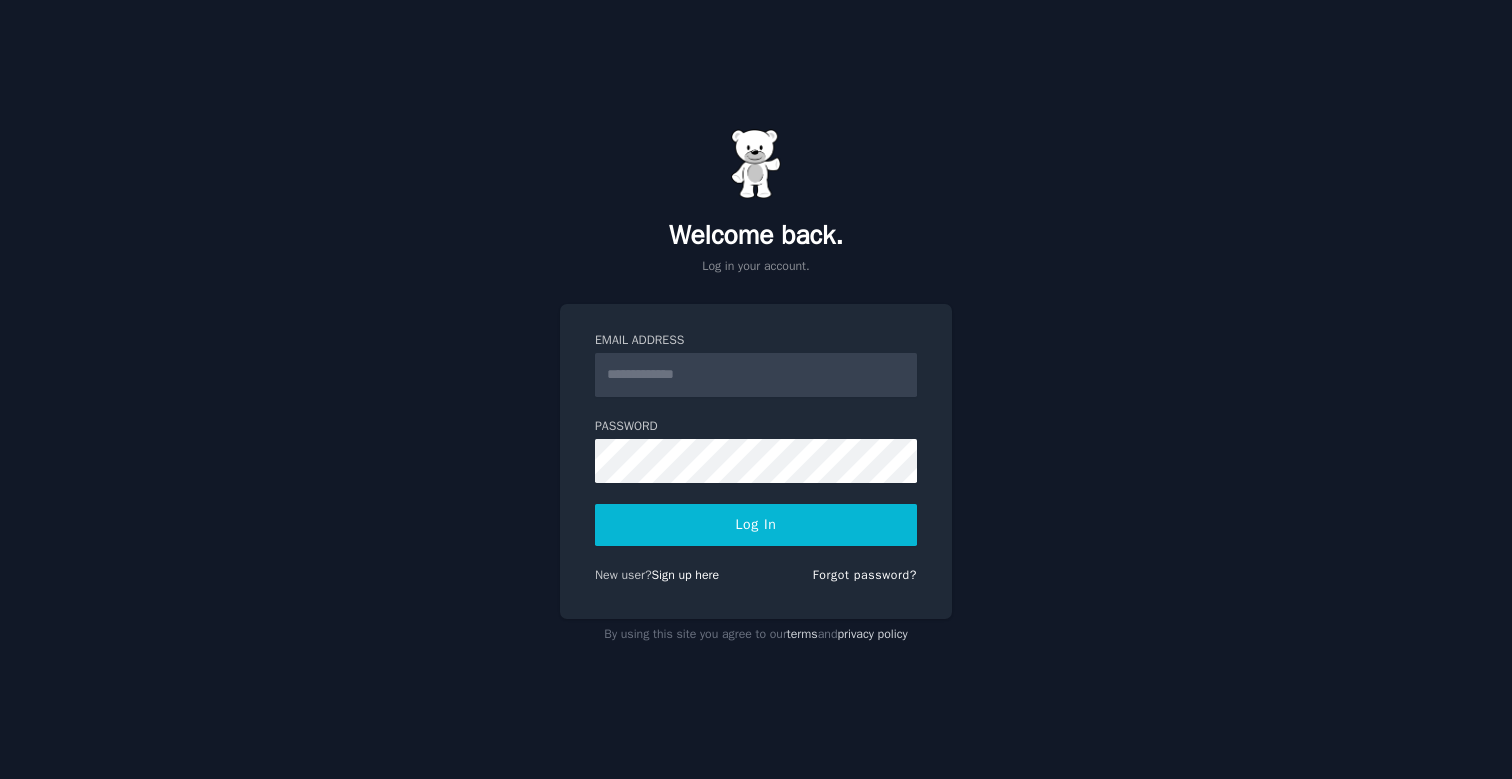 scroll, scrollTop: 0, scrollLeft: 0, axis: both 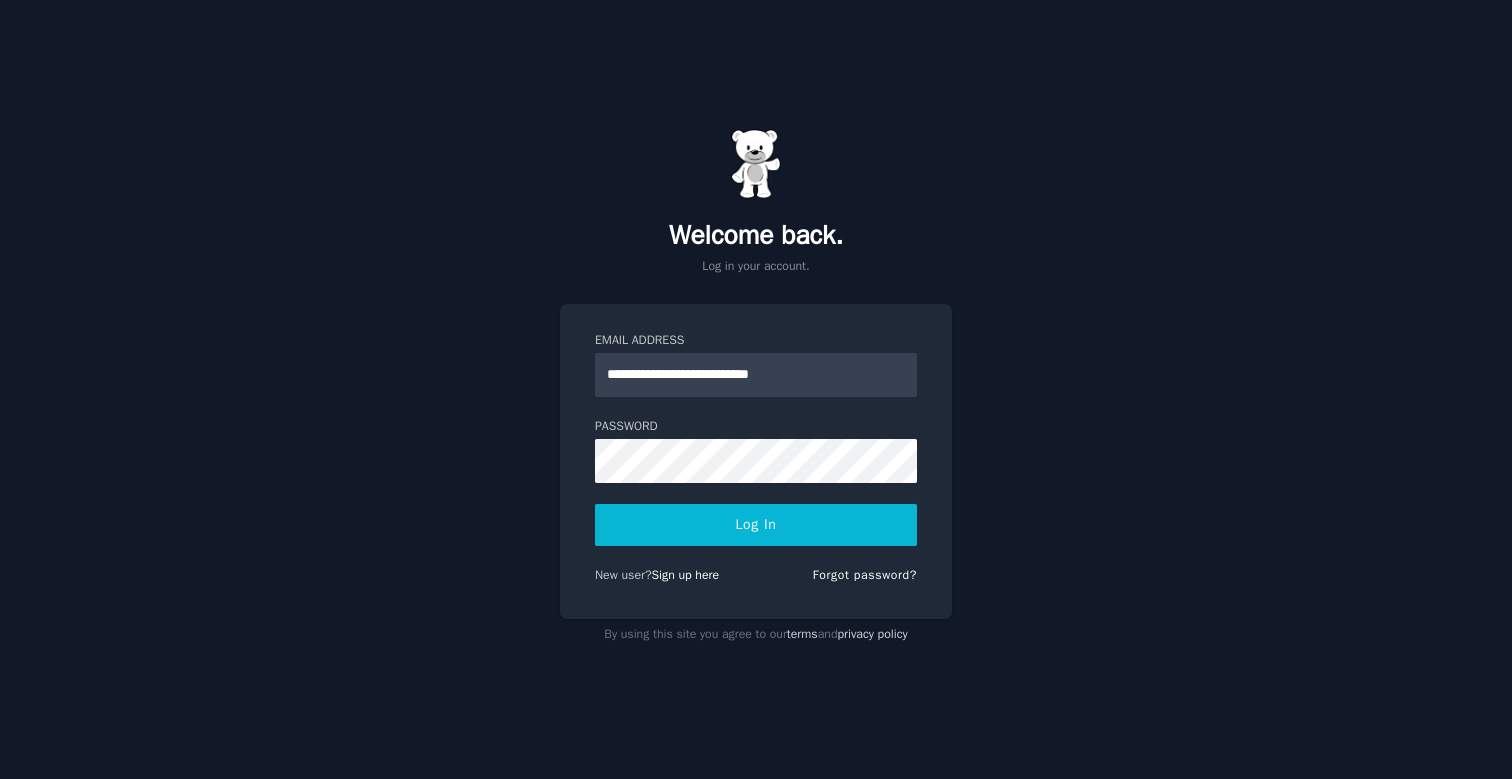 type on "**********" 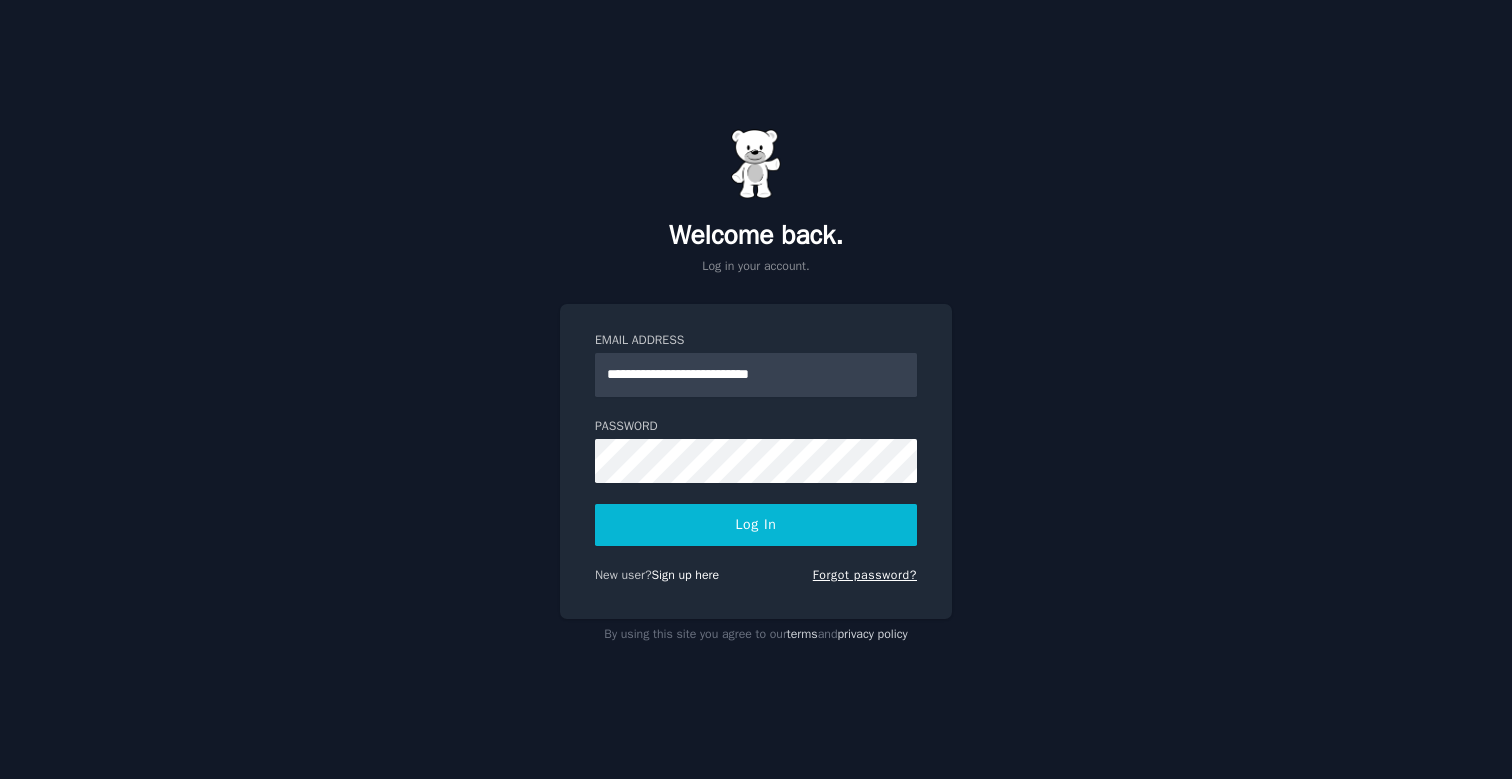 click on "Forgot password?" at bounding box center [865, 575] 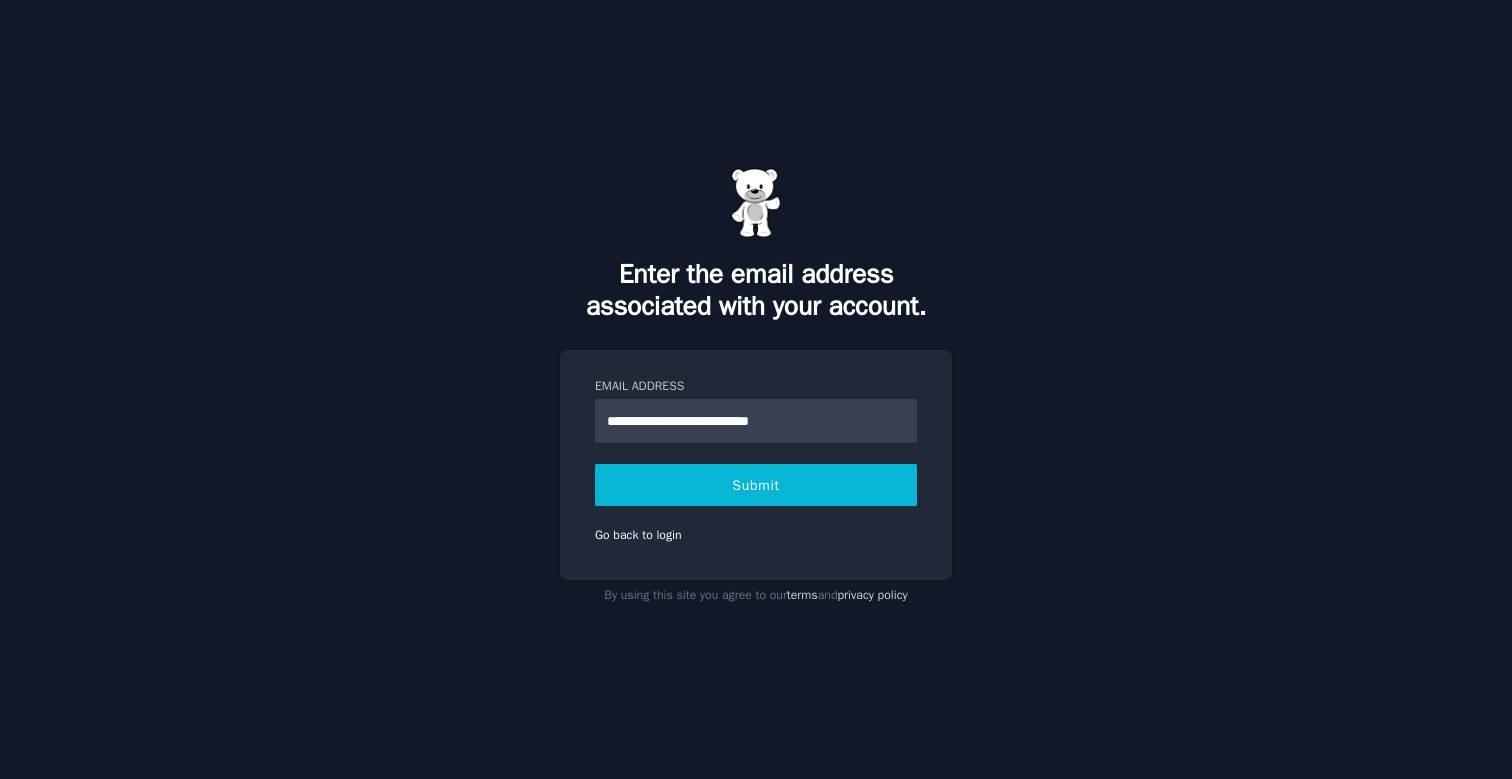 type on "**********" 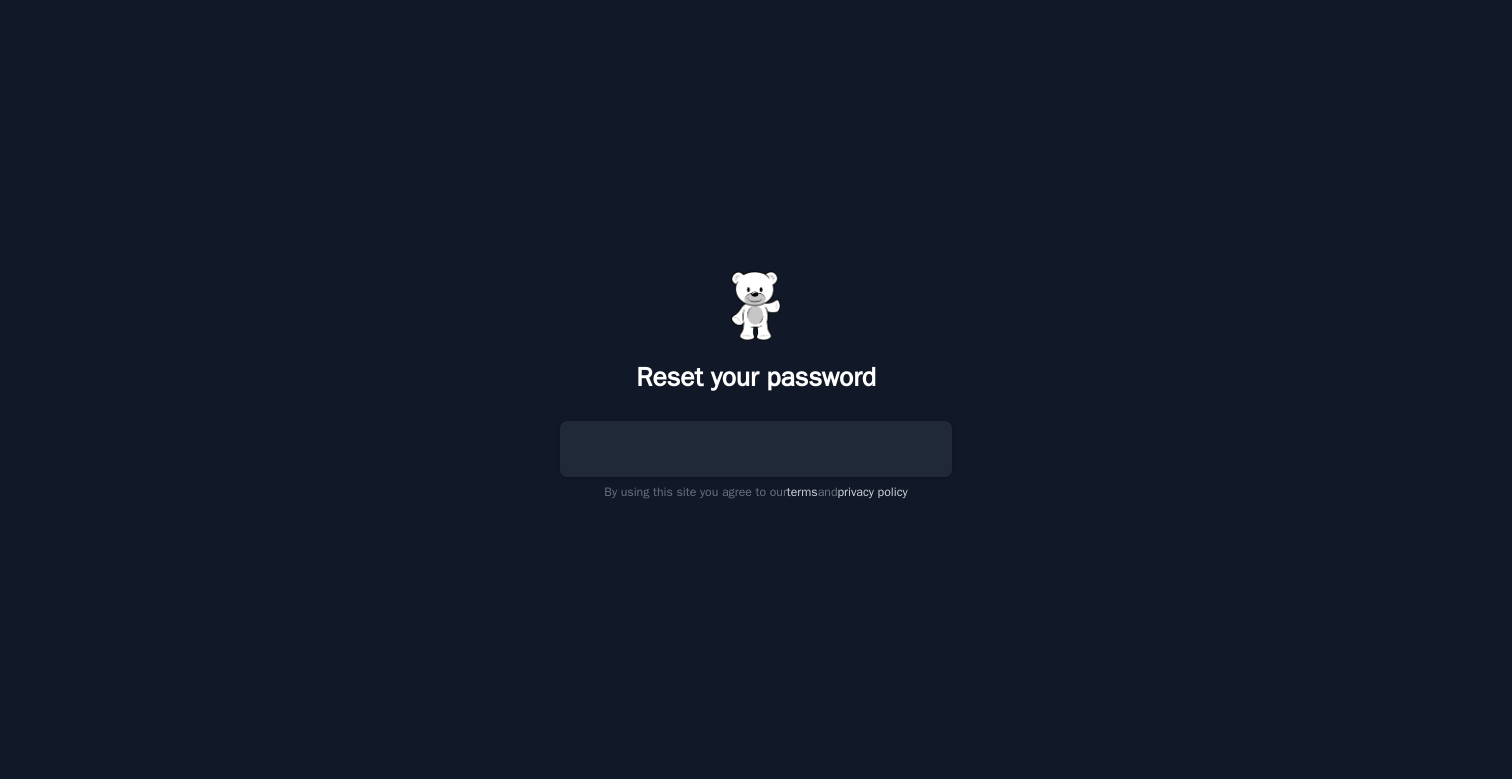 scroll, scrollTop: 0, scrollLeft: 0, axis: both 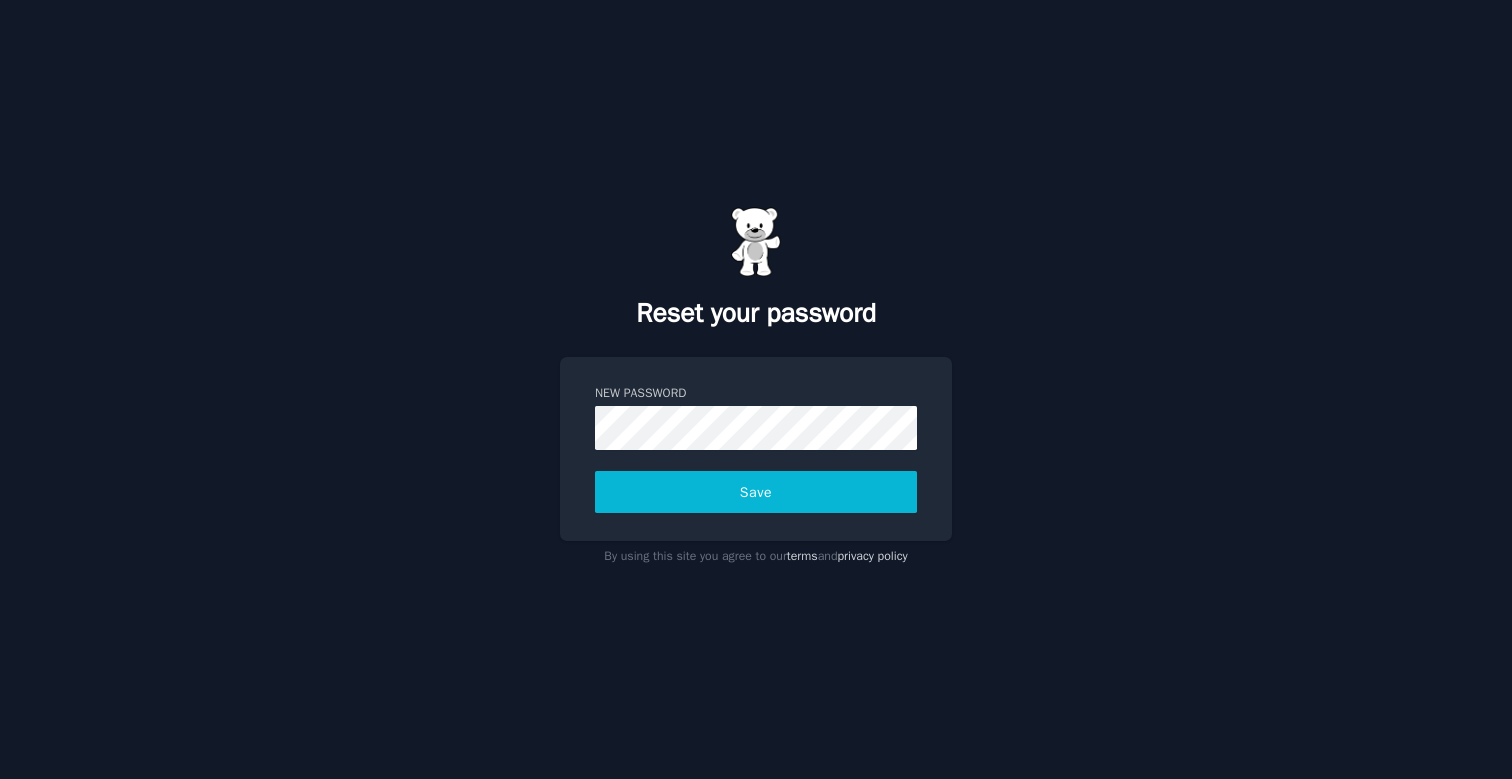 click on "Save" at bounding box center (756, 492) 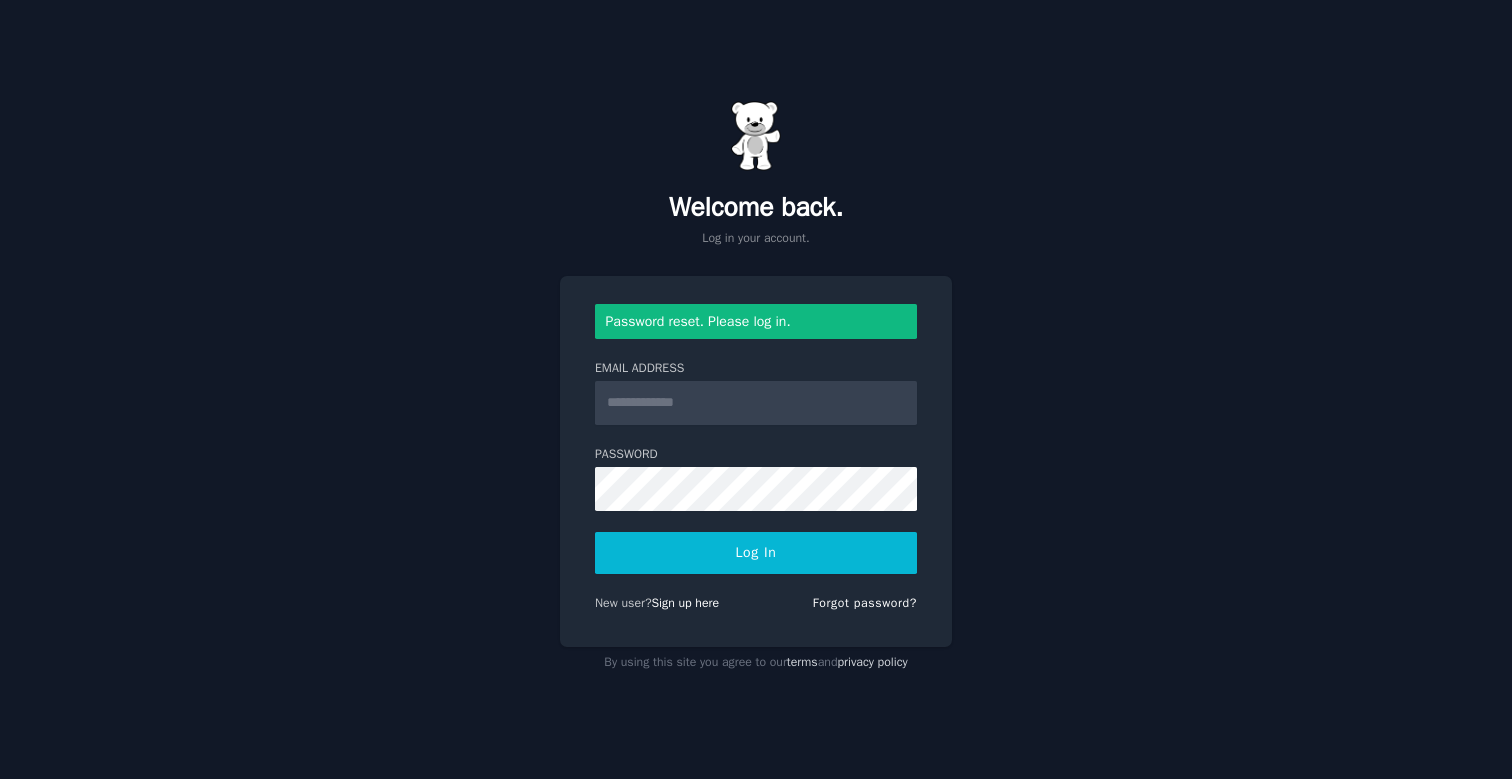 scroll, scrollTop: 0, scrollLeft: 0, axis: both 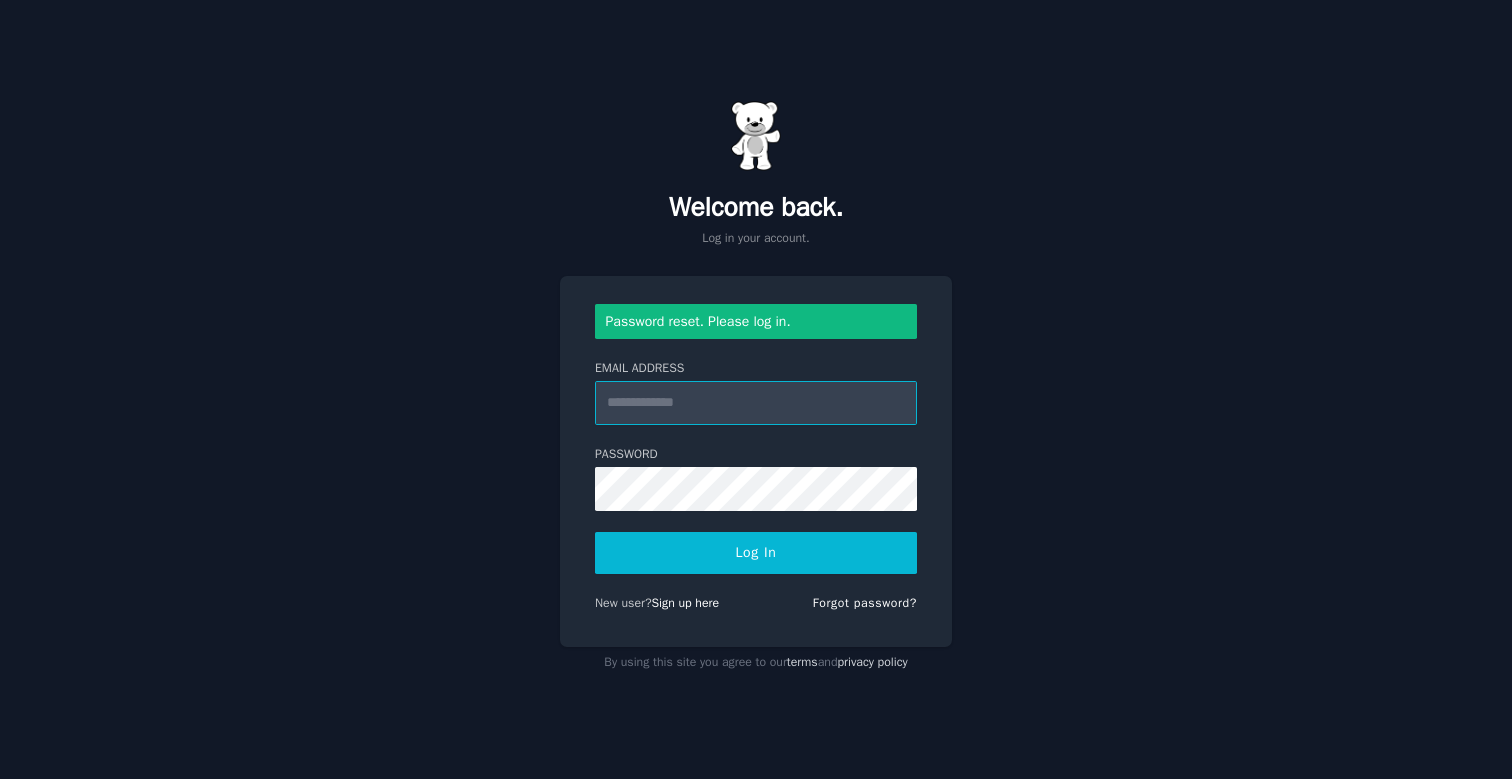 type on "**********" 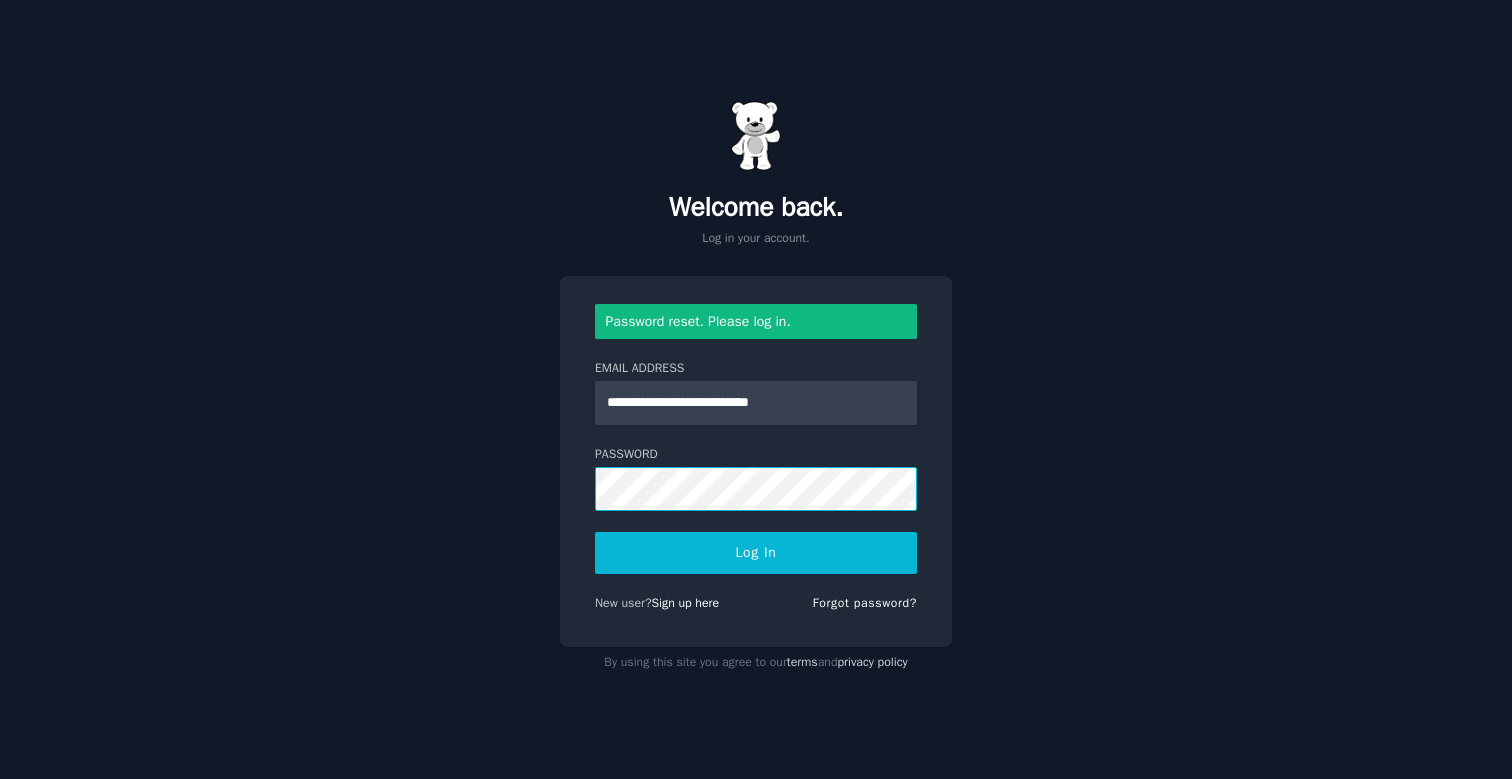 click on "Log In" at bounding box center [756, 553] 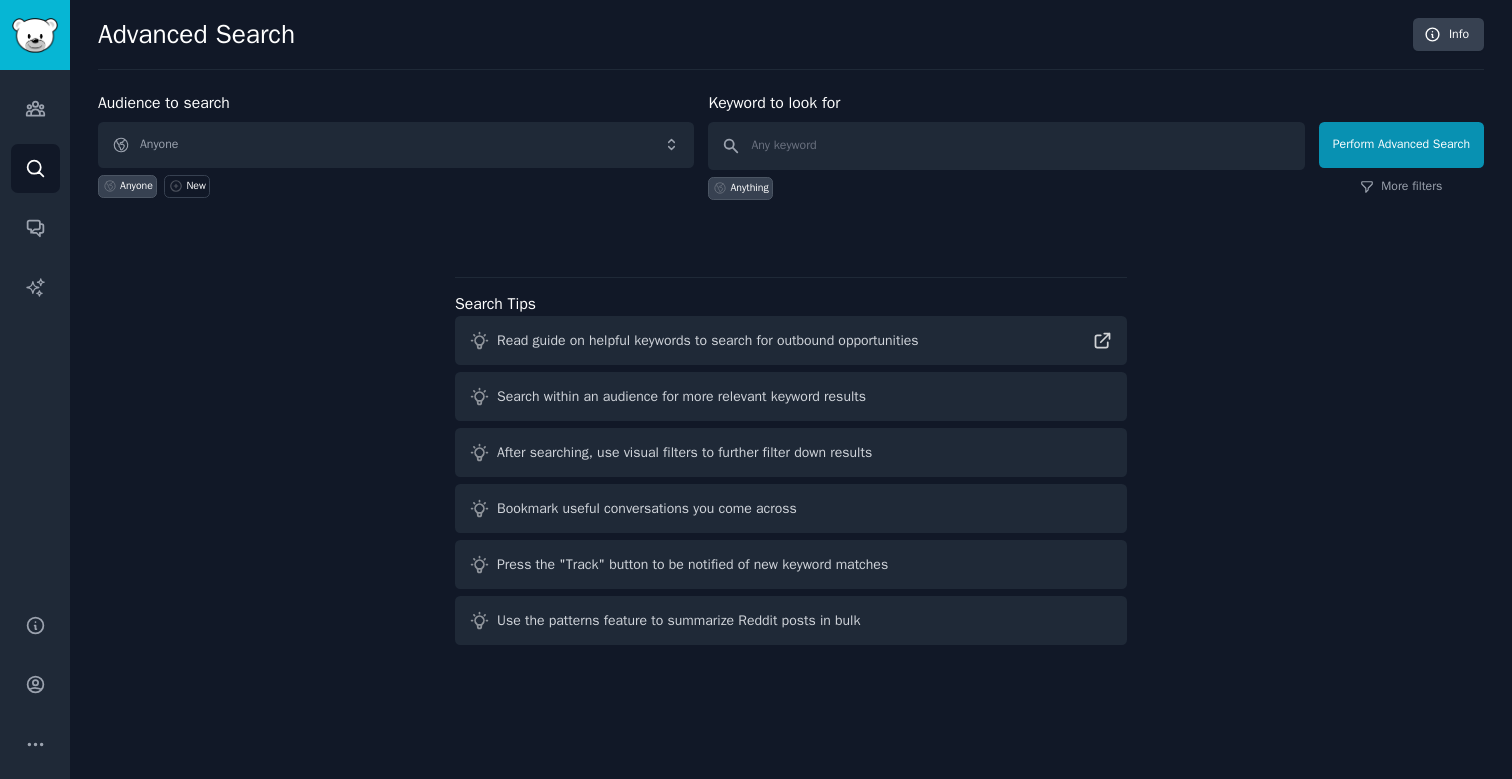 scroll, scrollTop: 0, scrollLeft: 0, axis: both 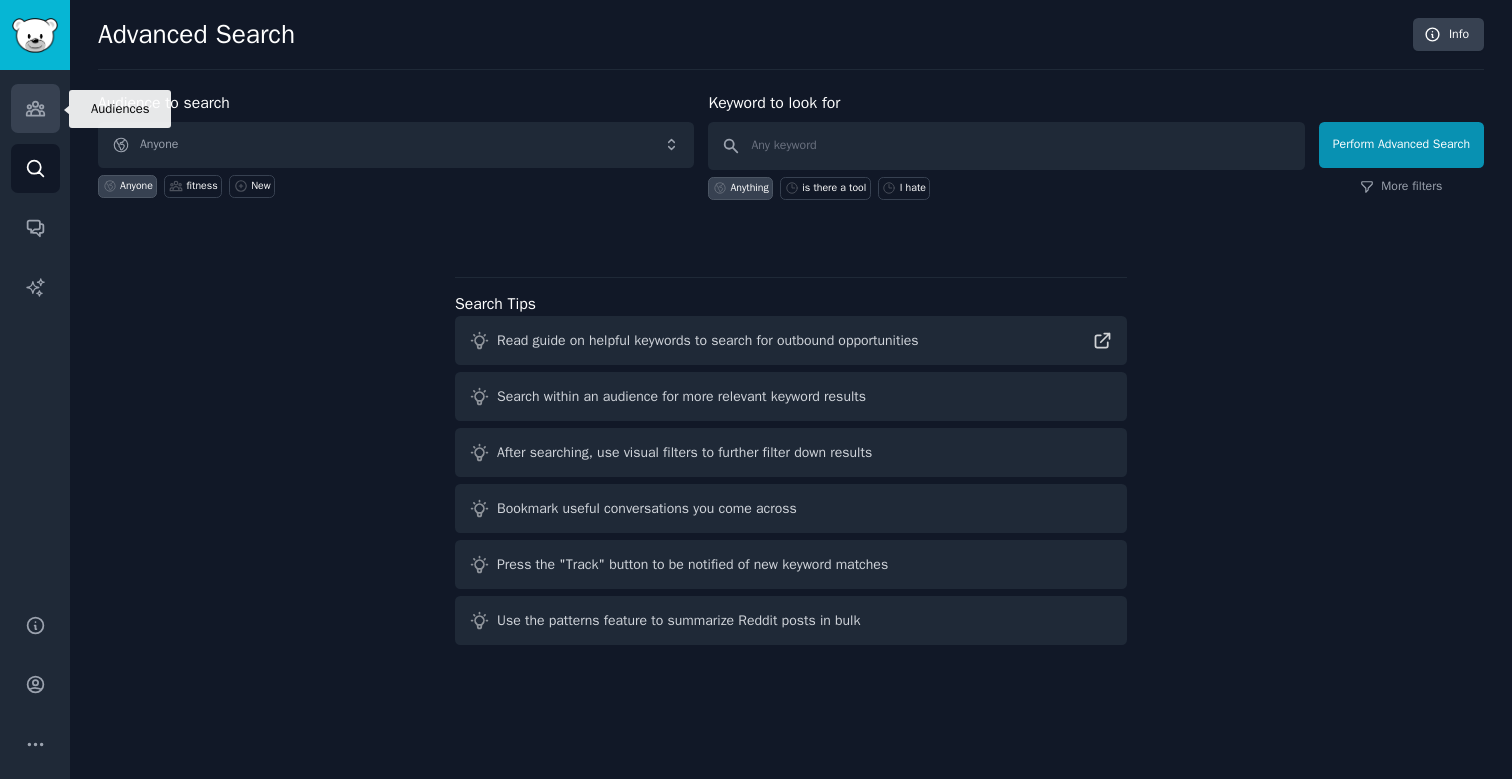 click on "Audiences" at bounding box center [35, 108] 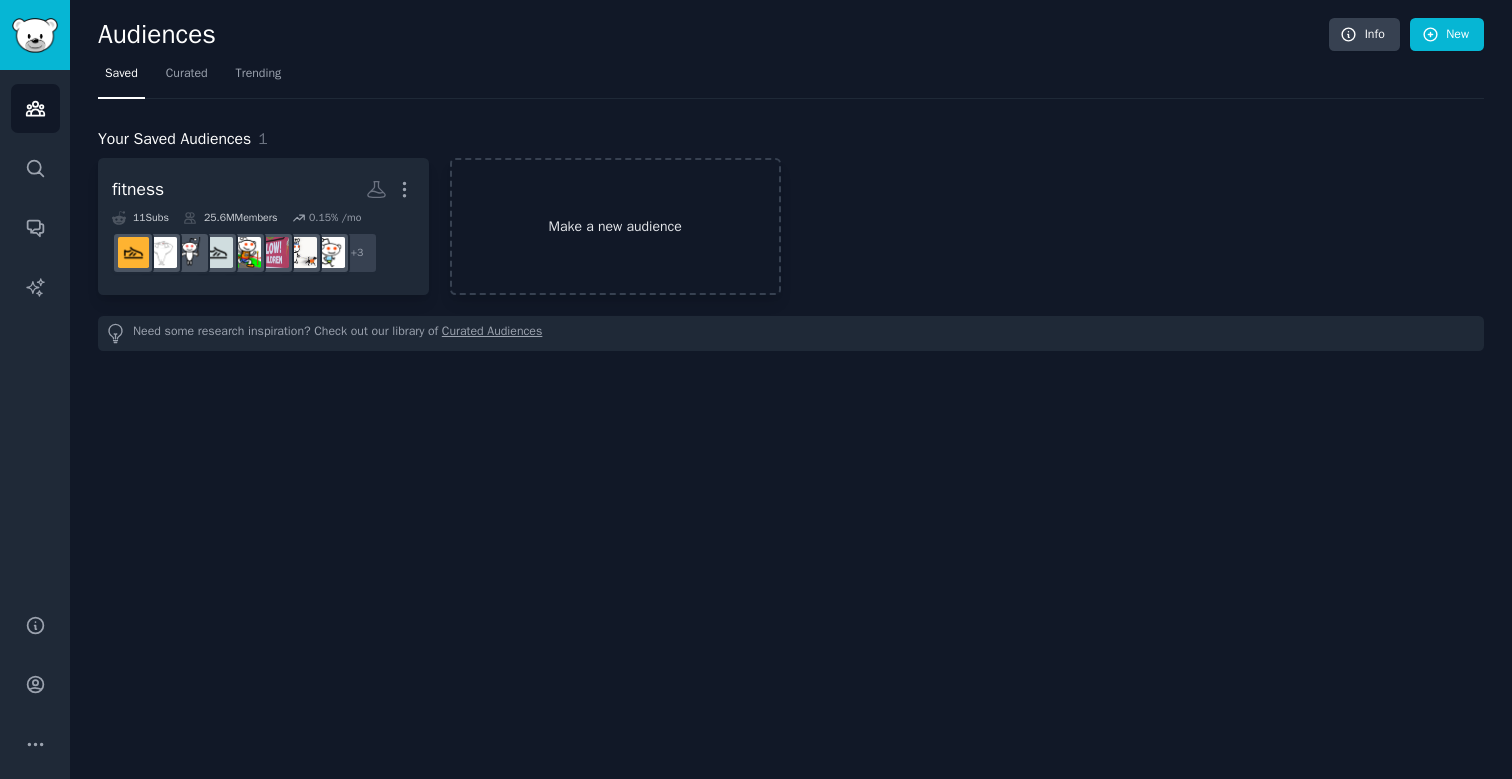 click on "Make a new audience" at bounding box center (615, 226) 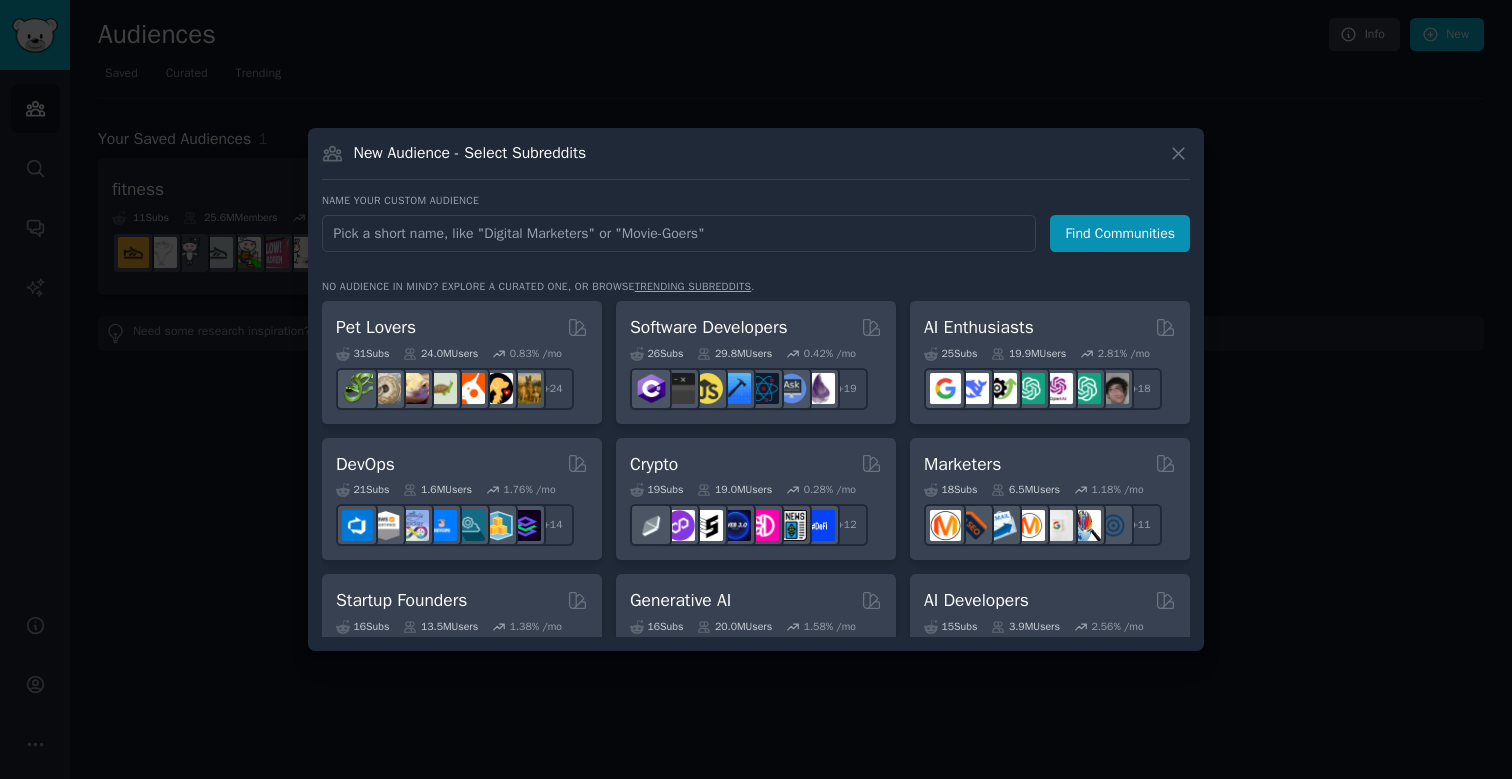 click at bounding box center [679, 233] 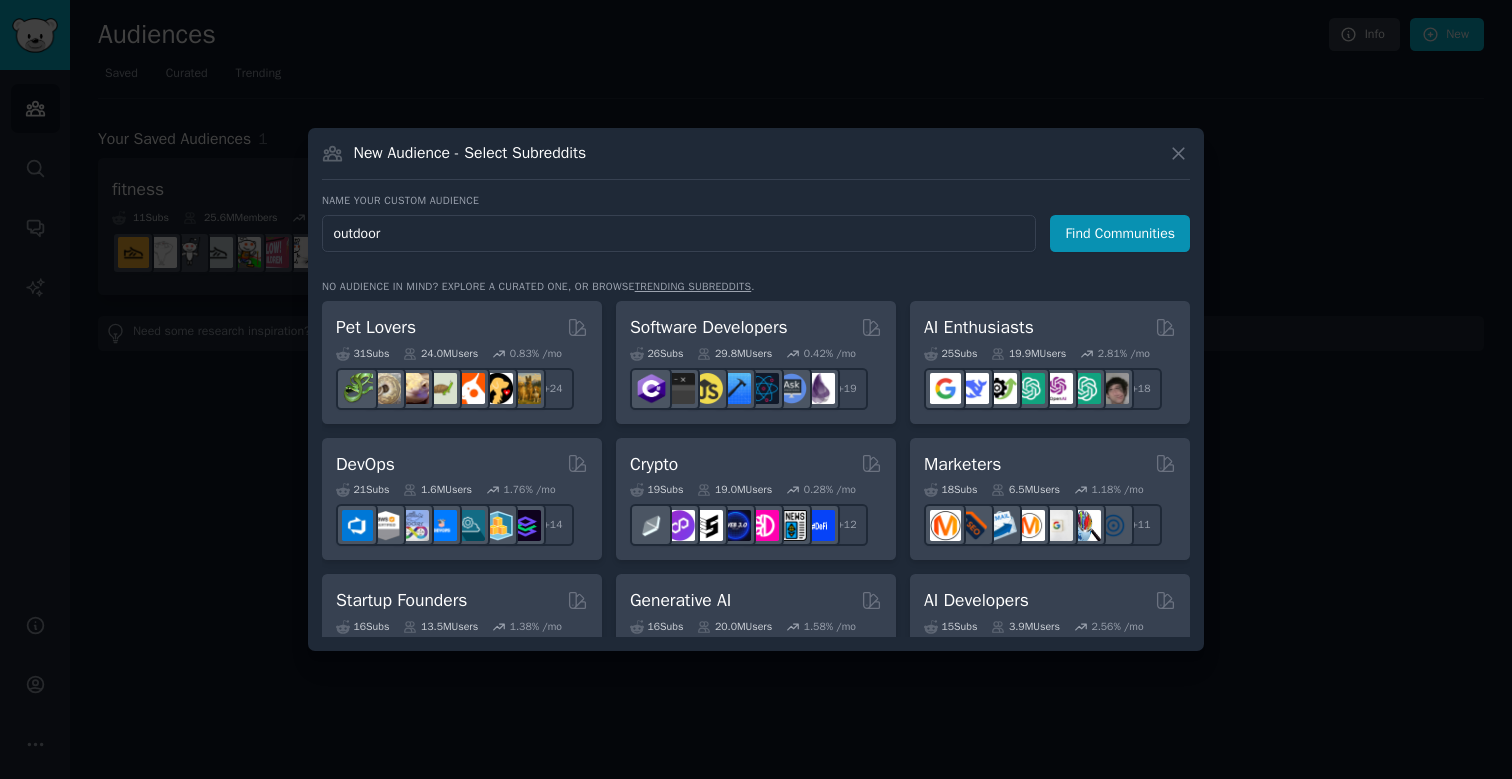 type on "outdoors" 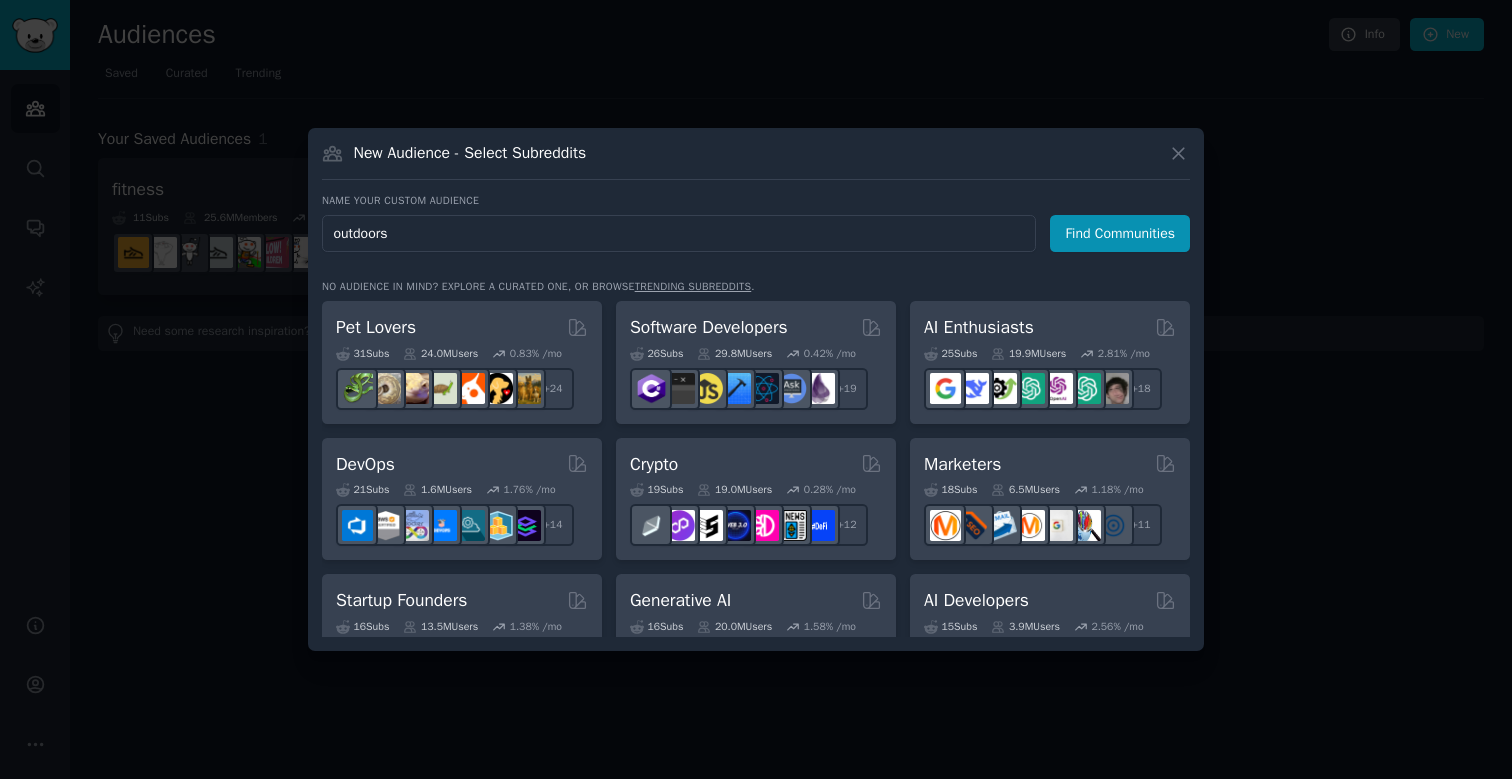 click on "Find Communities" at bounding box center (1120, 233) 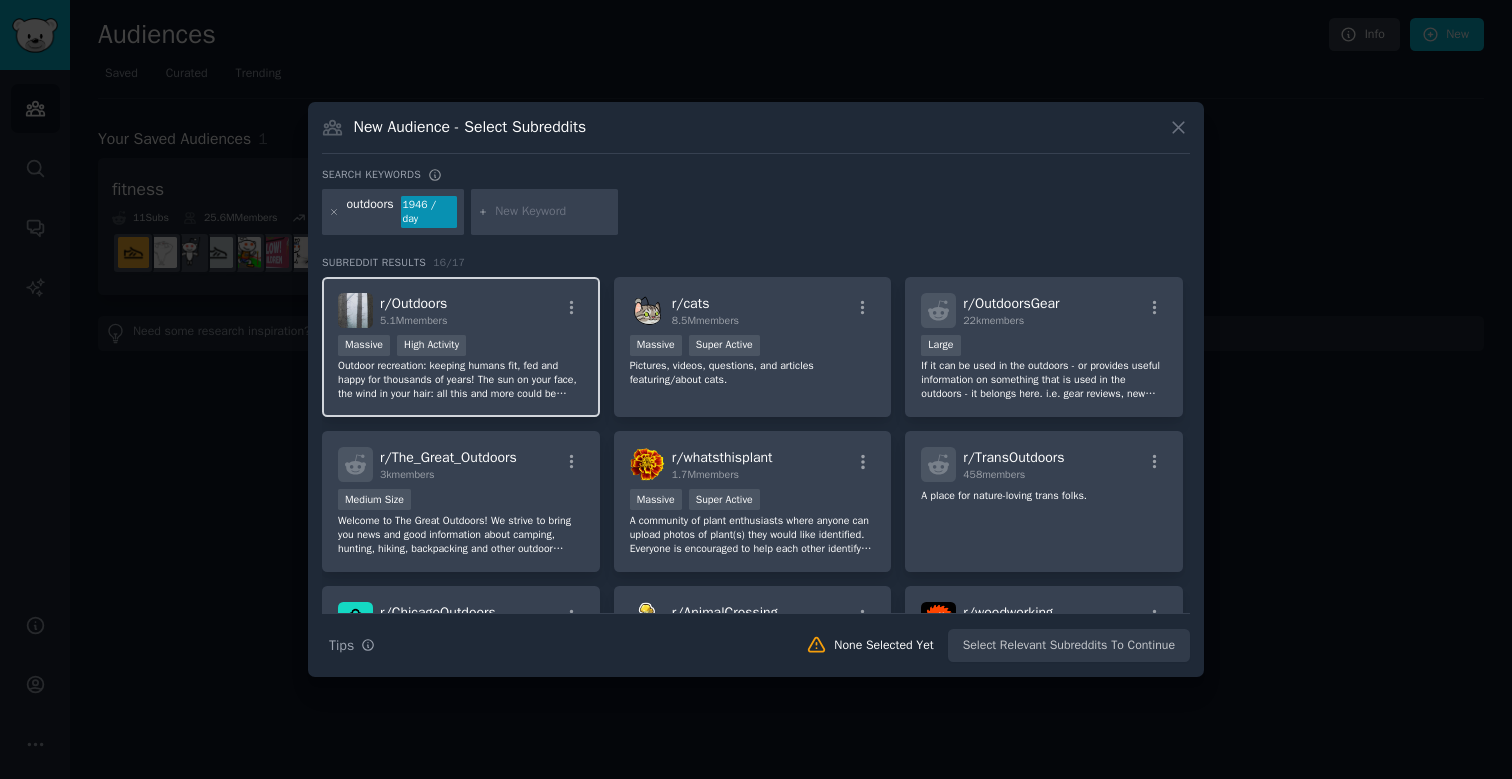 click on "r/ Outdoors 5.1M  members >= 80th percentile for submissions / day Massive High Activity Outdoor recreation: keeping humans fit, fed and happy for thousands of years! The sun on your face, the wind in your hair: all this and more could be yours to experience... if you ever get off reddit and go outside for once! Outdoors is for all outdoor experiences, not limited to any specific interest.
Caving, mountain climbing, cycling, bushcraft, gardening, sailing, plants, birds, bears, trees, going for a stroll - it's all on topic here!" at bounding box center [461, 347] 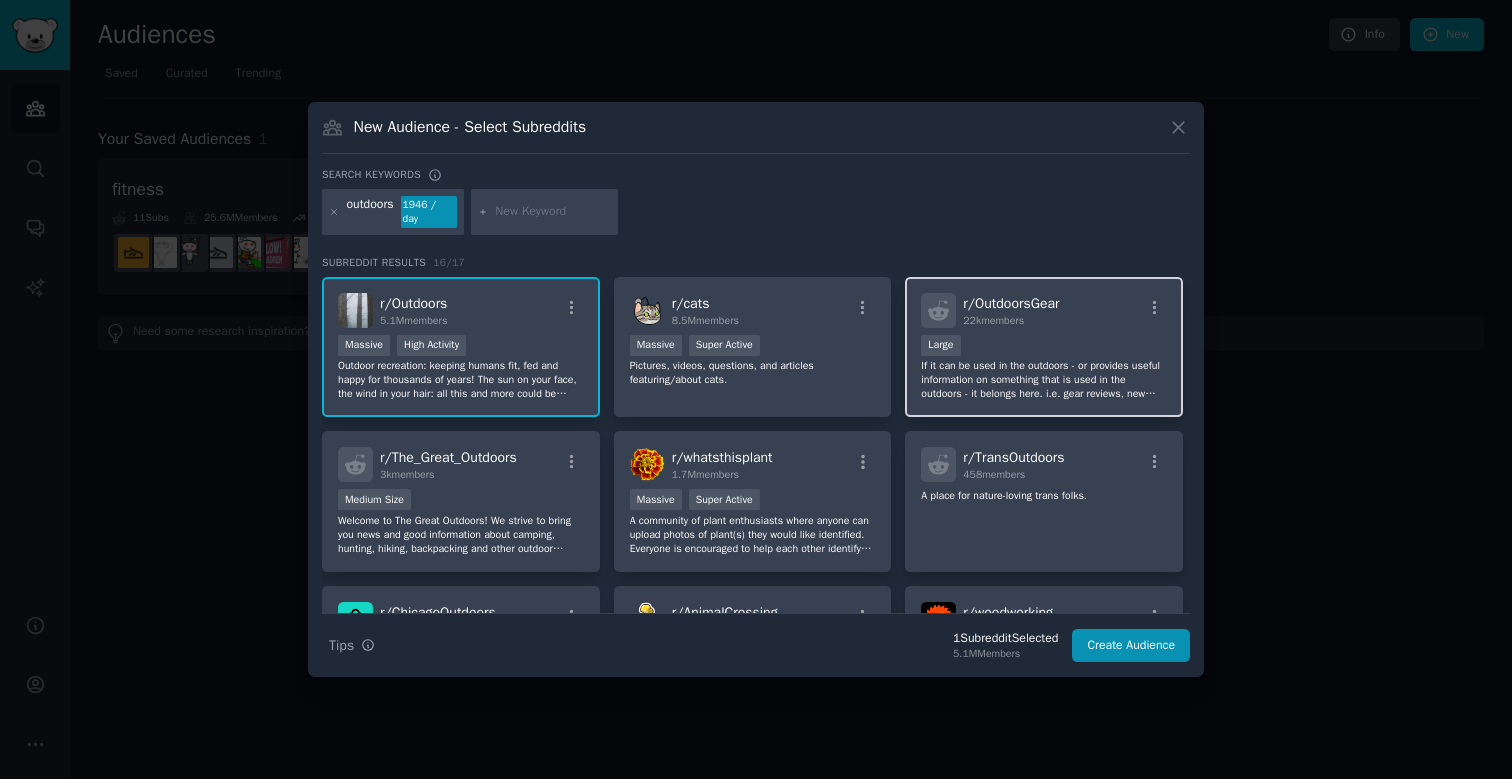 click on "If it can be used in the outdoors - or provides useful information on something that is used in the outdoors - it belongs here.
i.e. gear reviews, new gear, etc.
Outdoor gear for the gear enthusiast!" at bounding box center [1044, 380] 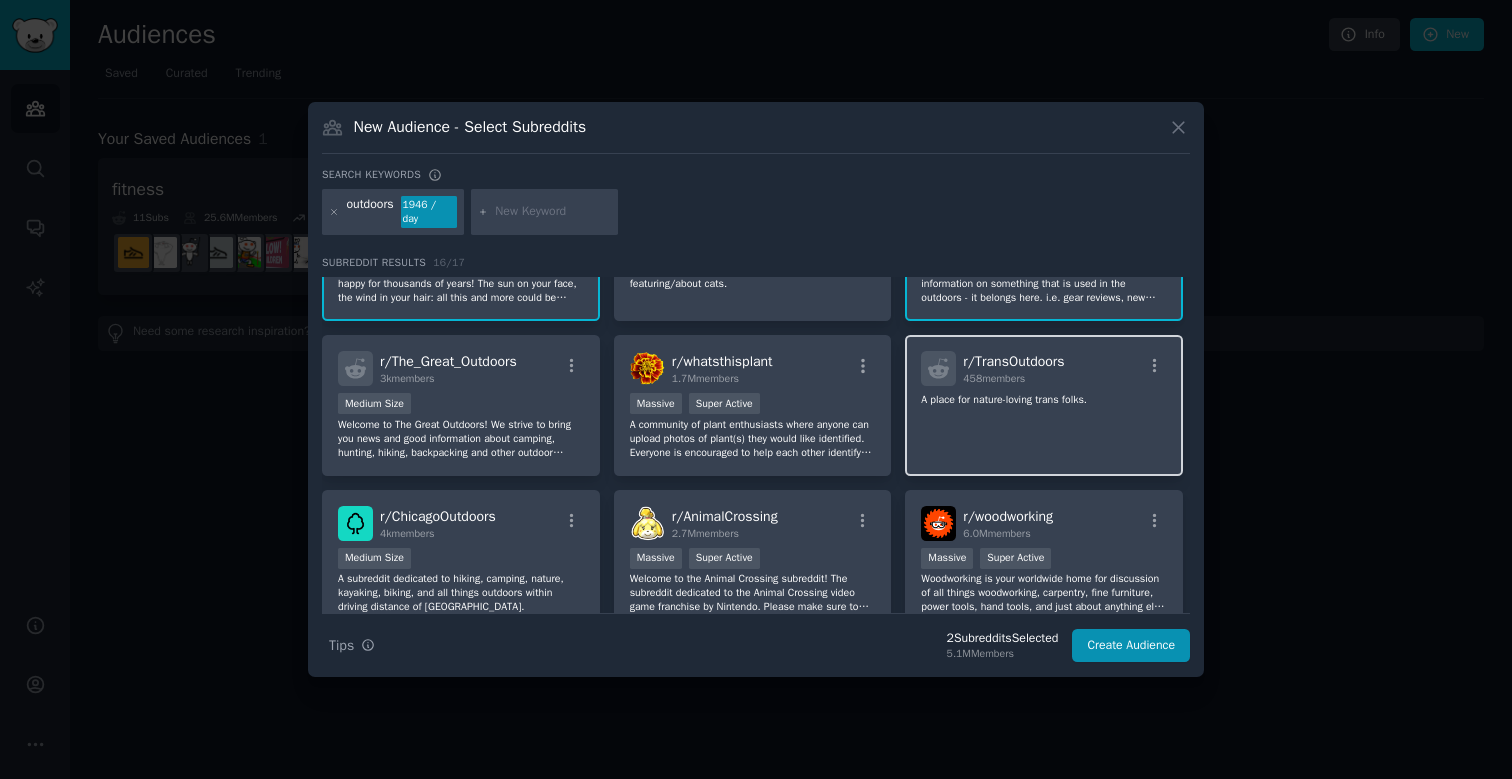 scroll, scrollTop: 85, scrollLeft: 0, axis: vertical 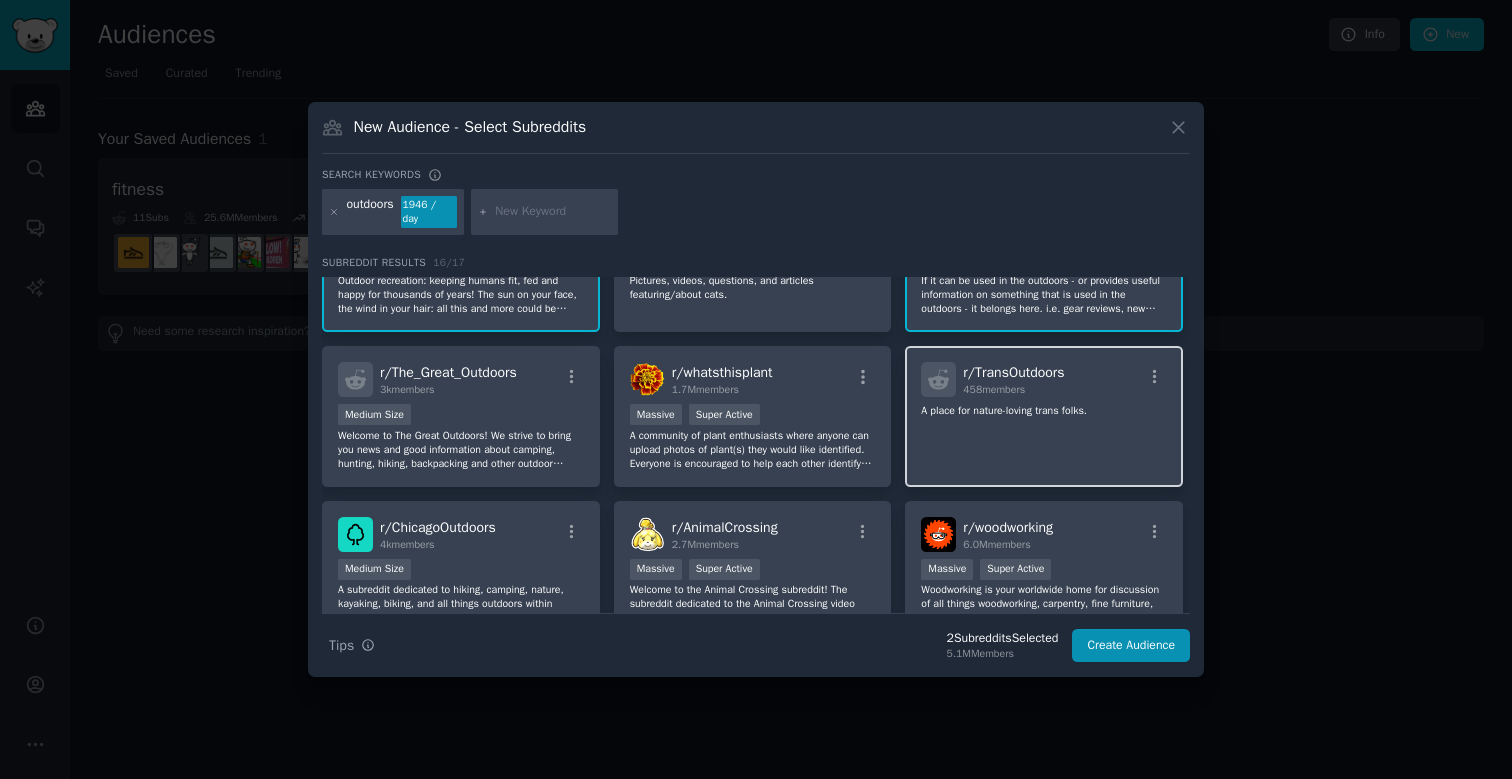 click on "r/ TransOutdoors 458  members A place for nature-loving trans folks." at bounding box center (1044, 416) 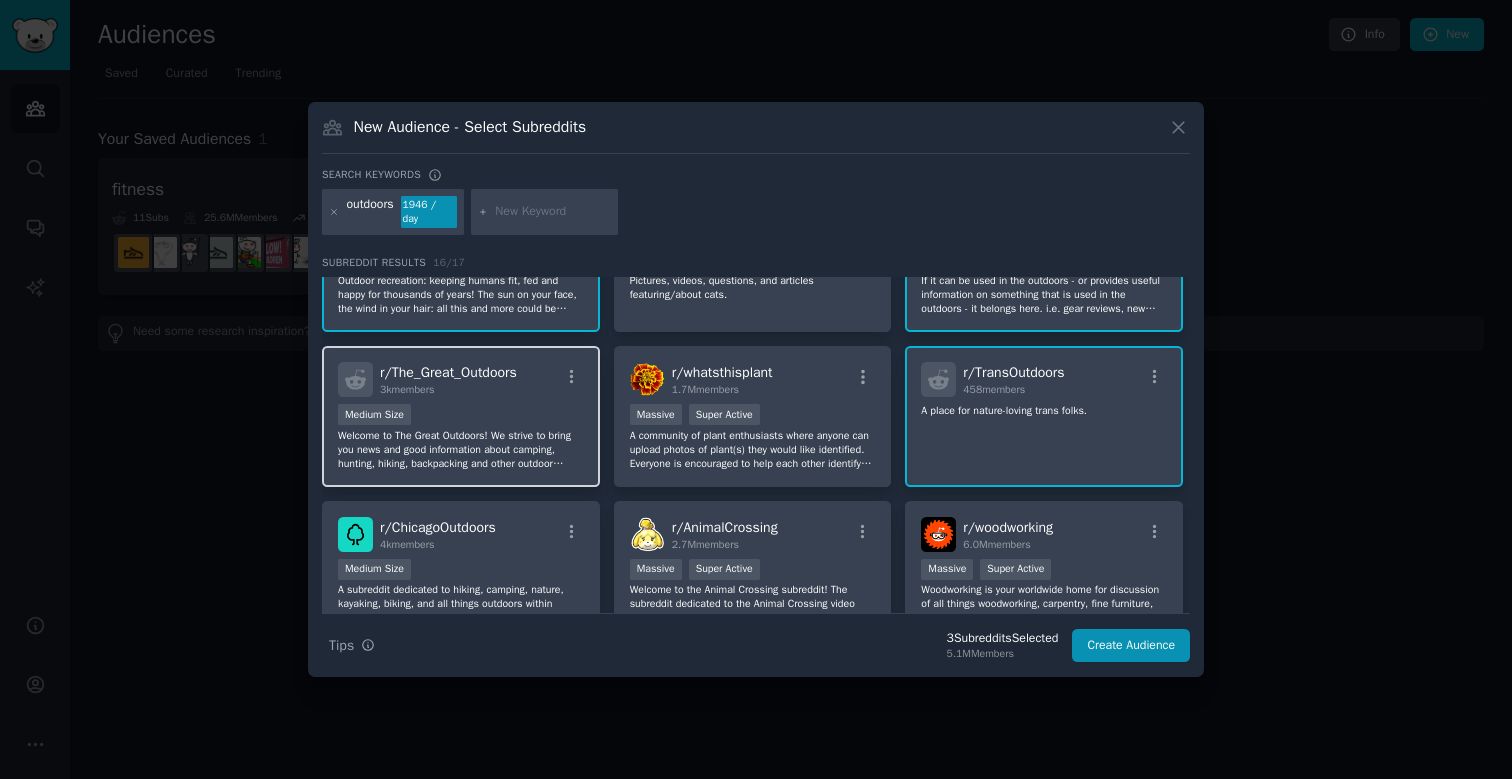 click on "Medium Size" at bounding box center (461, 416) 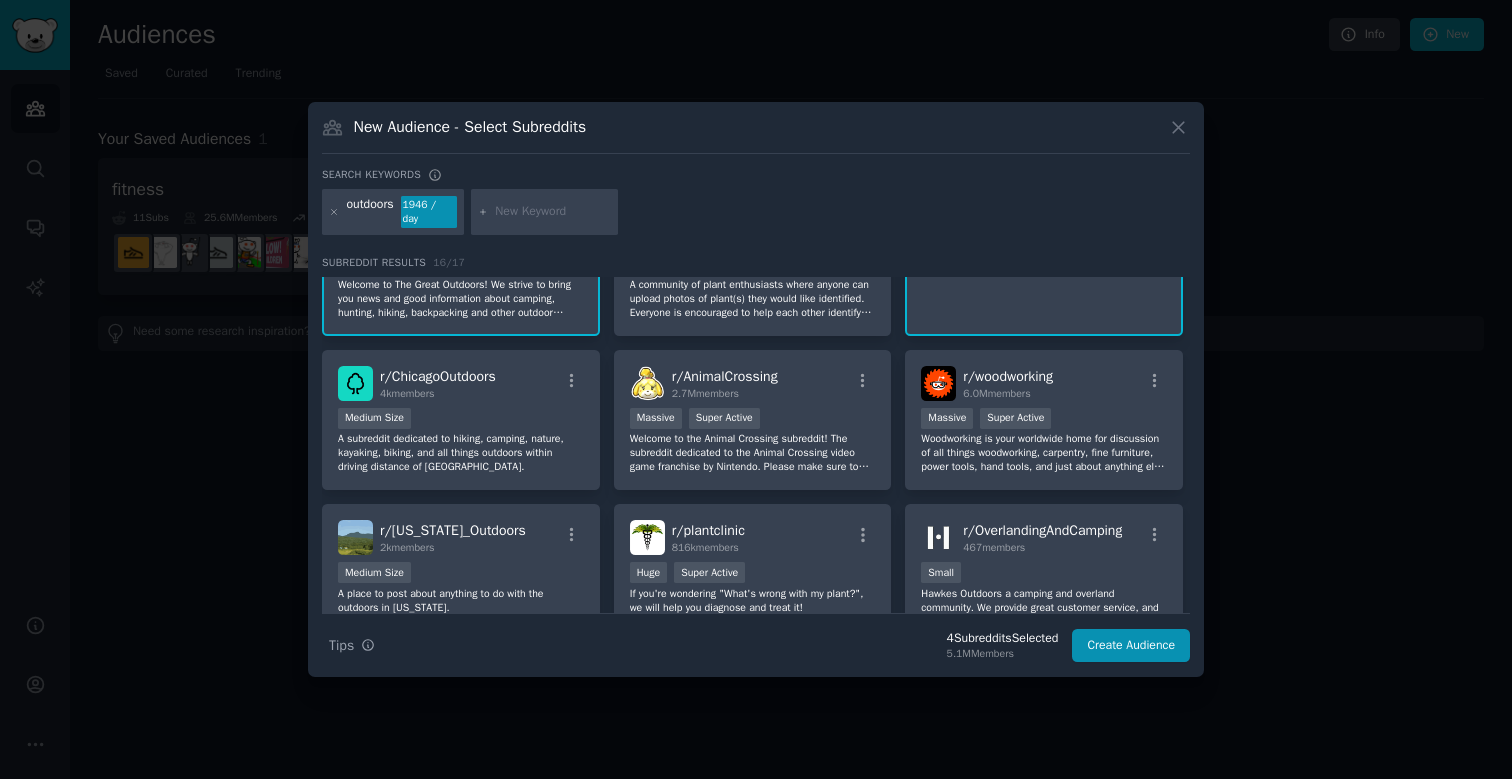 scroll, scrollTop: 250, scrollLeft: 0, axis: vertical 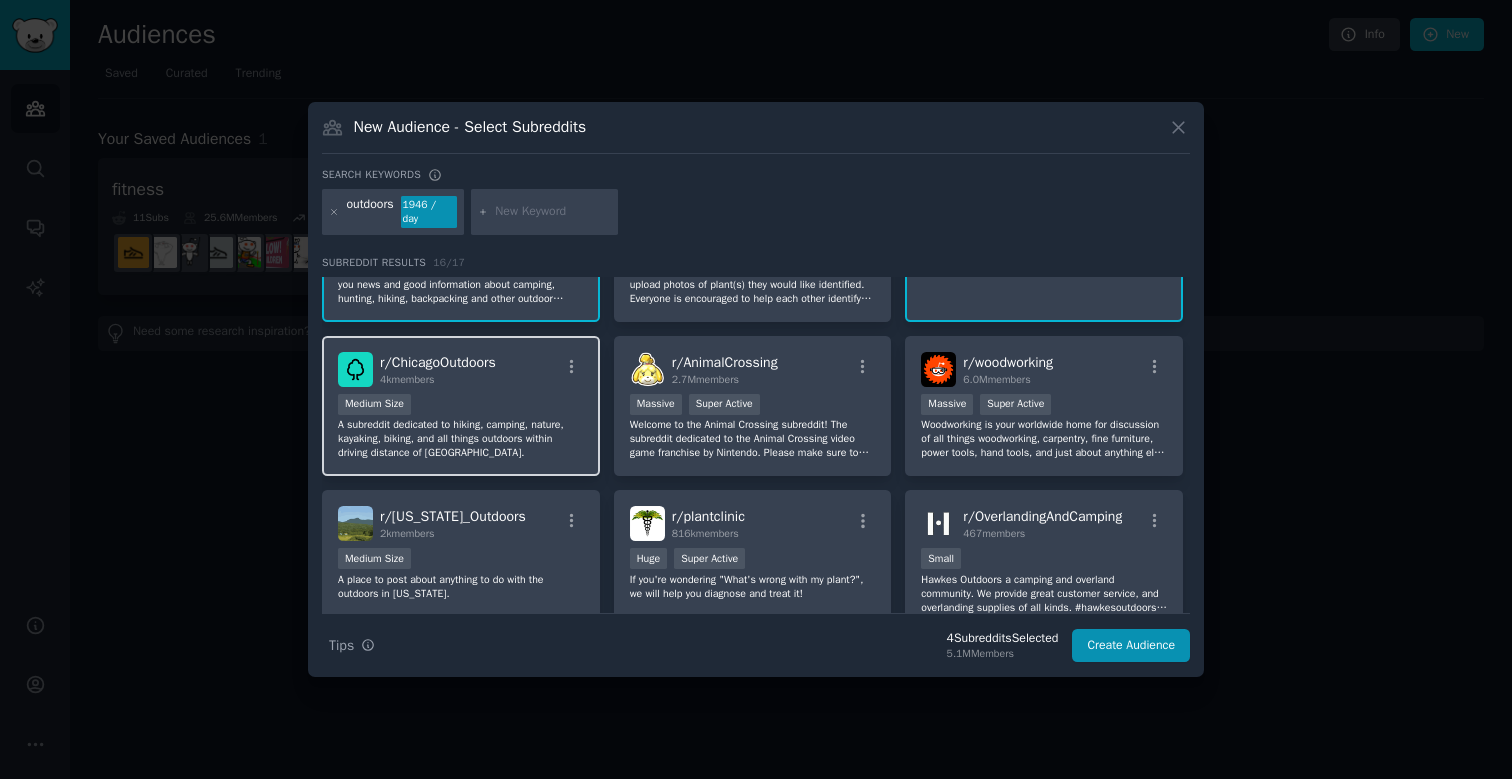 click on "Medium Size" at bounding box center (461, 406) 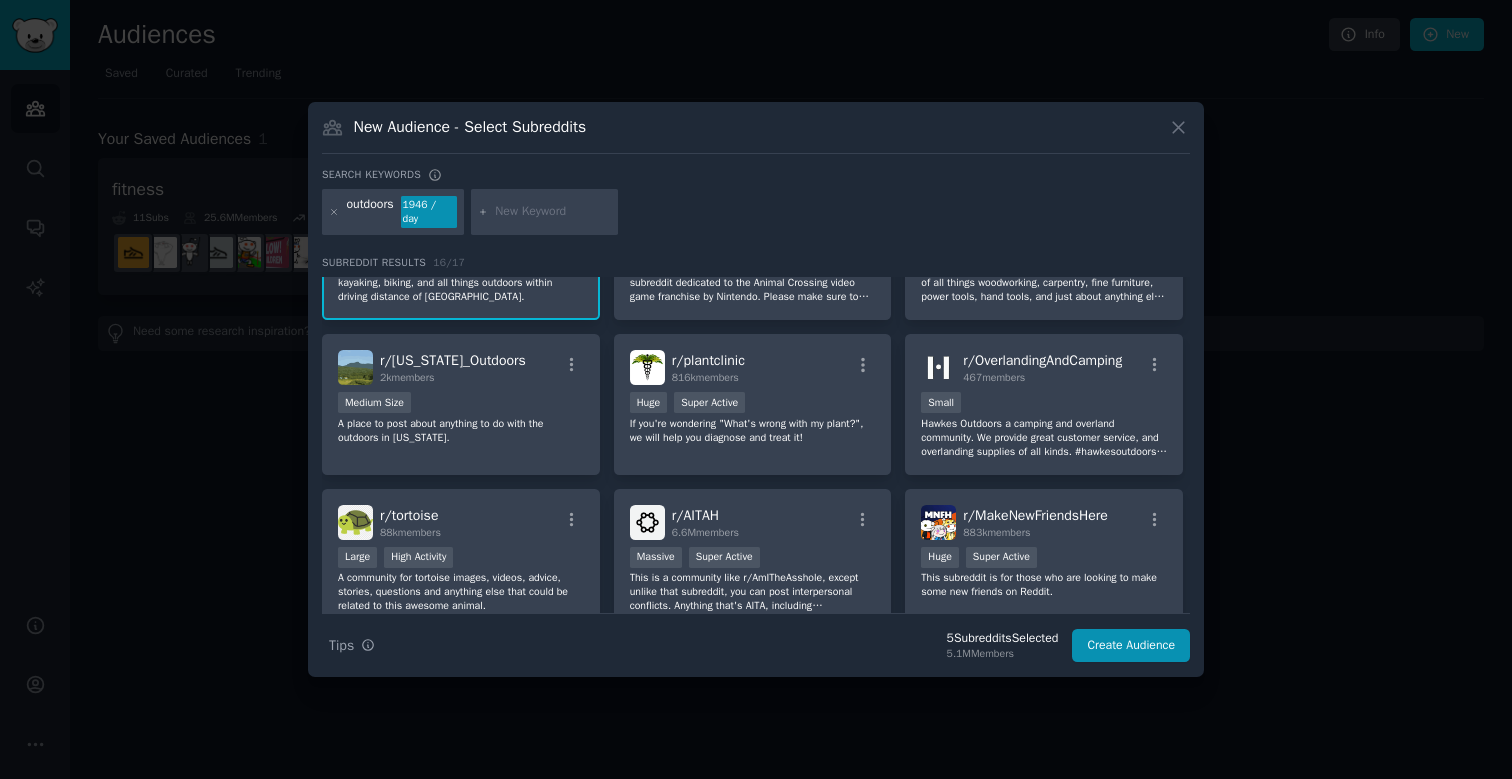 scroll, scrollTop: 385, scrollLeft: 0, axis: vertical 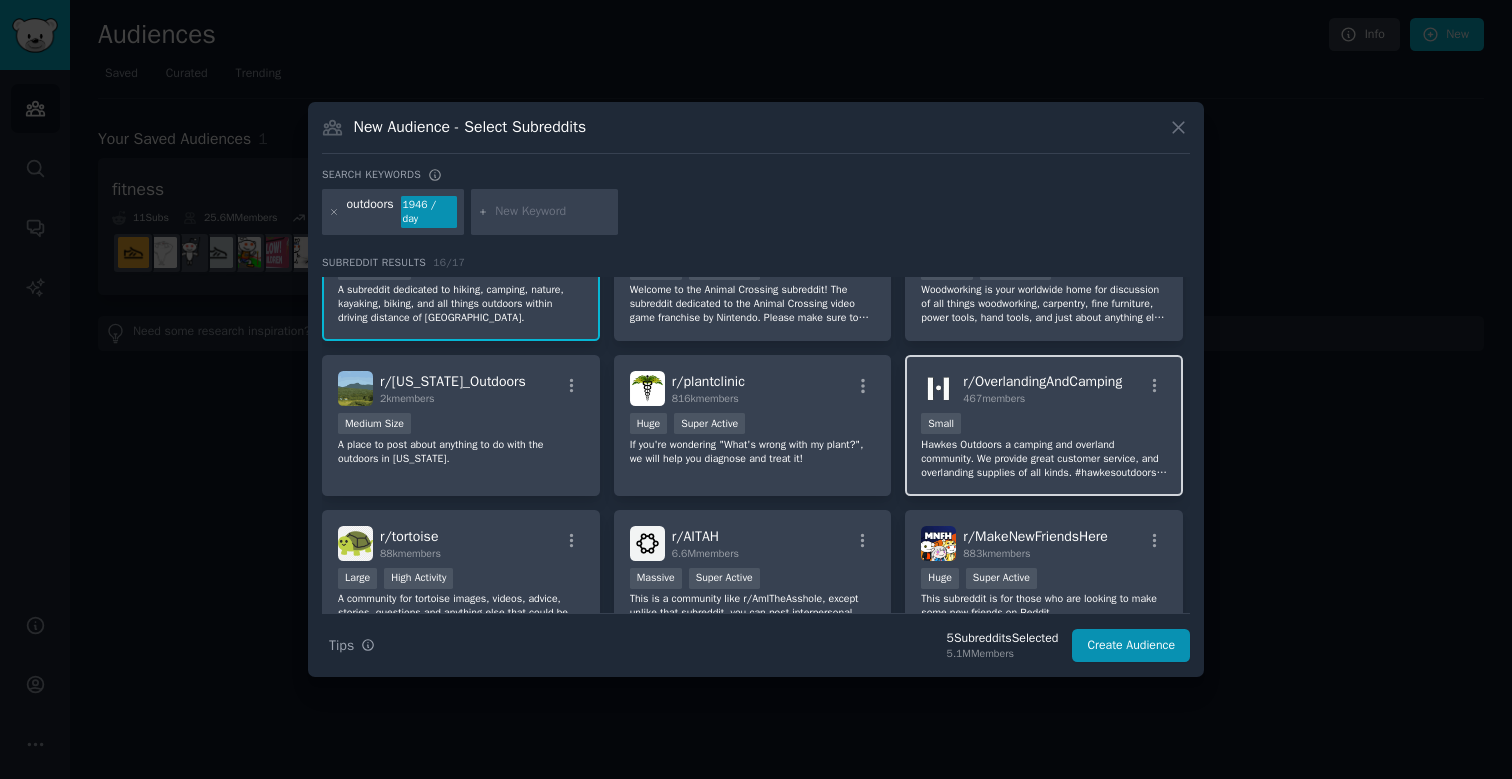 click on "r/ OverlandingAndCamping 467  members Small Hawkes Outdoors a camping and overland community. We provide great customer service, and overlanding supplies of all kinds.  #hawkesoutdoors specializes in vehicle upgrades, improvements, and repairs for #overlanding and #camping . If you are looking for a great price and service on #rooftoptents , #campers , #trailers , #accessories , then you are in the right place. We have top quality brands that you wont find anywere else in #[US_STATE] . see more at [DOMAIN_NAME]" at bounding box center [1044, 425] 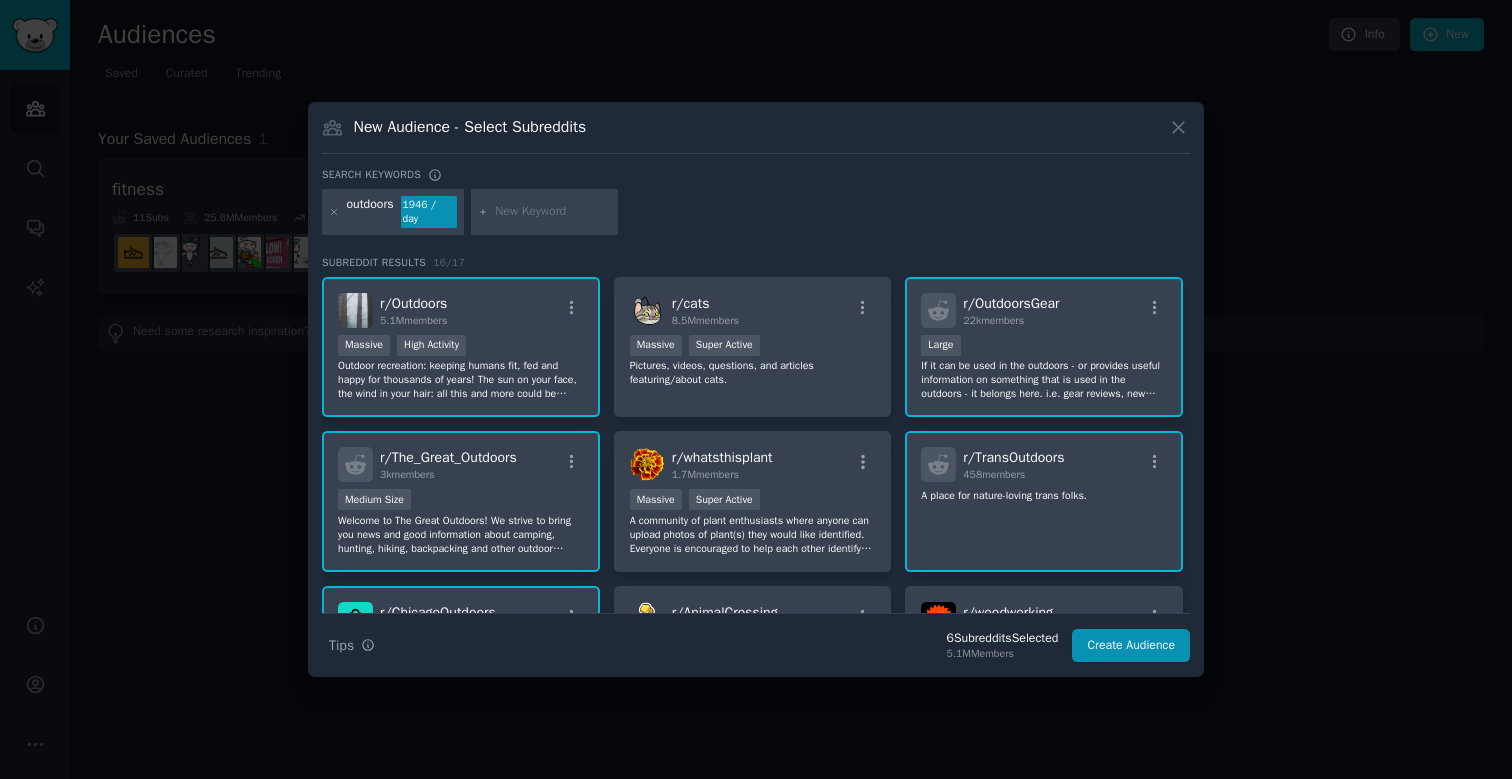 scroll, scrollTop: 0, scrollLeft: 0, axis: both 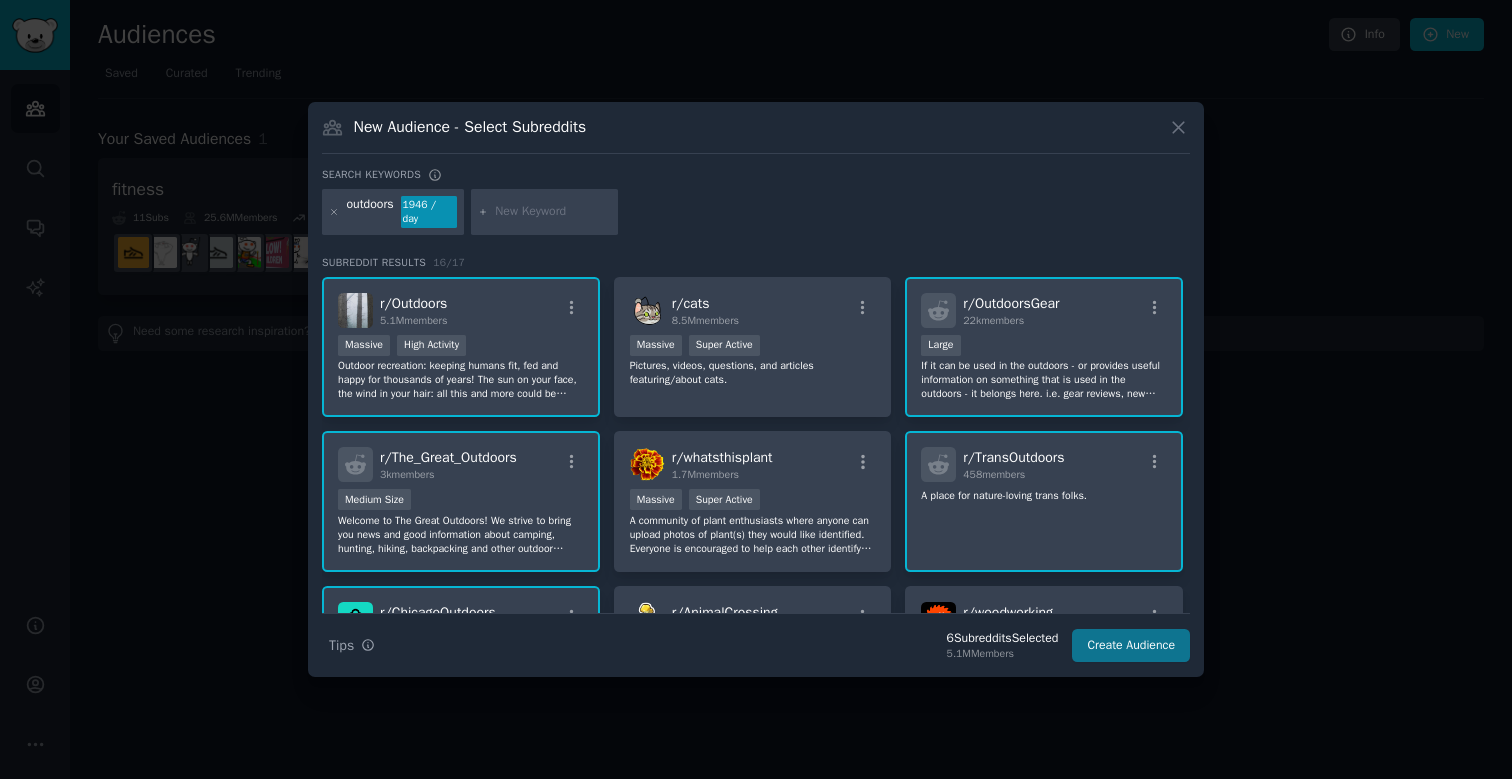 click on "Create Audience" at bounding box center [1131, 646] 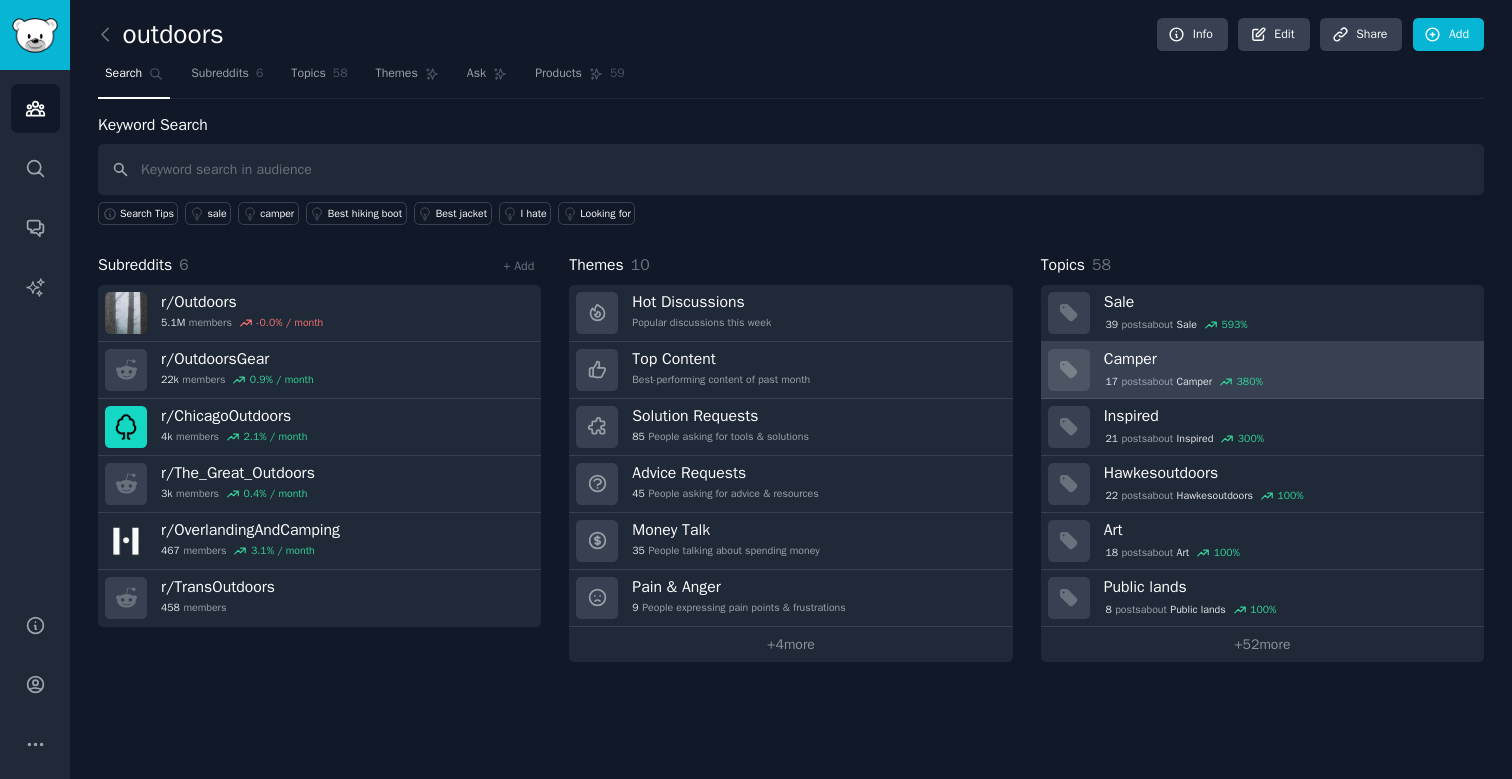 scroll, scrollTop: 0, scrollLeft: 0, axis: both 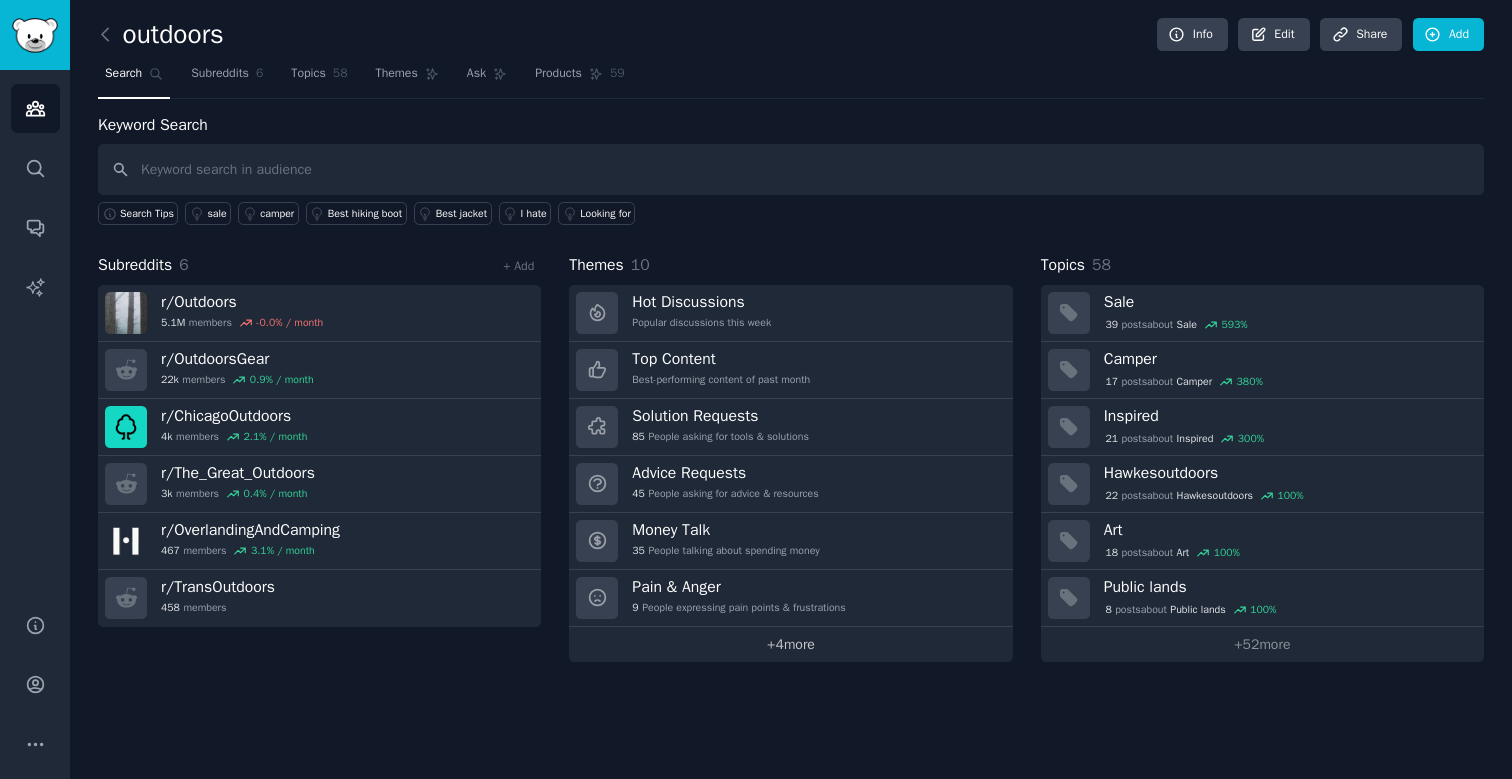 click on "+  4  more" at bounding box center [790, 644] 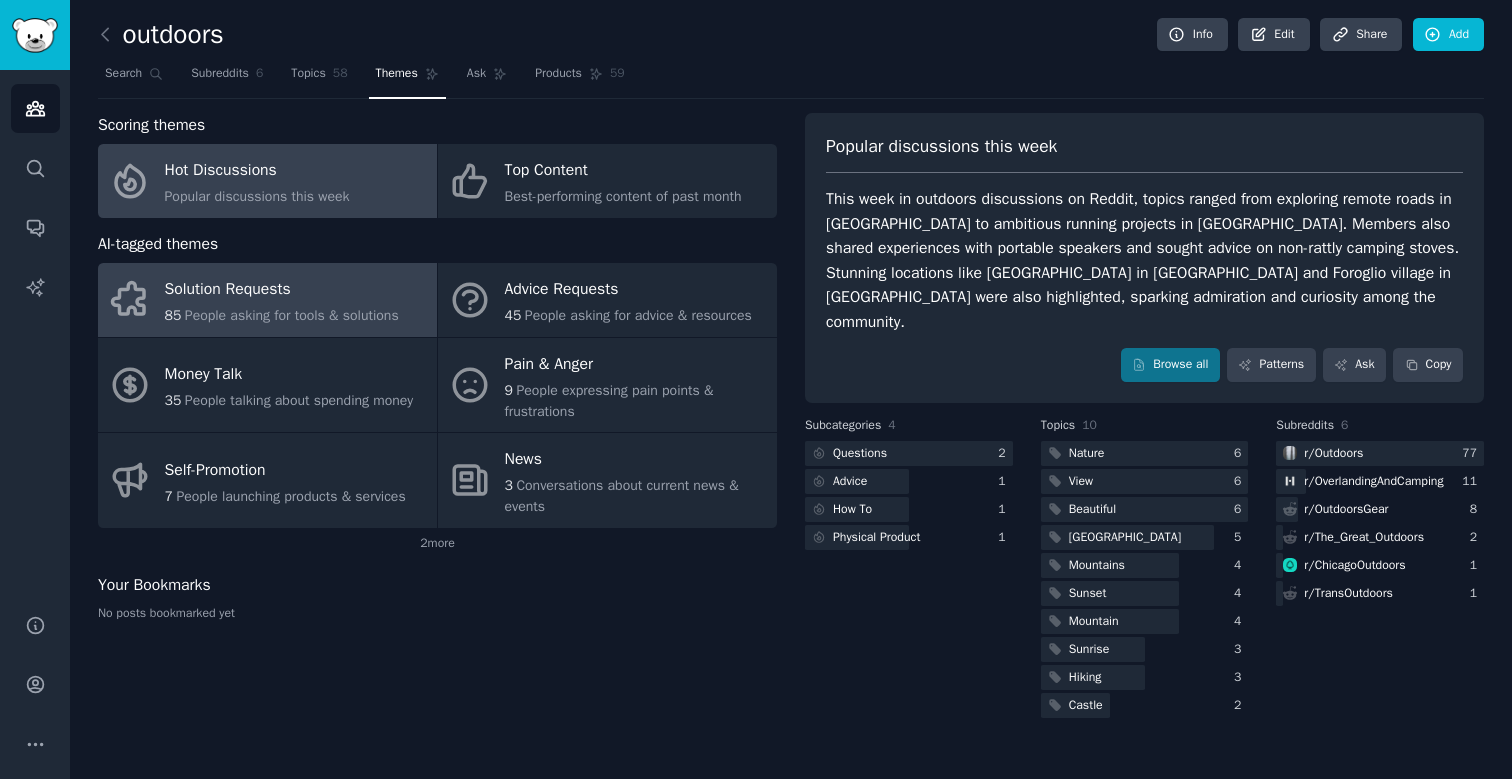 click on "Solution Requests" at bounding box center [282, 290] 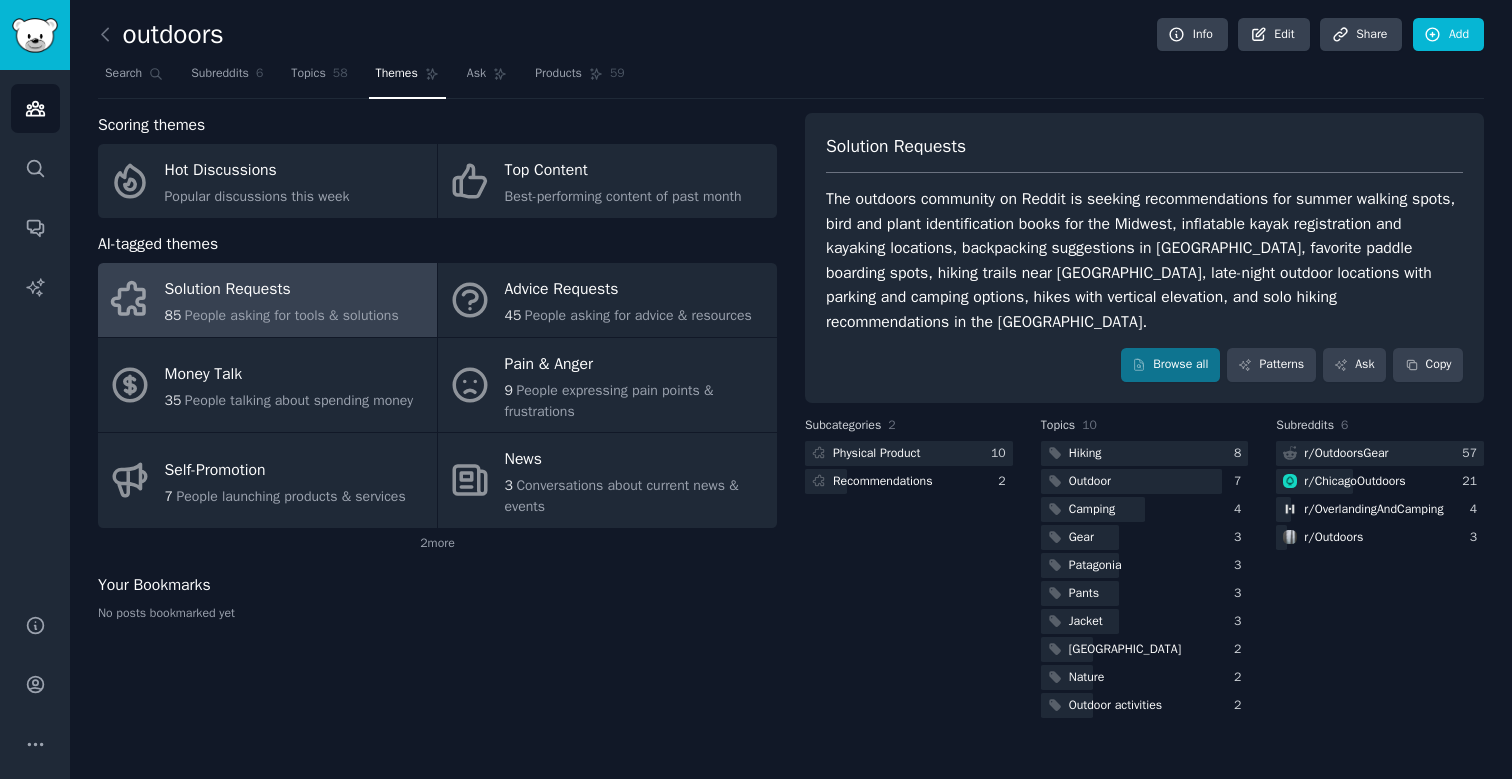 scroll, scrollTop: 0, scrollLeft: 0, axis: both 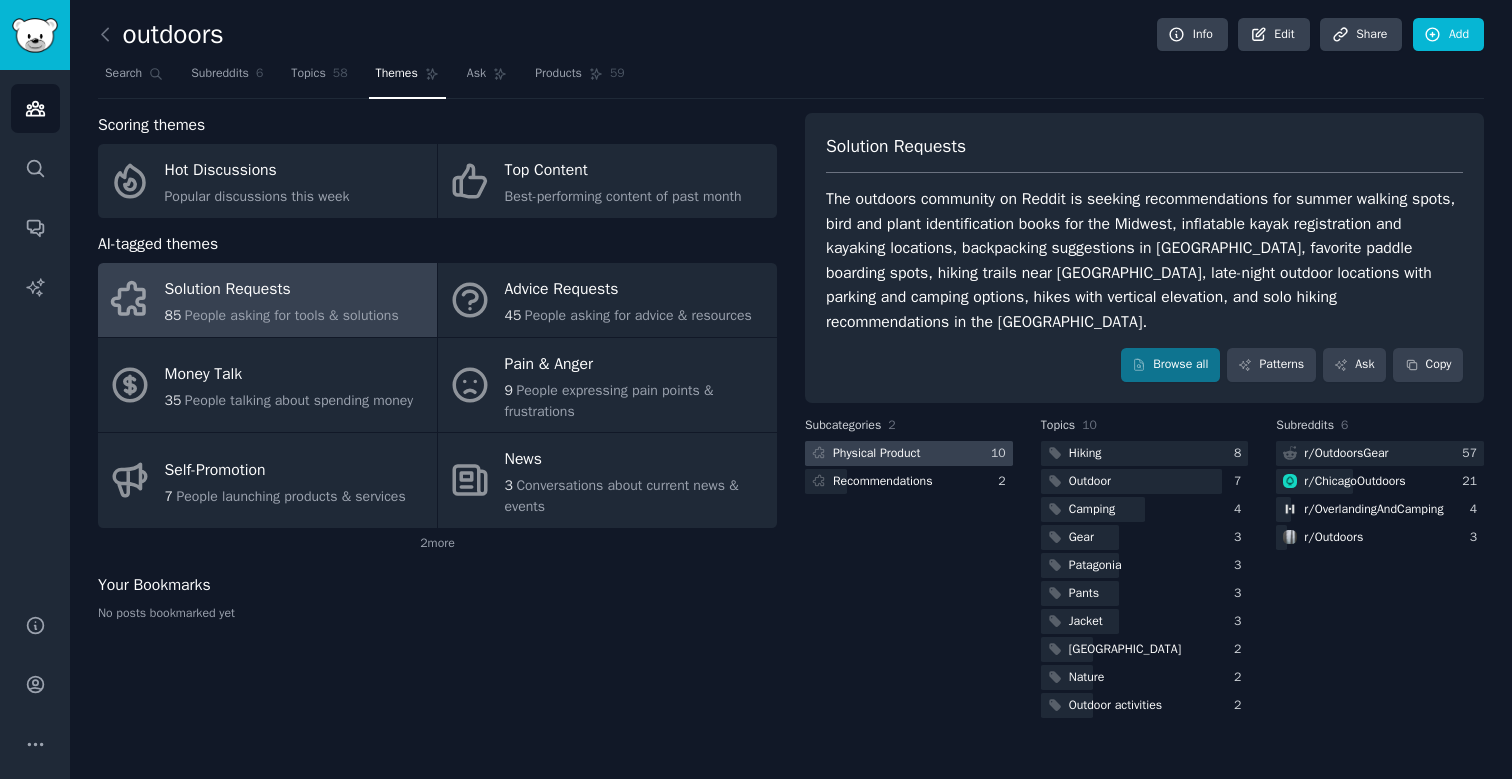 click on "Physical Product" at bounding box center (876, 454) 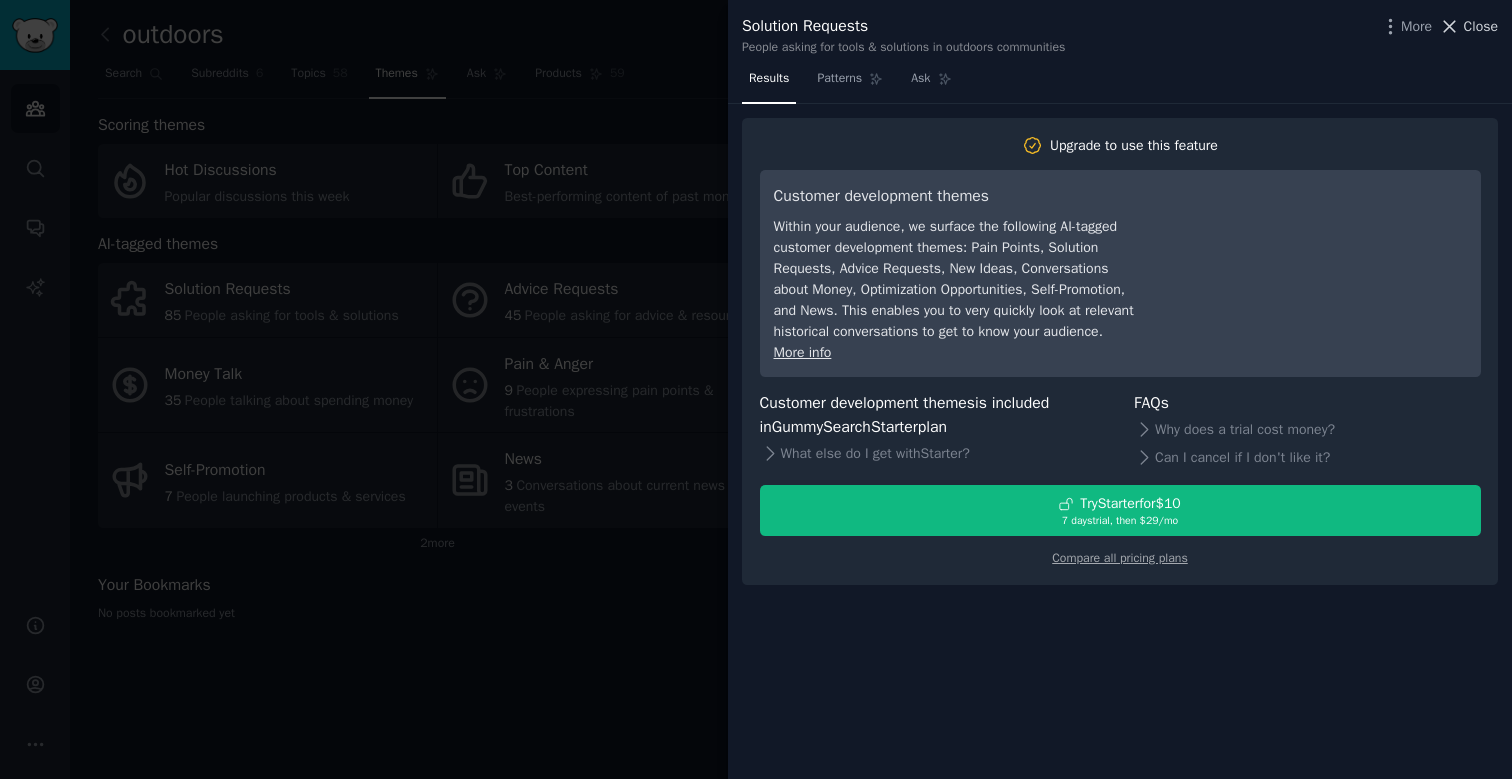 click on "Close" at bounding box center [1468, 26] 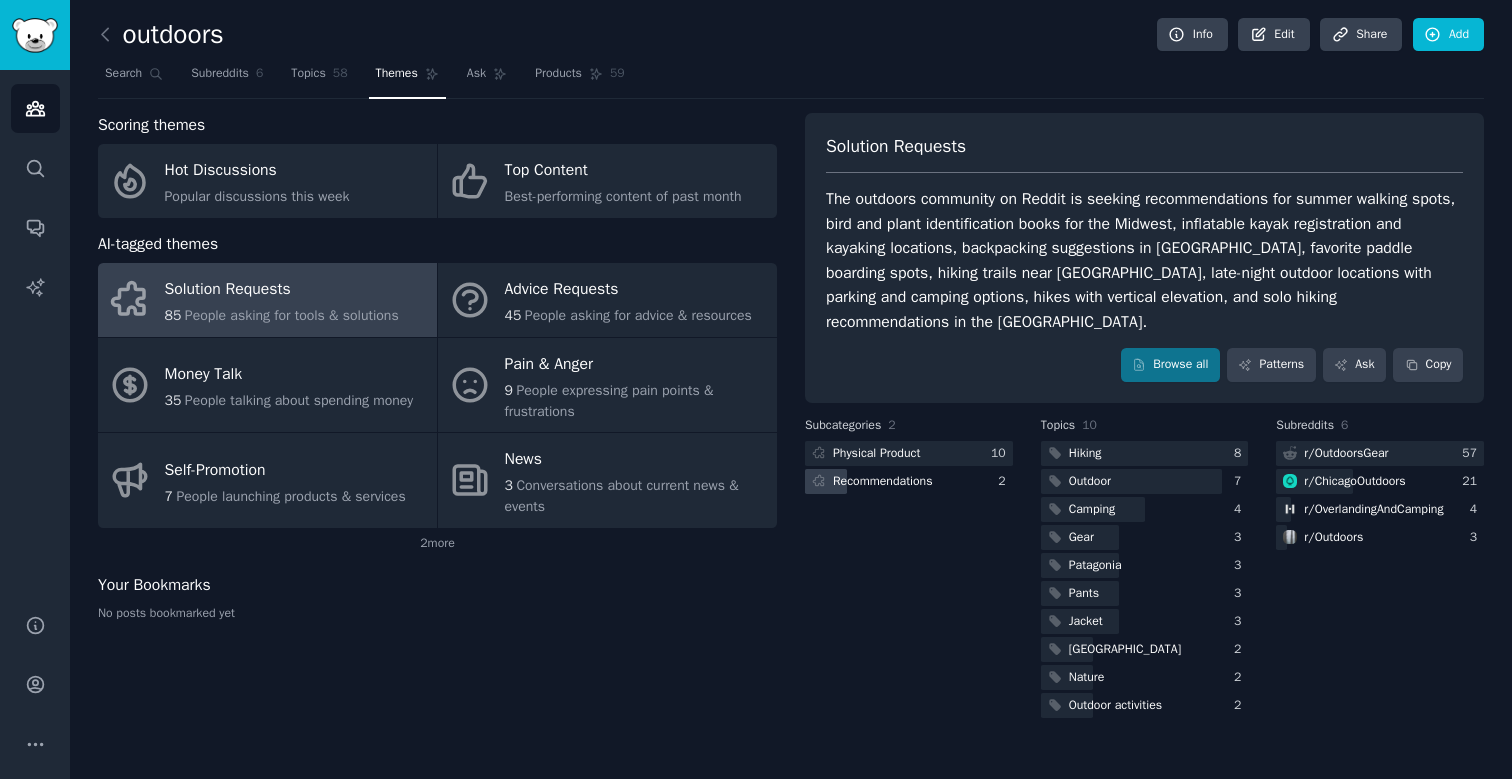 click on "Recommendations" at bounding box center [909, 481] 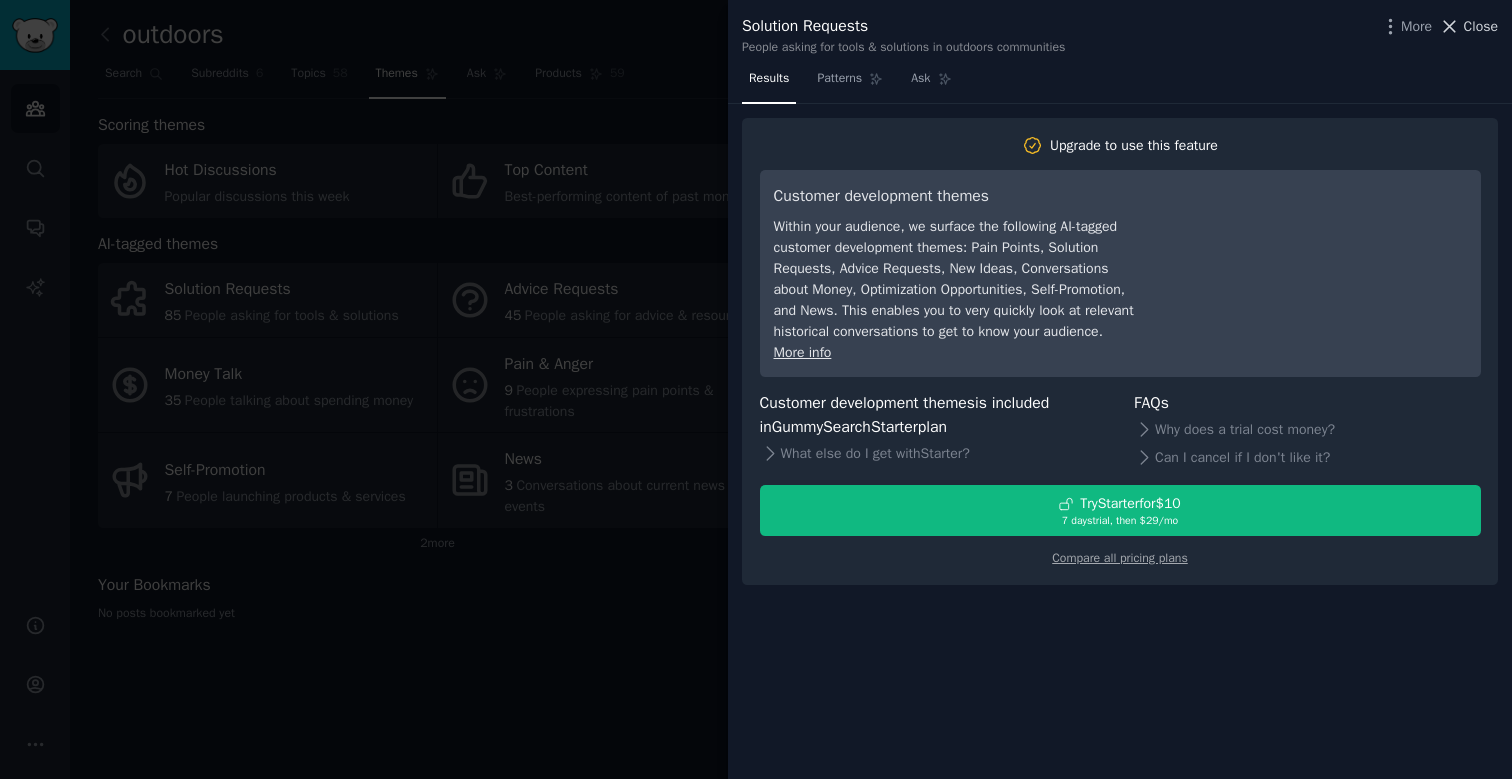 click on "Close" at bounding box center (1481, 26) 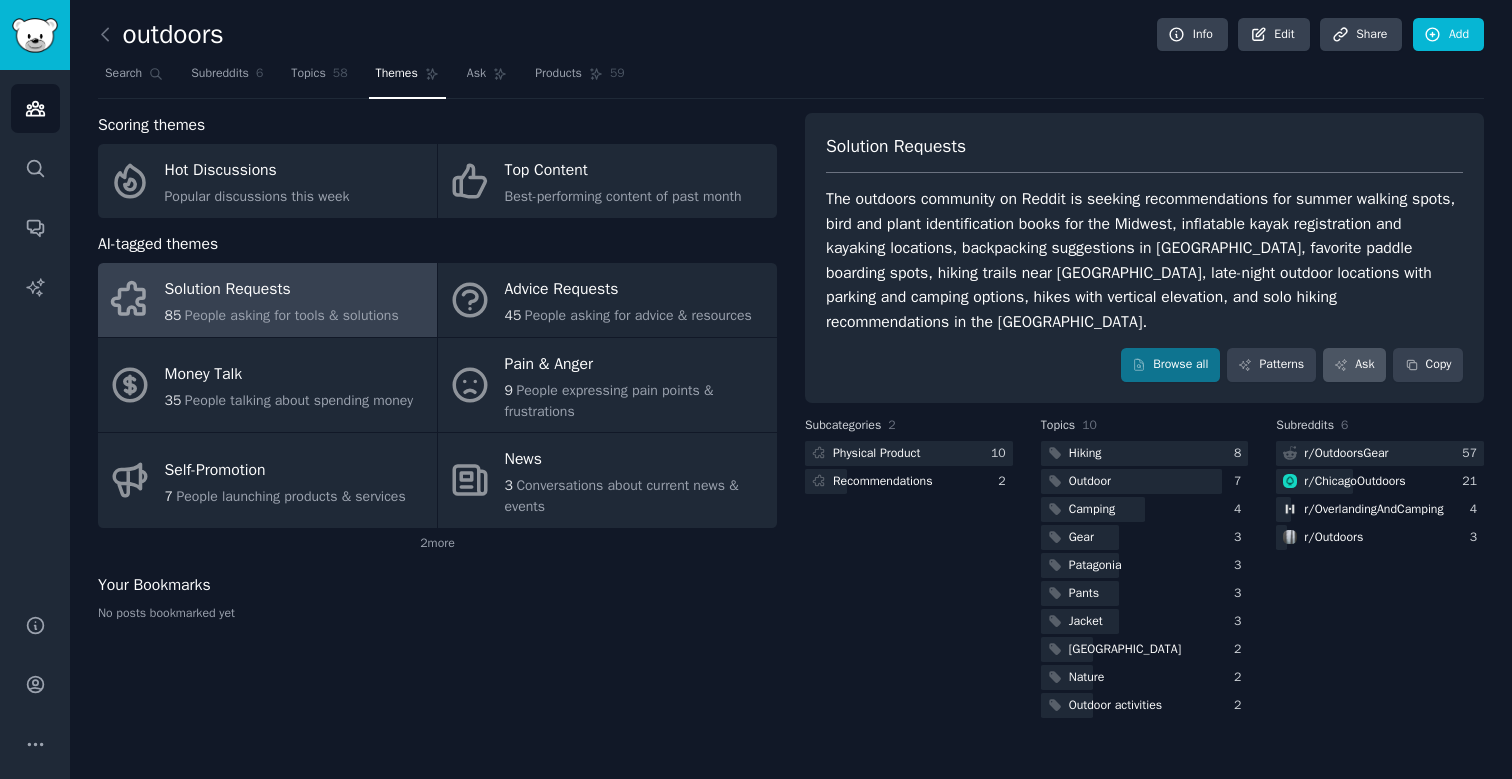 click 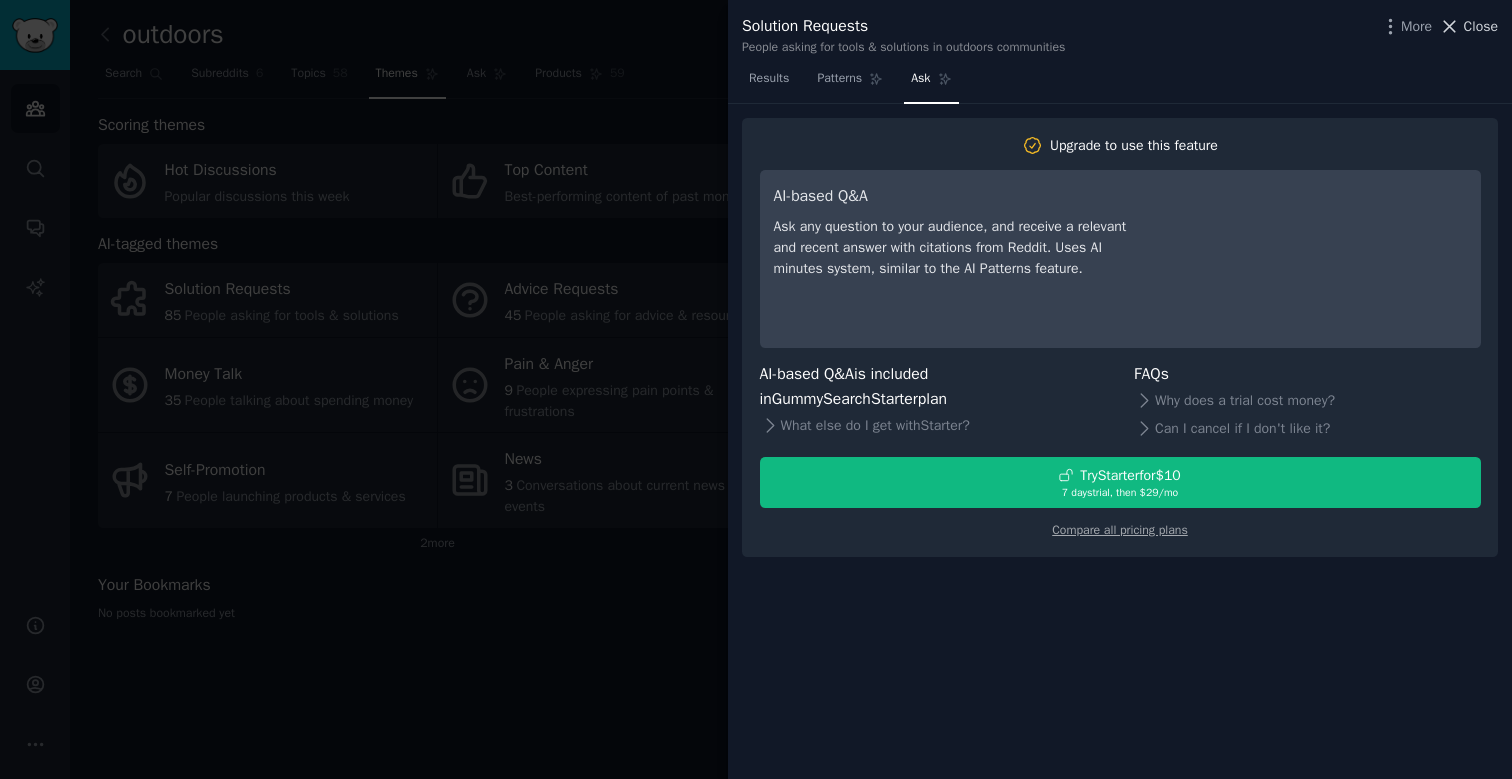 click on "Close" at bounding box center (1481, 26) 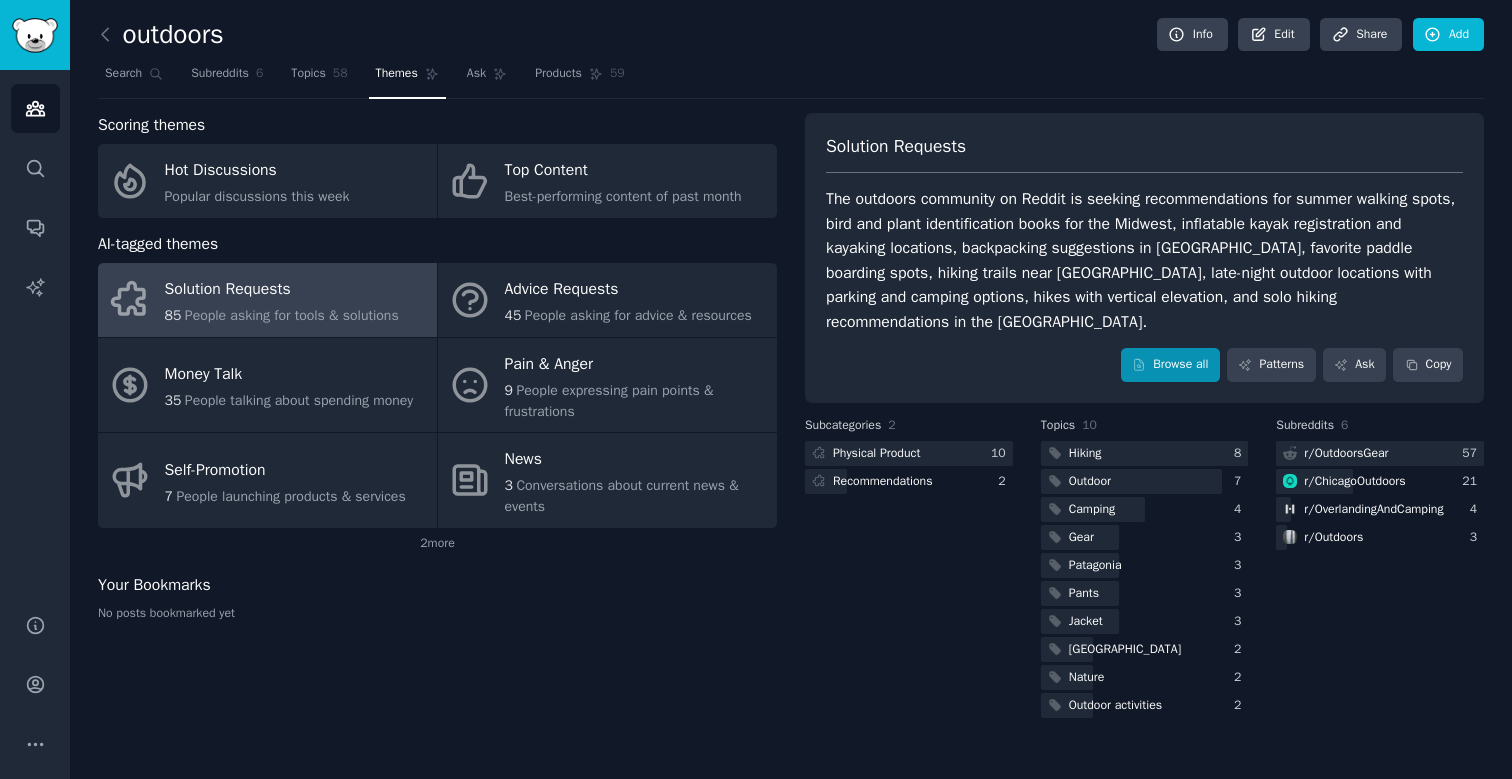click on "Browse all" at bounding box center [1170, 365] 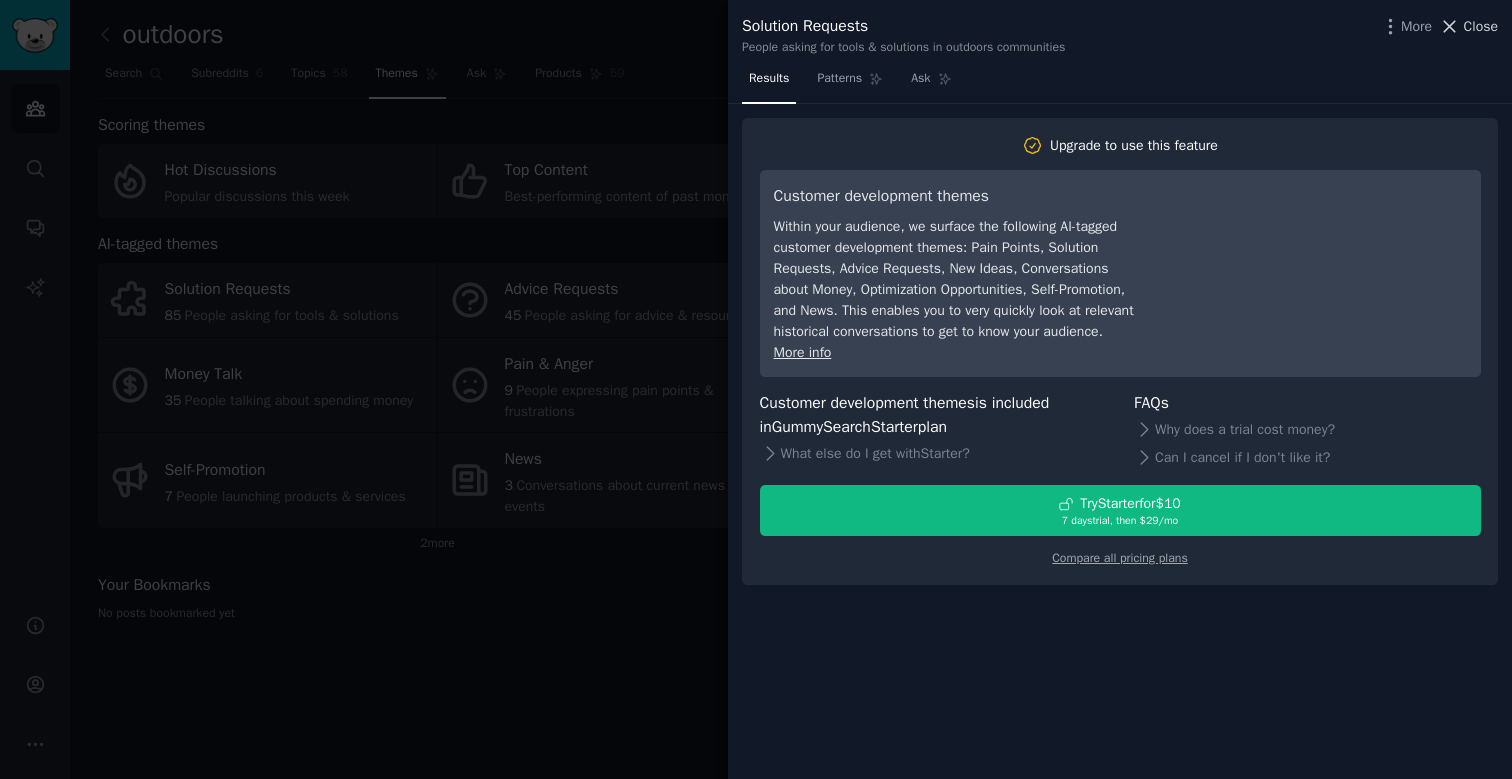 click on "Close" at bounding box center (1481, 26) 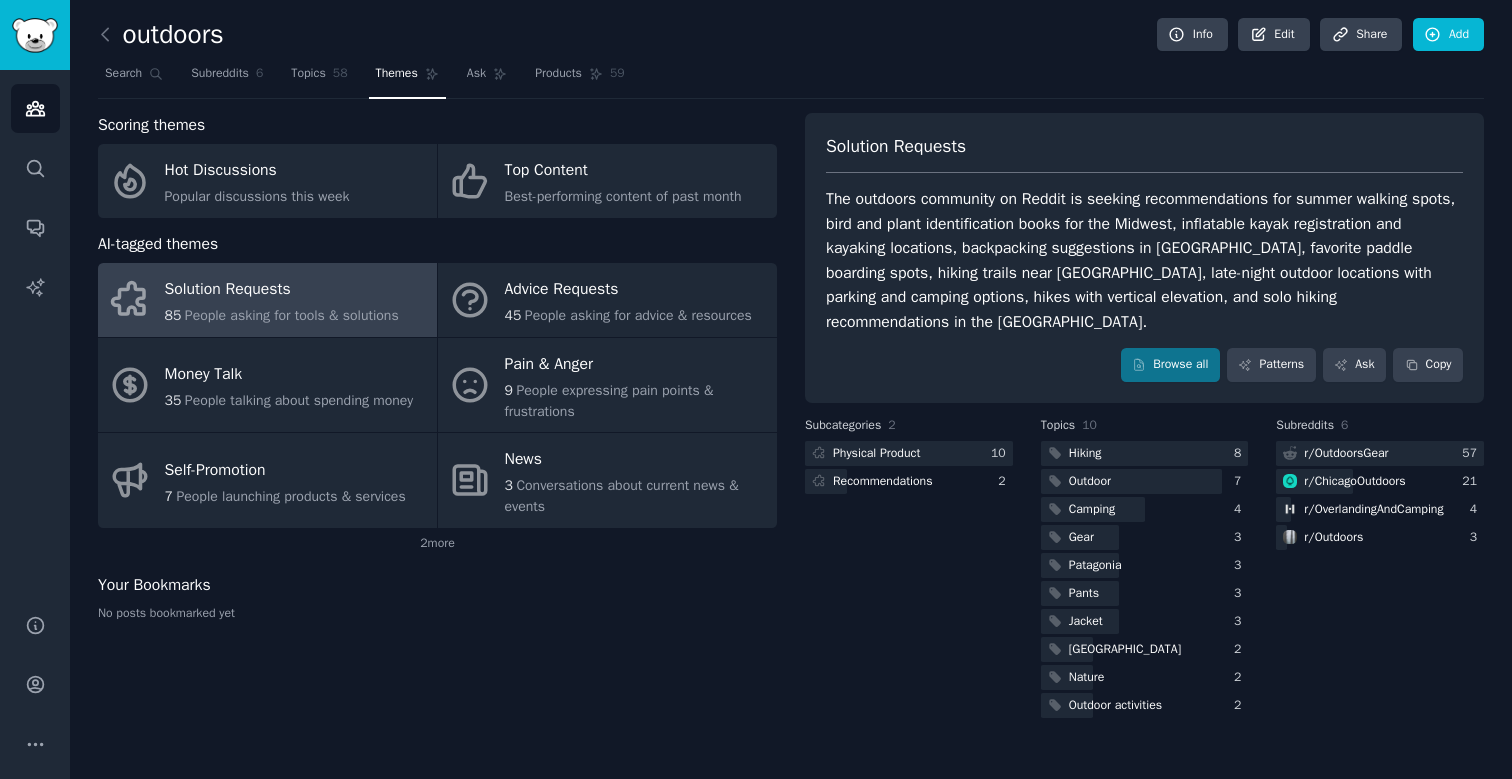 scroll, scrollTop: 0, scrollLeft: 0, axis: both 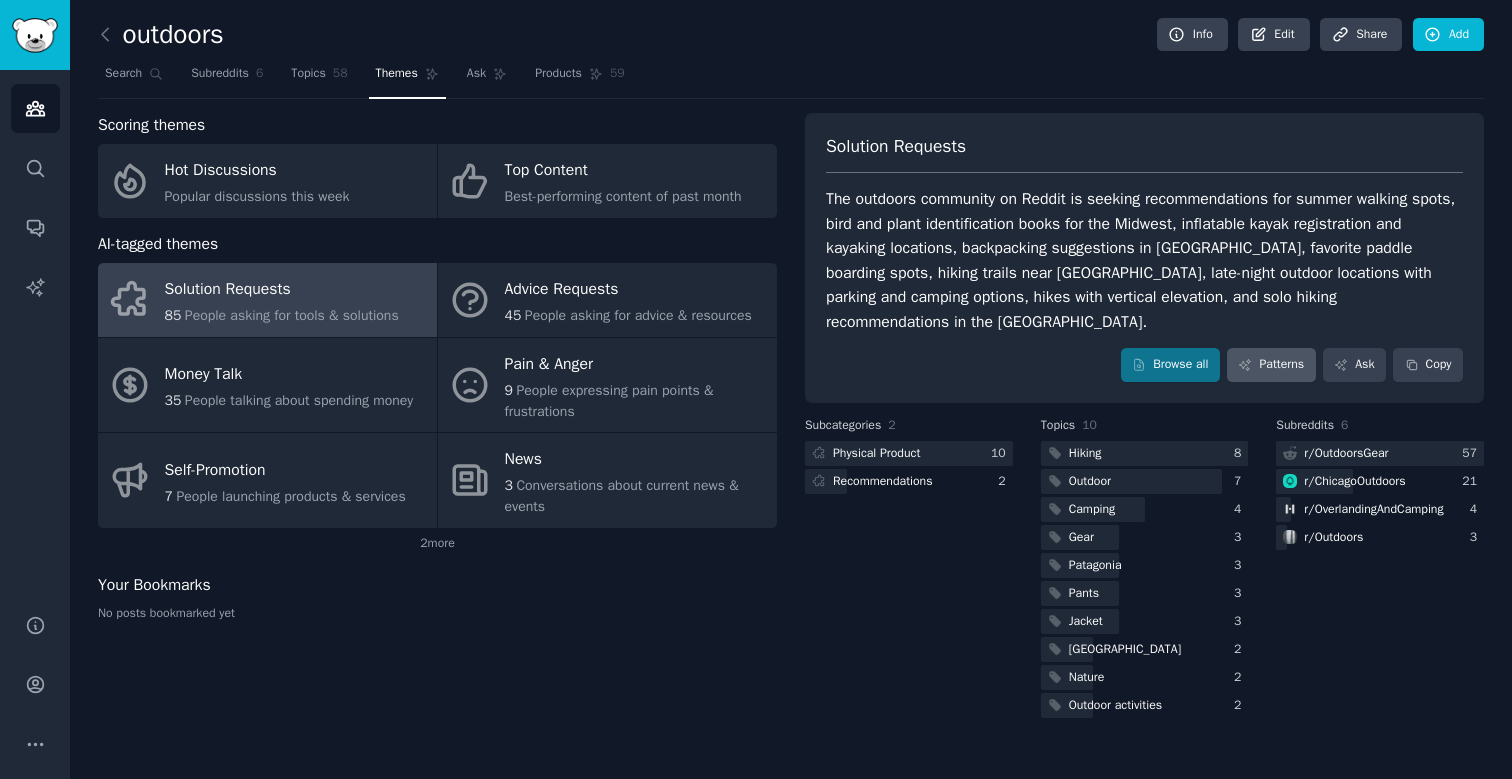 click 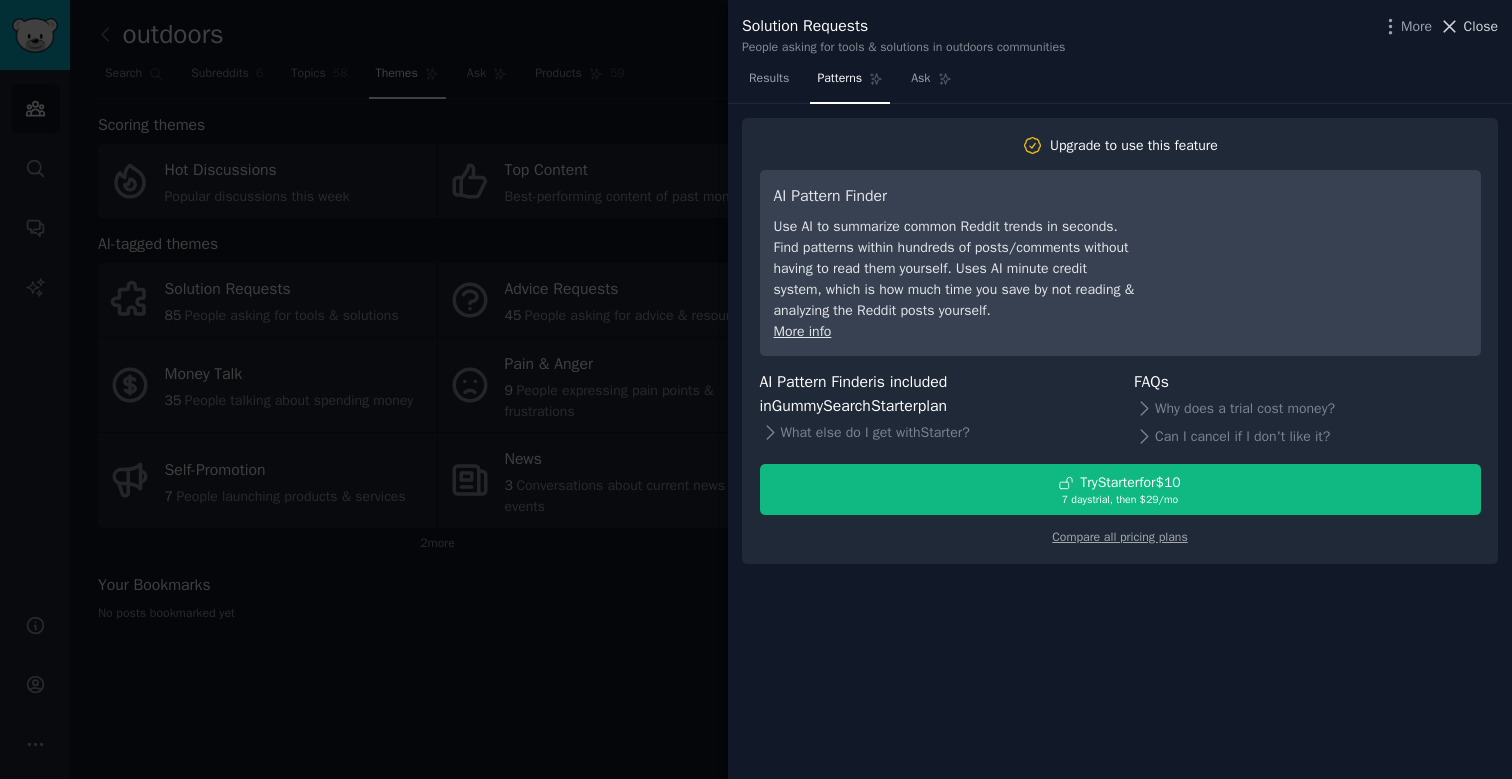 click on "Close" at bounding box center (1481, 26) 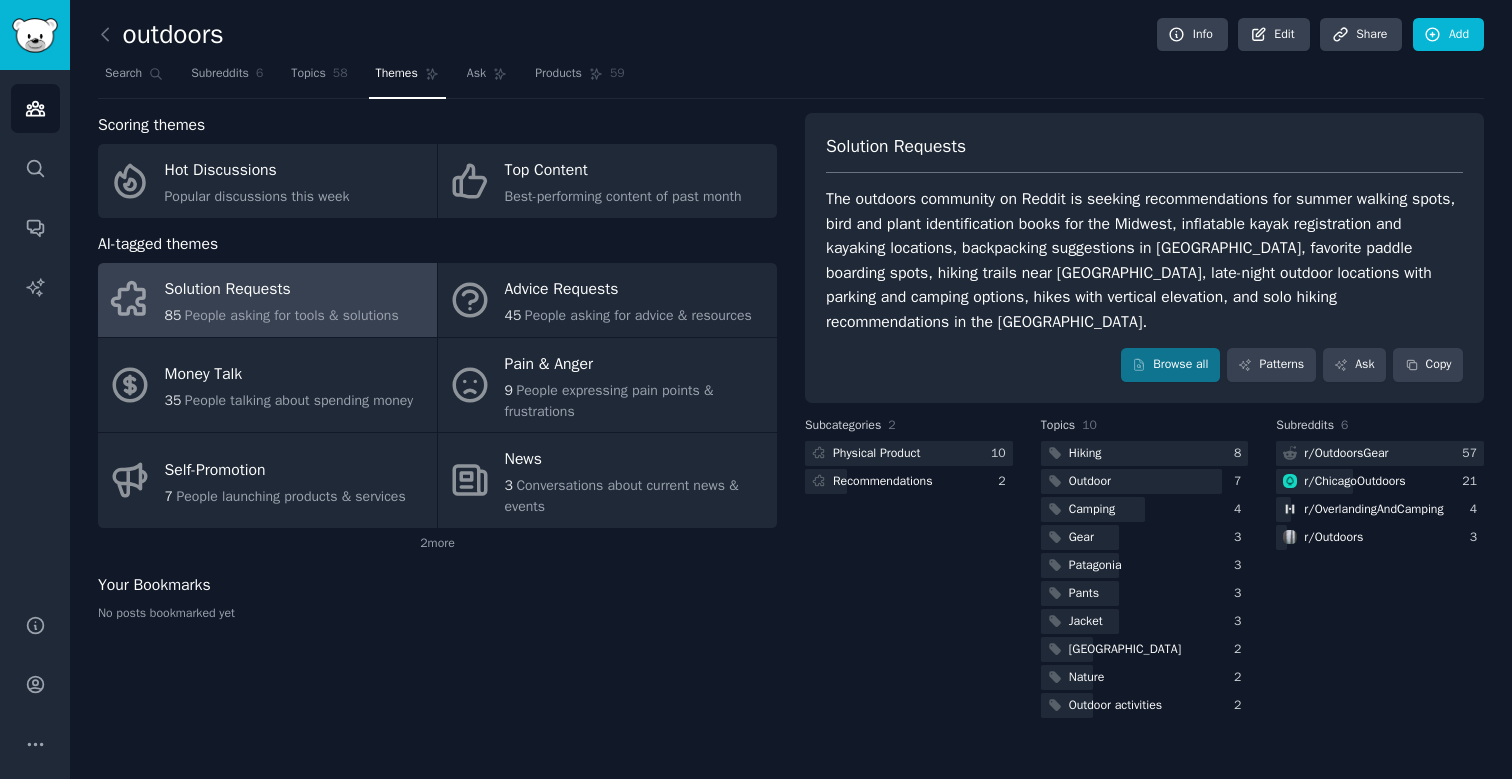 scroll, scrollTop: 0, scrollLeft: 0, axis: both 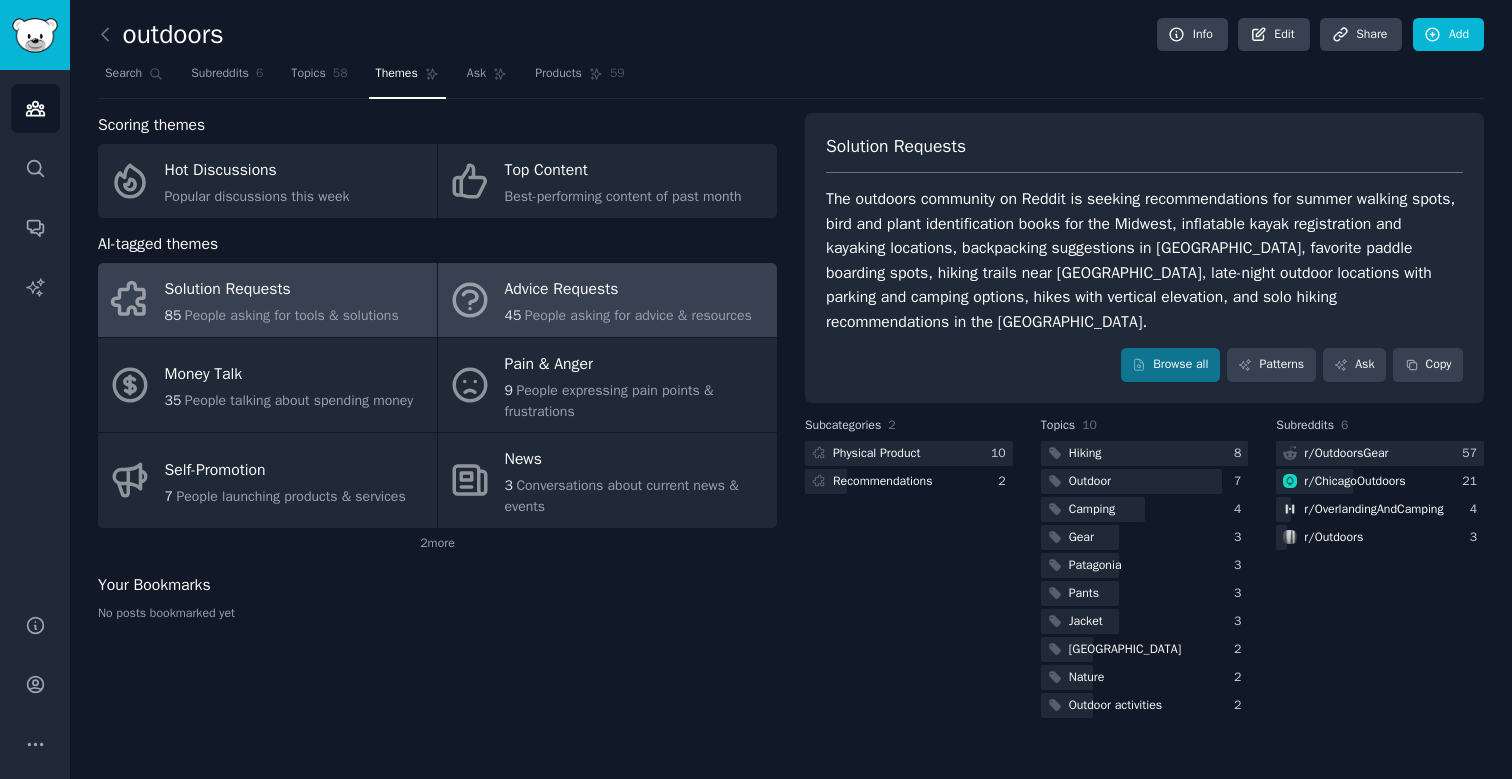 click on "People asking for advice & resources" at bounding box center (638, 315) 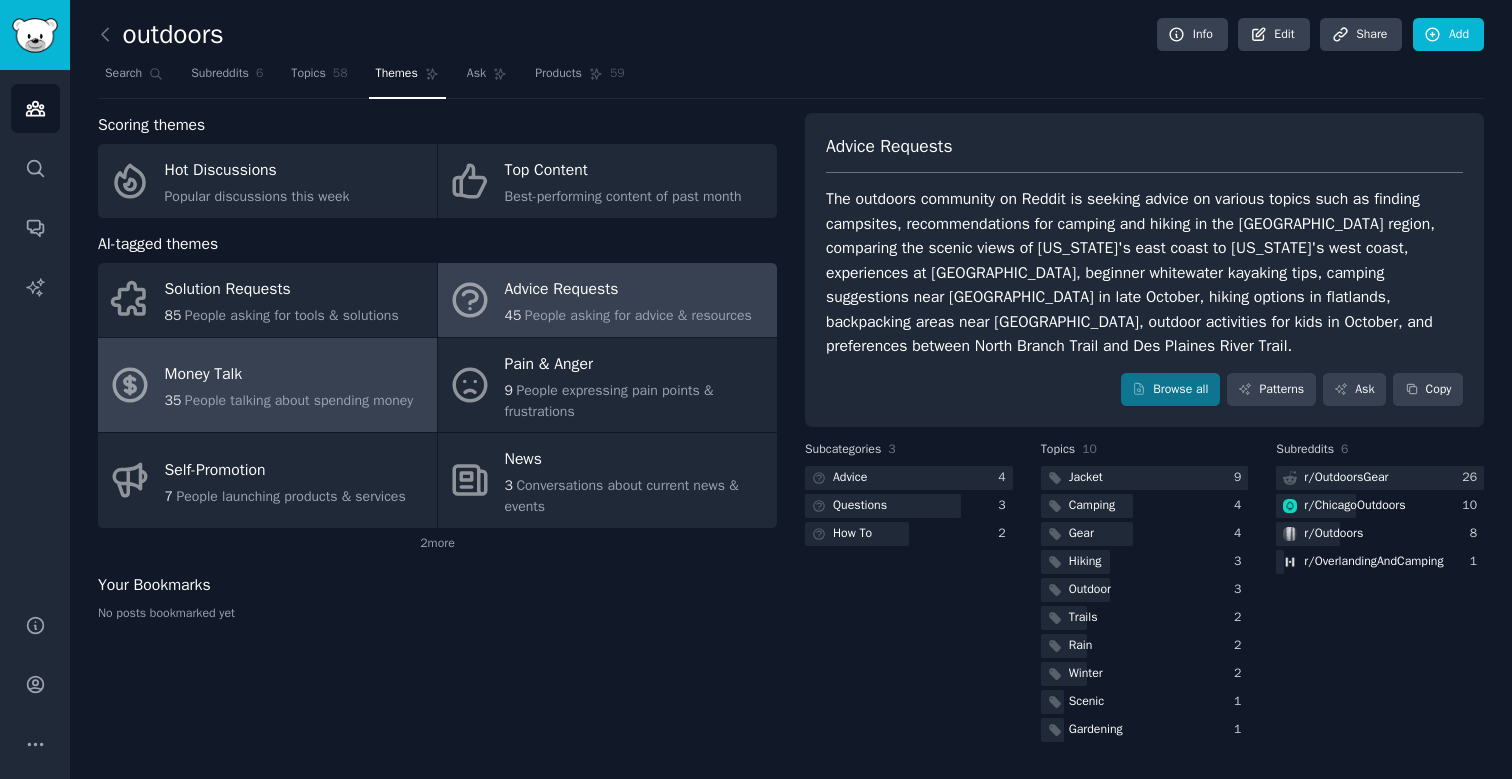 click on "Money Talk" at bounding box center [289, 375] 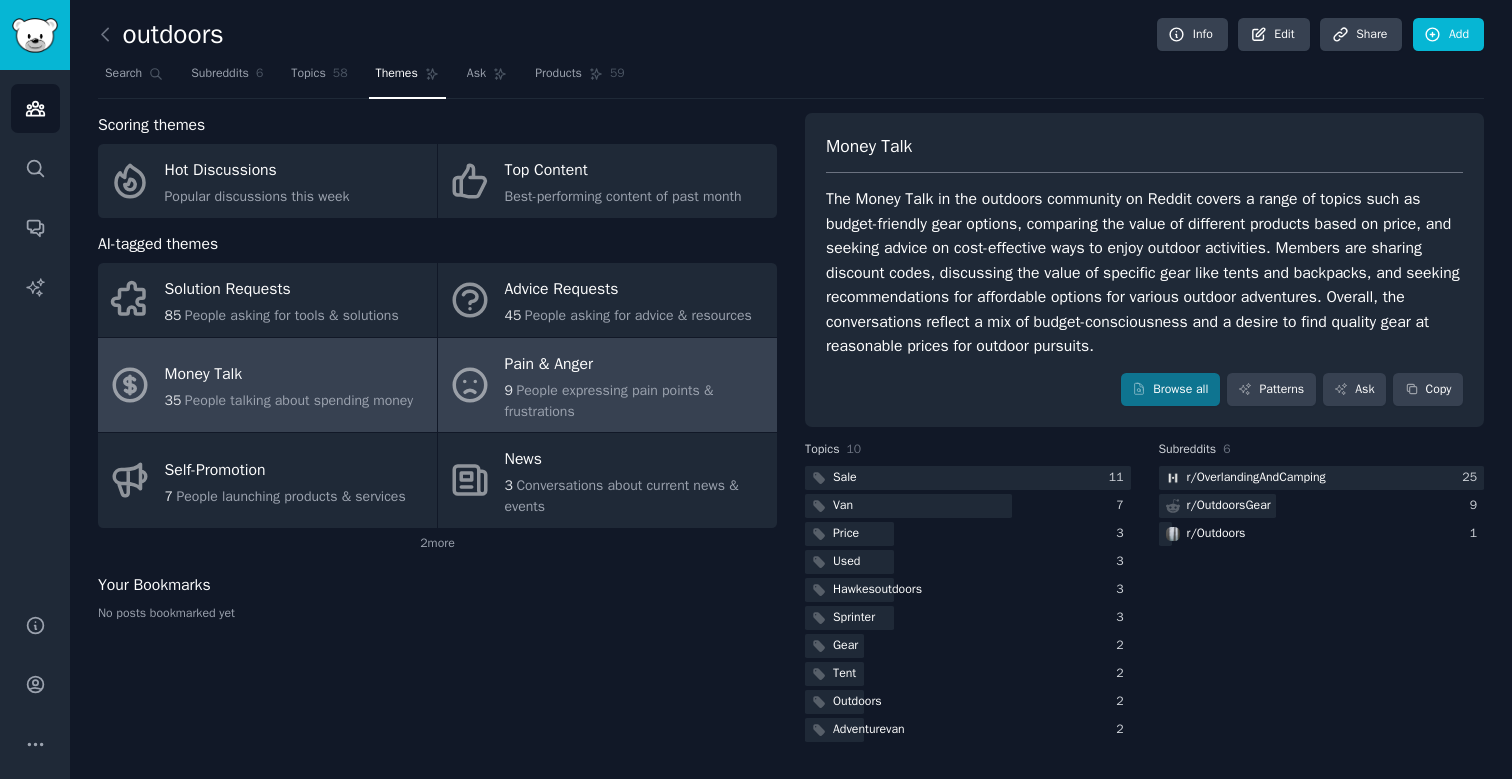 click on "9 People expressing pain points & frustrations" at bounding box center [636, 401] 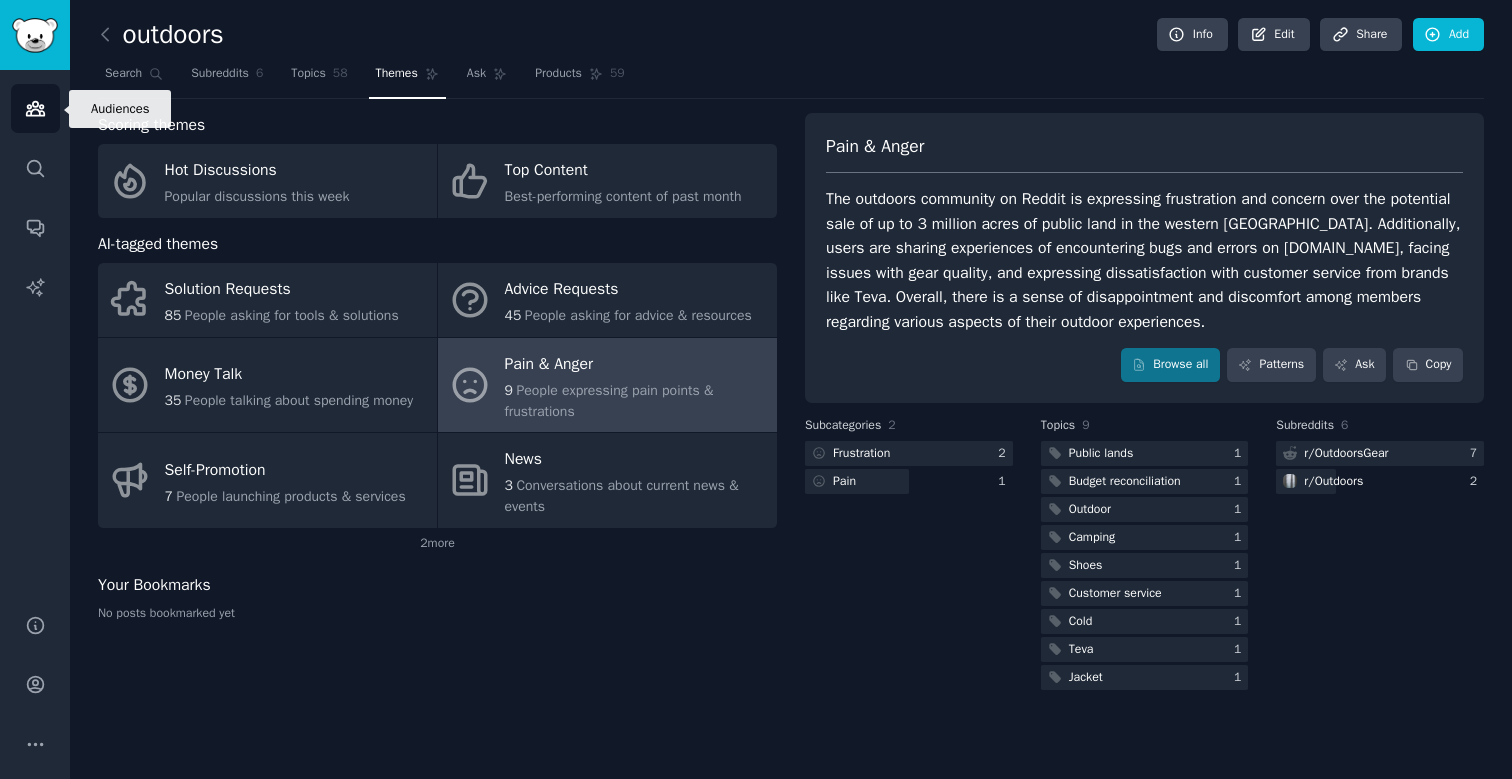 click 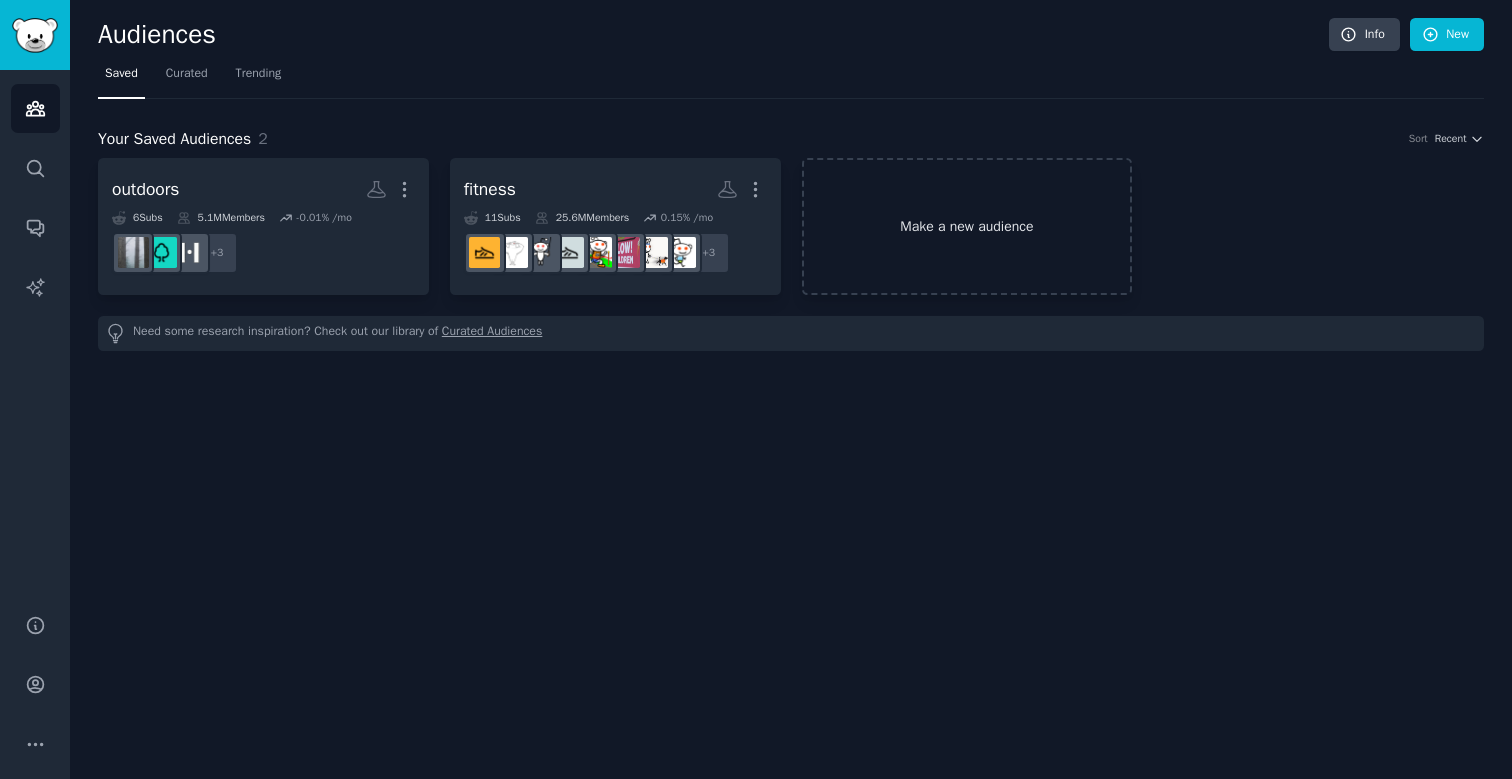 click on "Make a new audience" at bounding box center [967, 226] 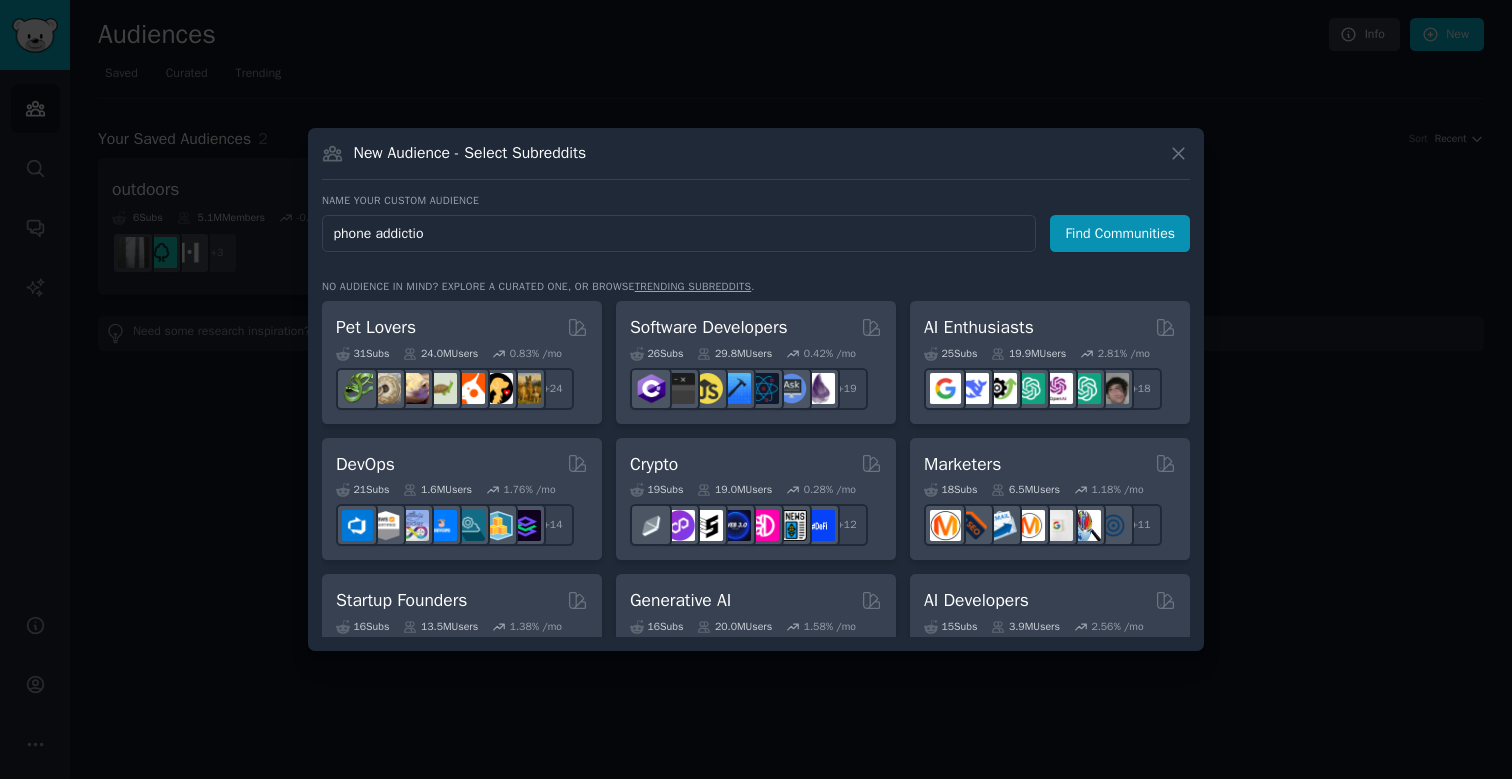 type on "phone addiction" 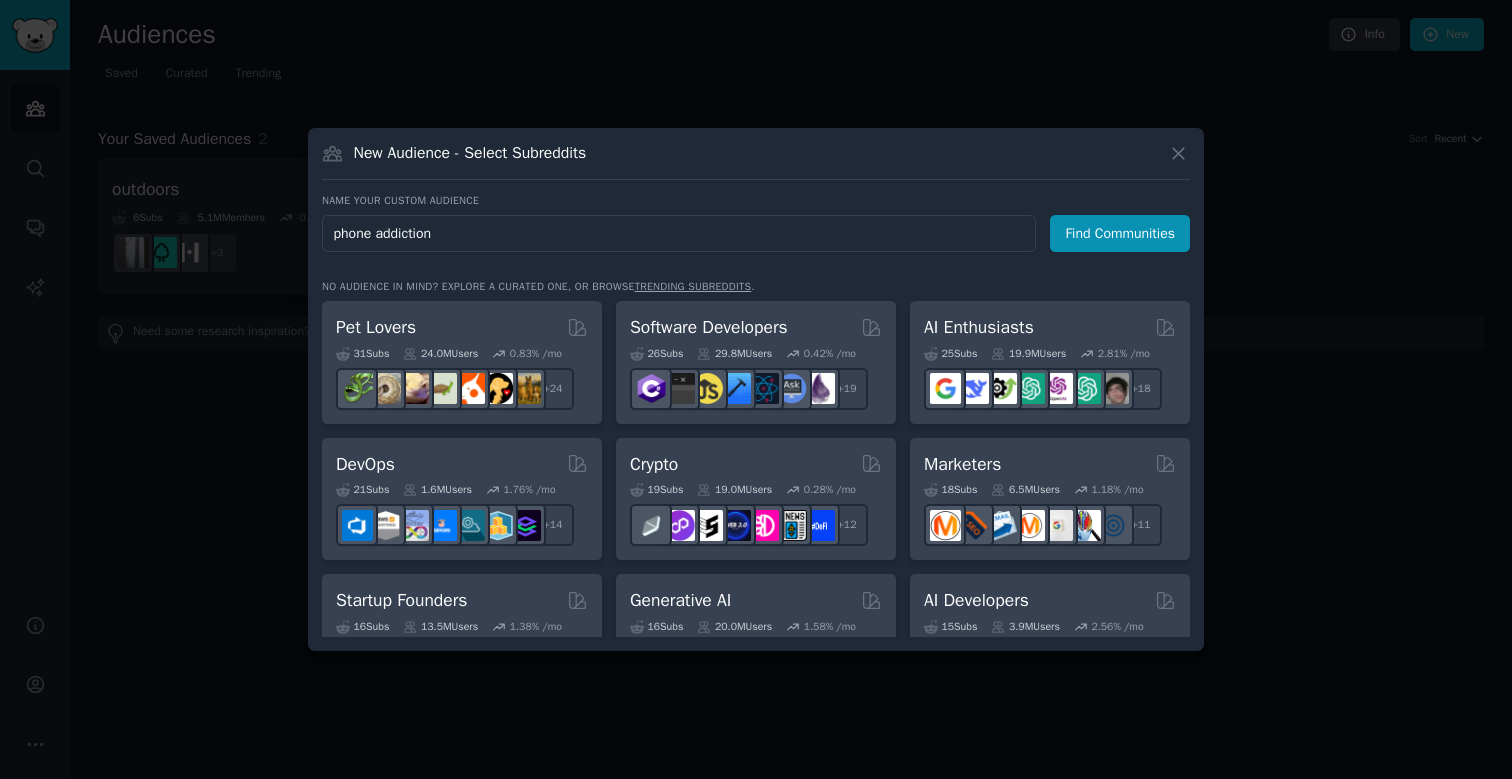click on "Find Communities" at bounding box center (1120, 233) 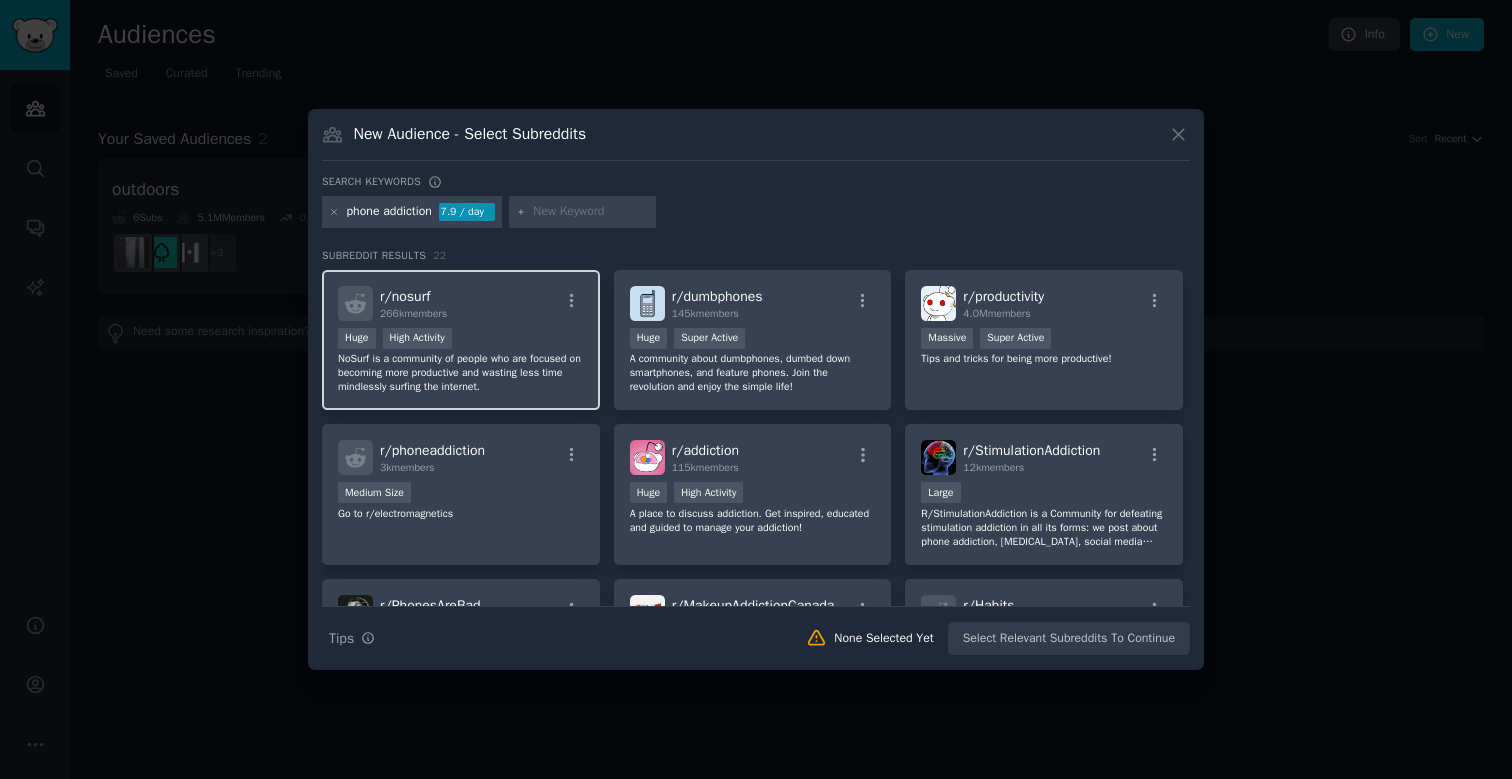 click on "r/ nosurf 266k  members" at bounding box center (461, 303) 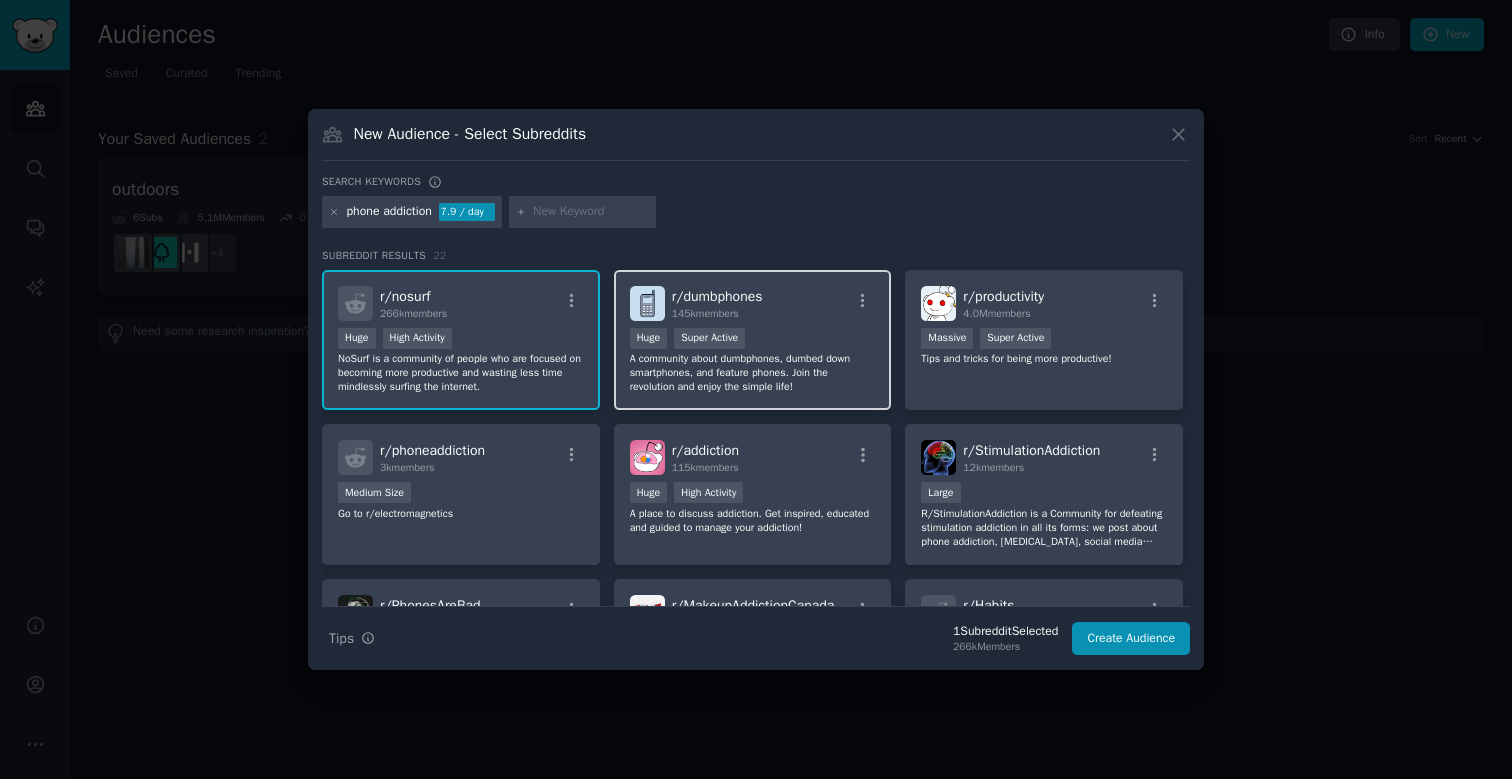 click on "A community about dumbphones, dumbed down smartphones, and feature phones. Join the revolution and enjoy the simple life!" at bounding box center [753, 373] 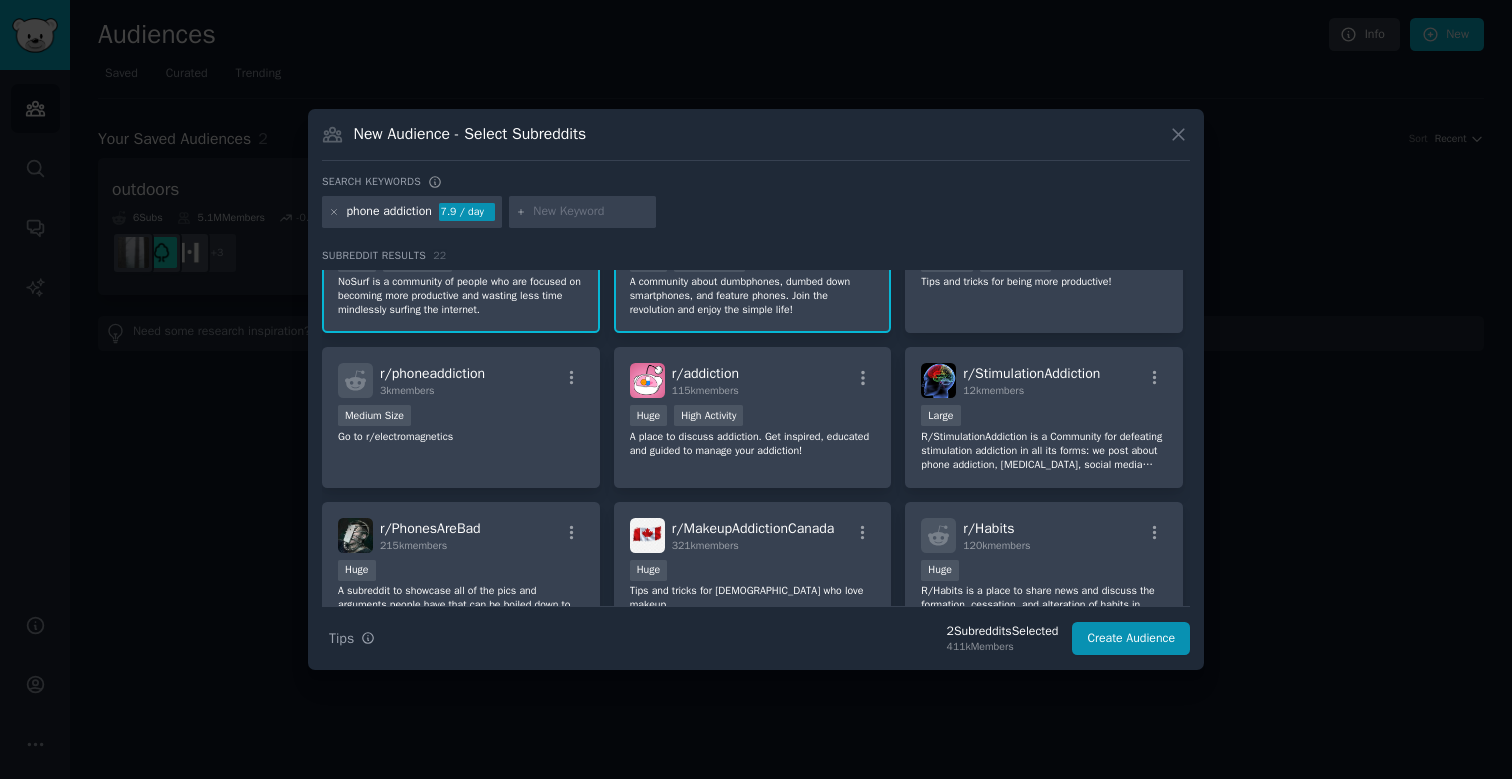scroll, scrollTop: 82, scrollLeft: 0, axis: vertical 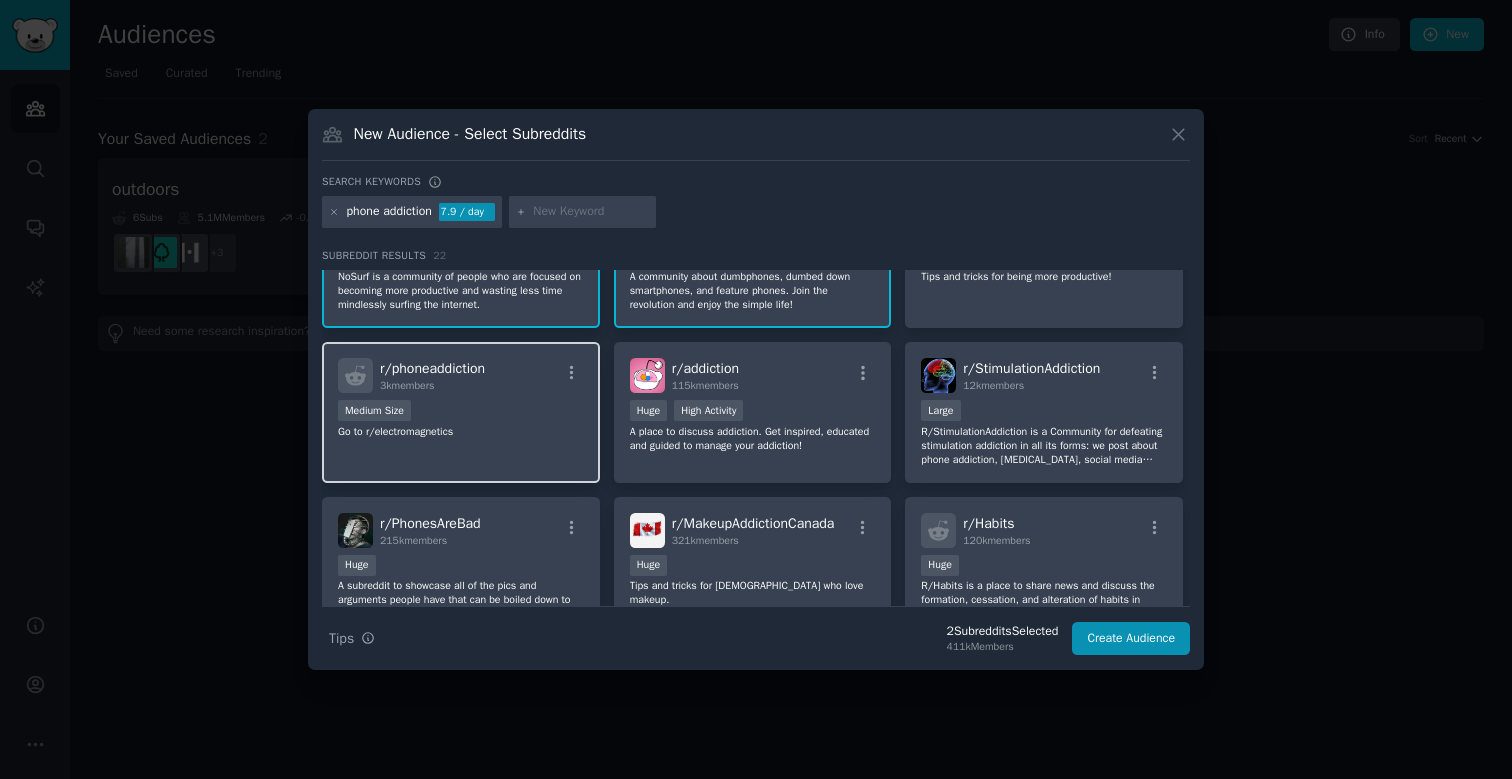click on "Go to r/electromagnetics" at bounding box center [461, 432] 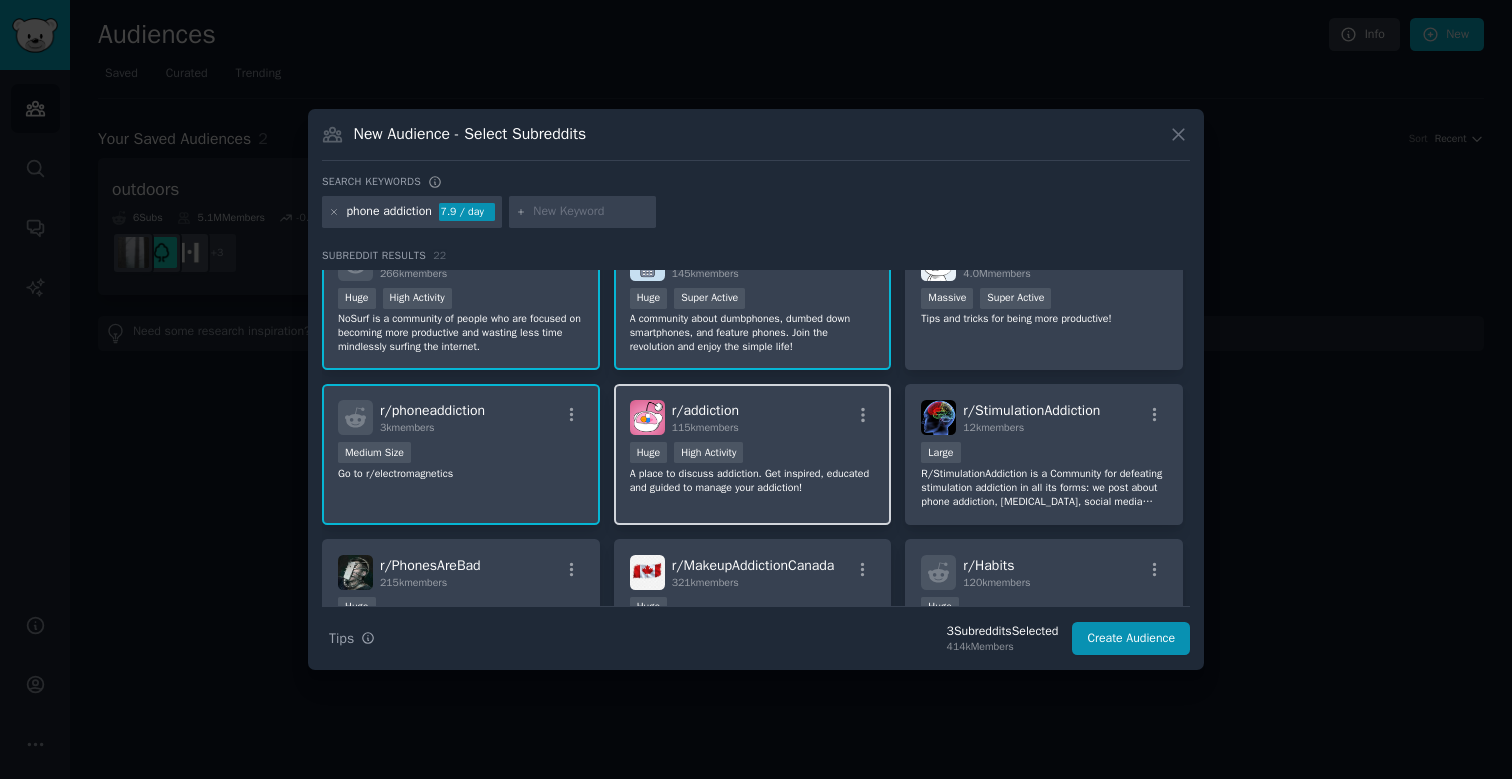 scroll, scrollTop: 42, scrollLeft: 0, axis: vertical 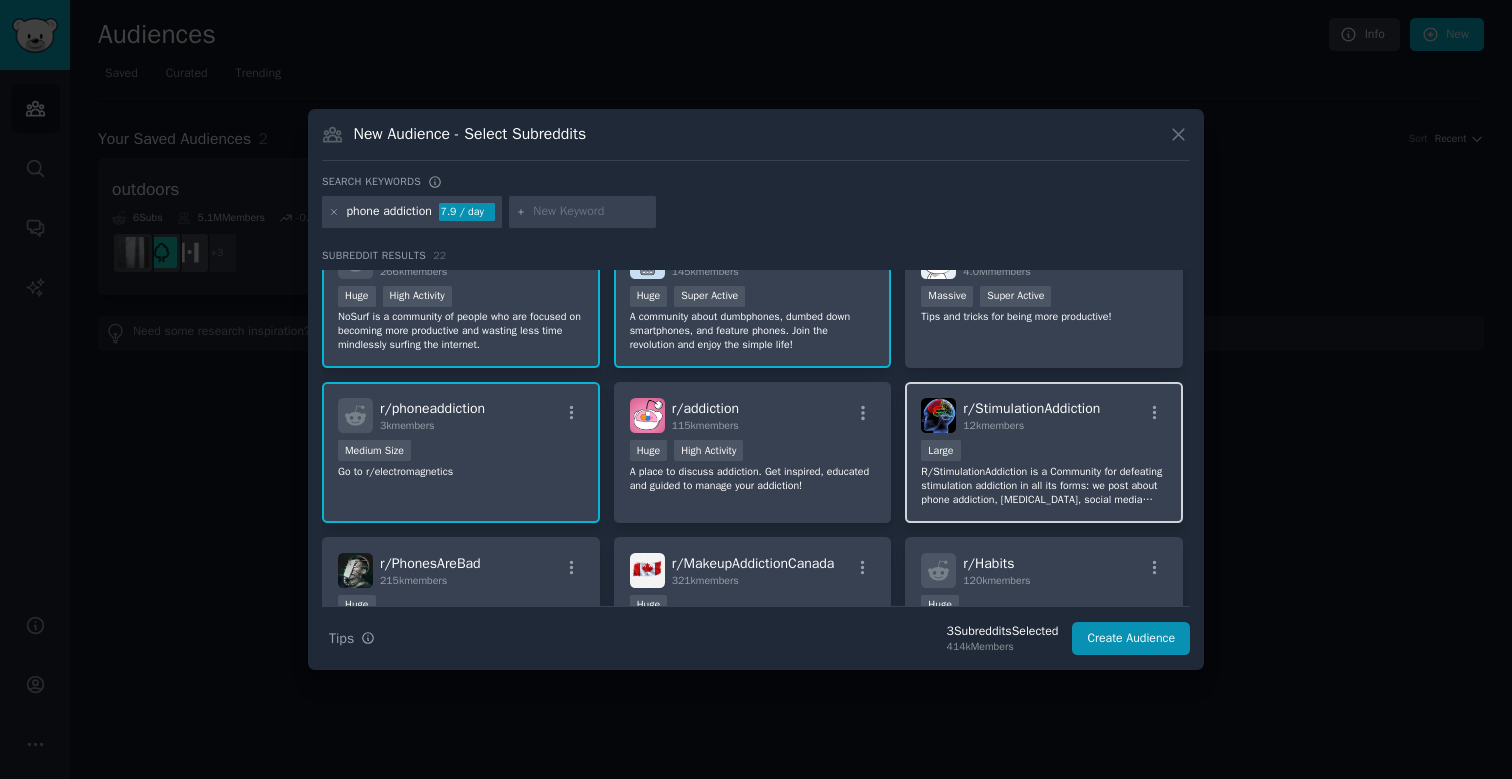 click on "R/StimulationAddiction is a Community for defeating stimulation addiction in all its forms: we post about phone addiction, [MEDICAL_DATA], social media addiction, dating app addiction, porn addiction, shopping addiction, [MEDICAL_DATA], and all other forms of stimulation addiction - and share tools for defeating them! Help each other control our [MEDICAL_DATA] and [MEDICAL_DATA] to take back control of our lives." at bounding box center (1044, 486) 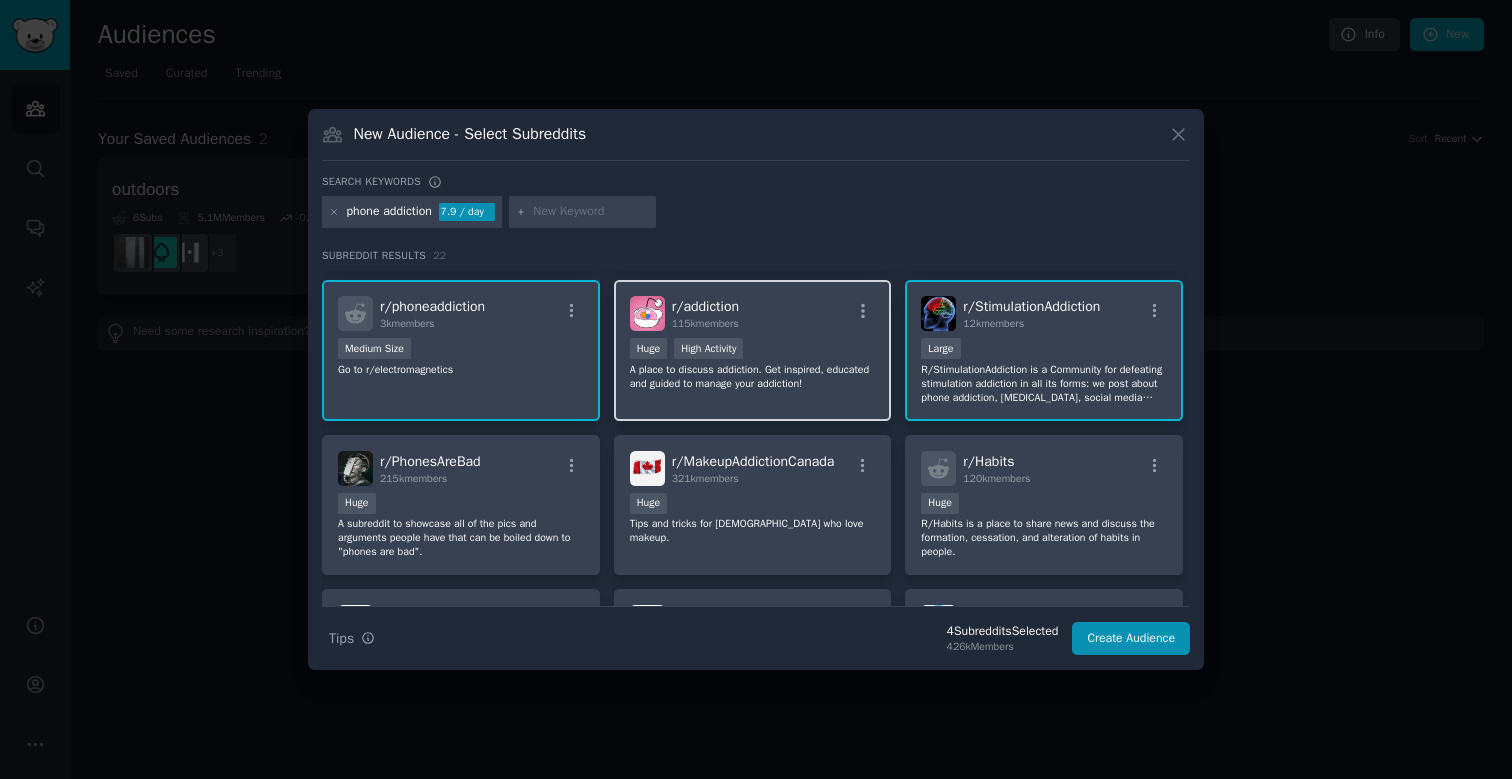 scroll, scrollTop: 148, scrollLeft: 0, axis: vertical 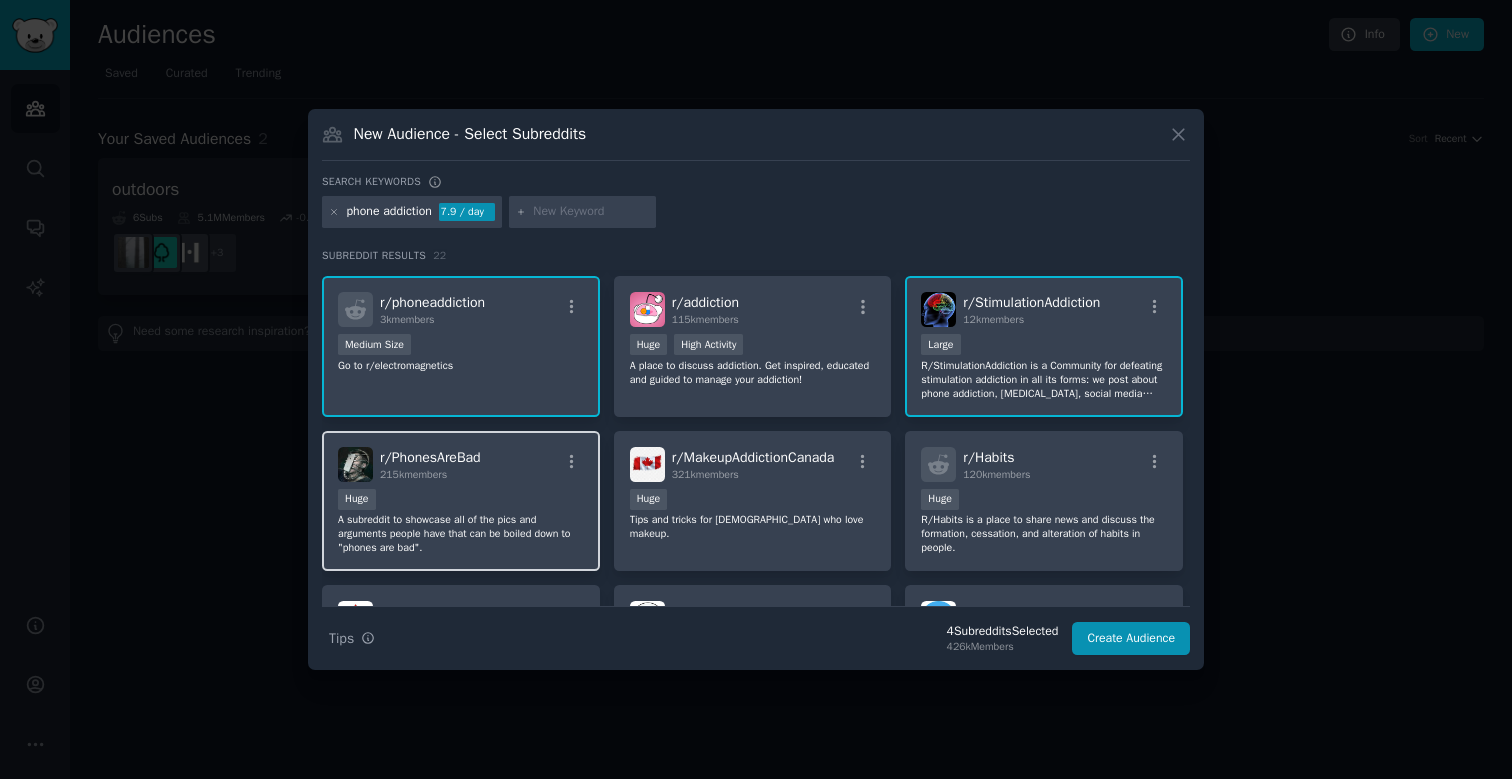 click on "A subreddit to showcase all of the pics and arguments people have that can be boiled down to "phones are bad"." at bounding box center [461, 534] 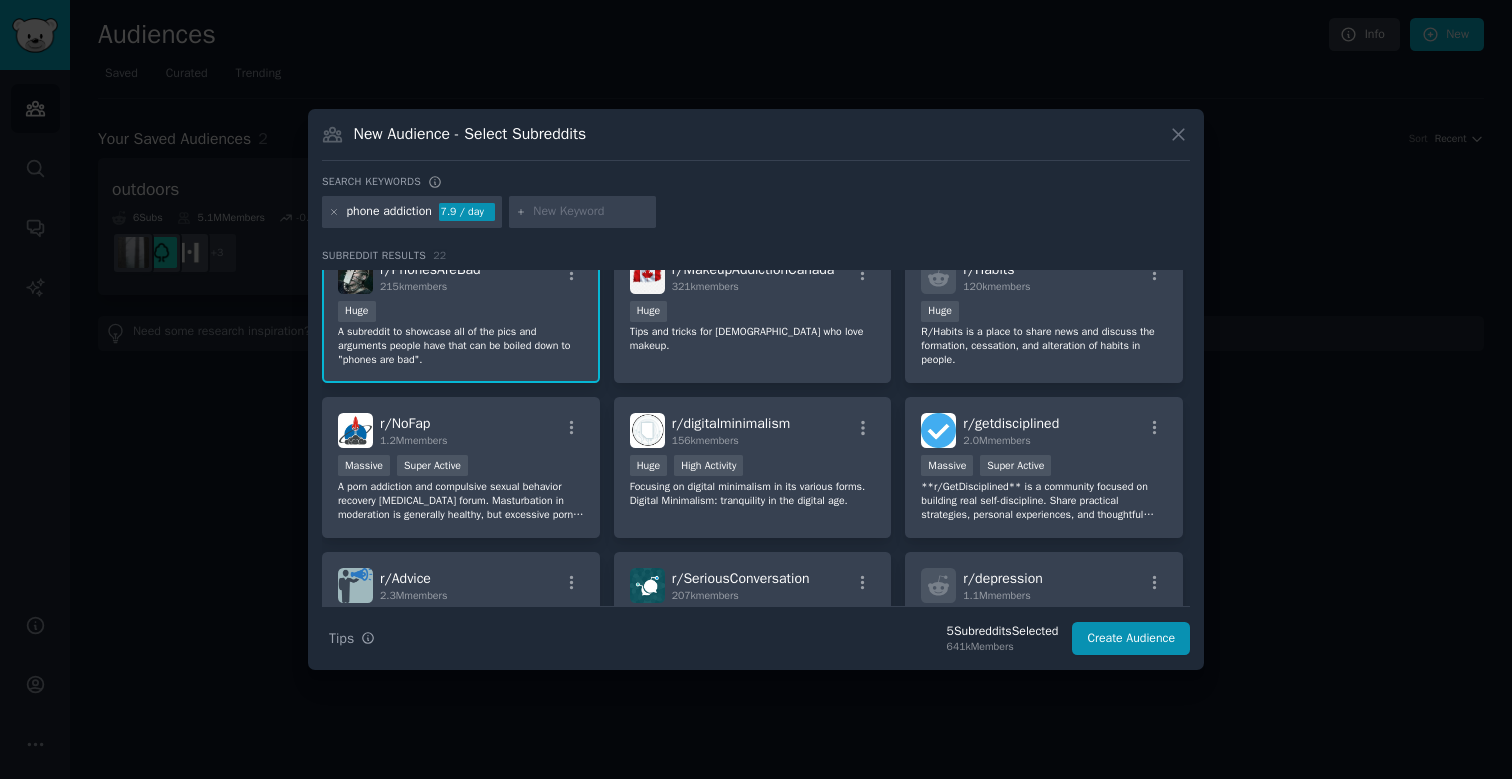 scroll, scrollTop: 337, scrollLeft: 0, axis: vertical 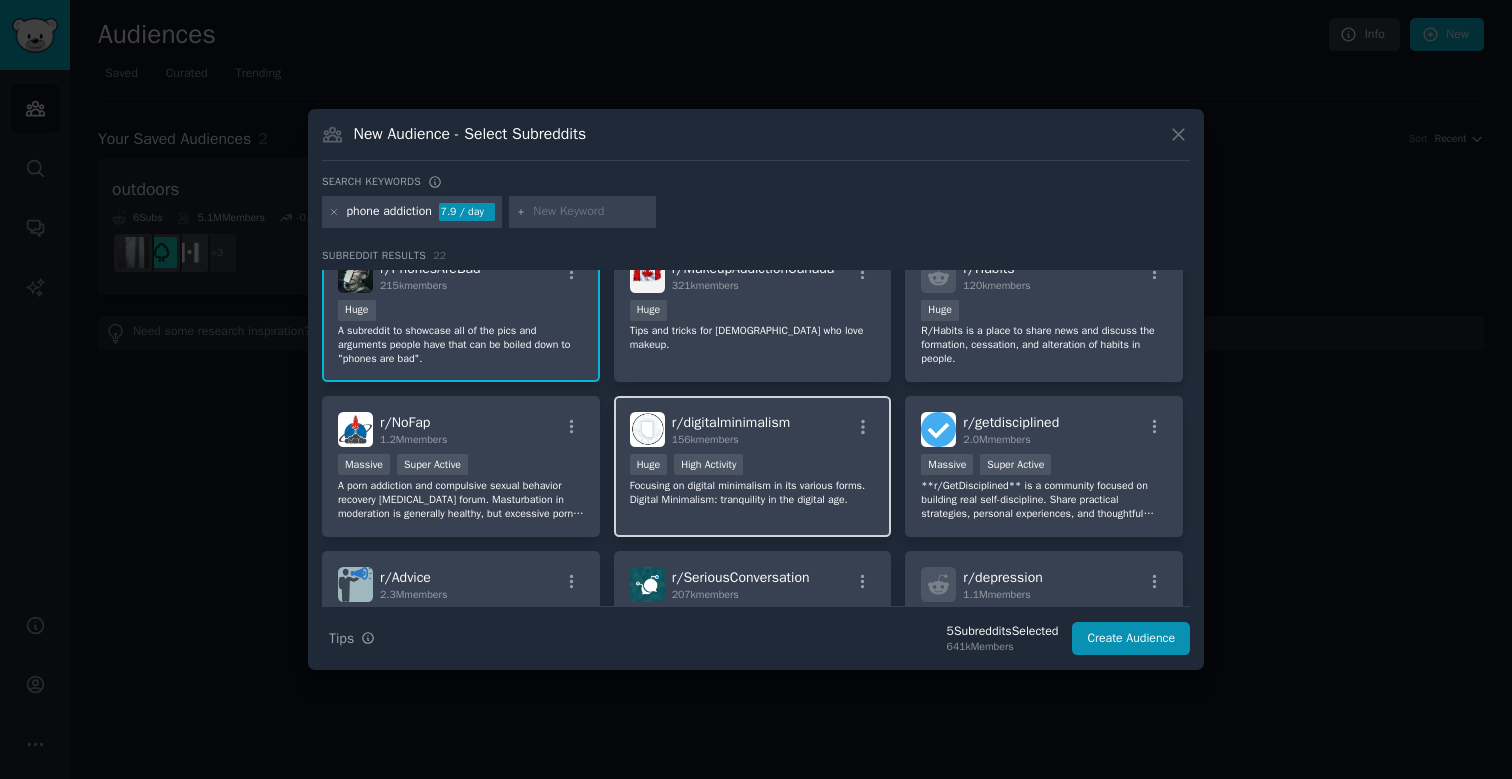 click on "Focusing on digital minimalism in its various forms. Digital Minimalism: tranquility in the digital age." at bounding box center (753, 493) 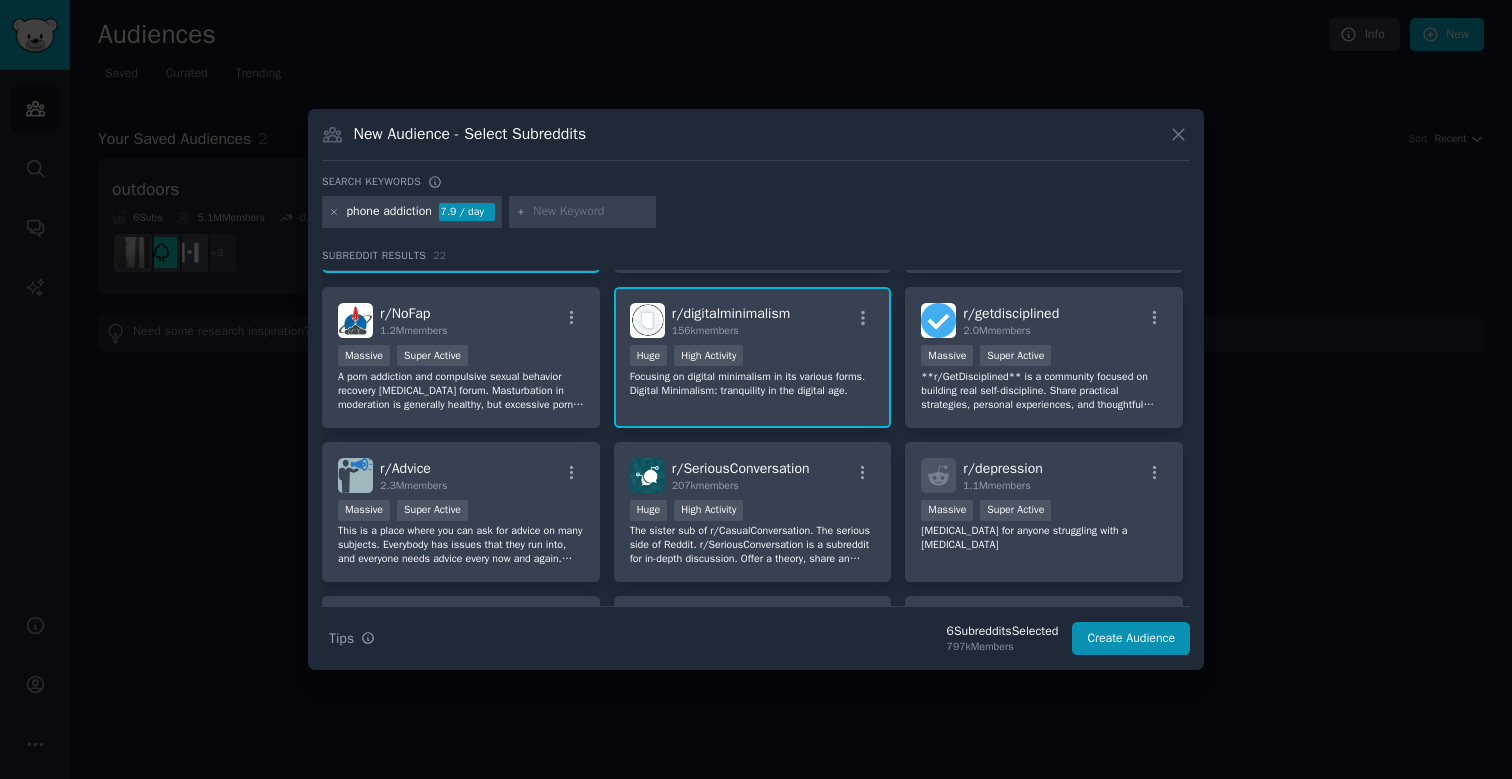 scroll, scrollTop: 462, scrollLeft: 0, axis: vertical 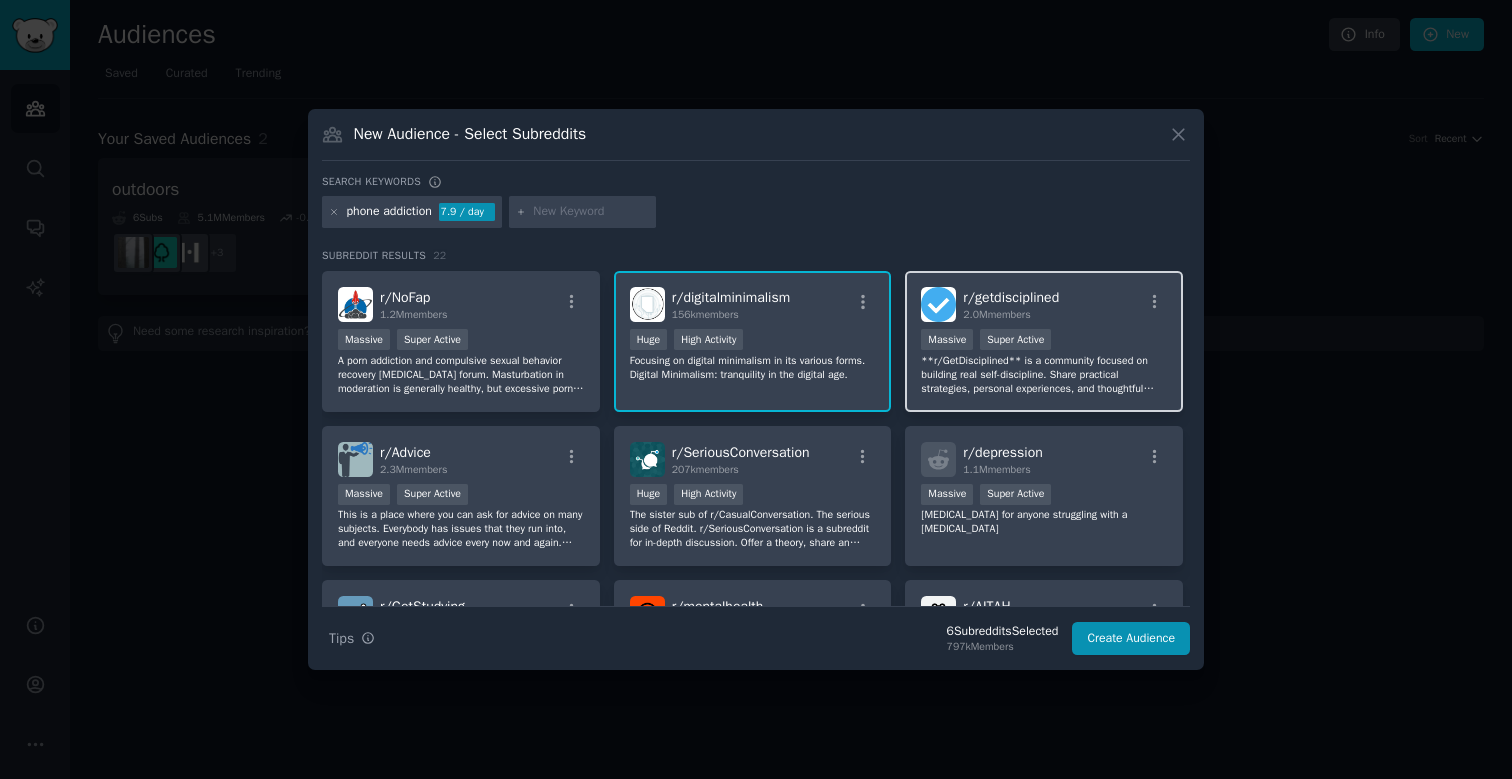 click on "**r/GetDisciplined** is a community focused on building real self-discipline. Share practical strategies, personal experiences, and thoughtful advice to help yourself and others make lasting improvements and achieve meaningful goals." at bounding box center (1044, 375) 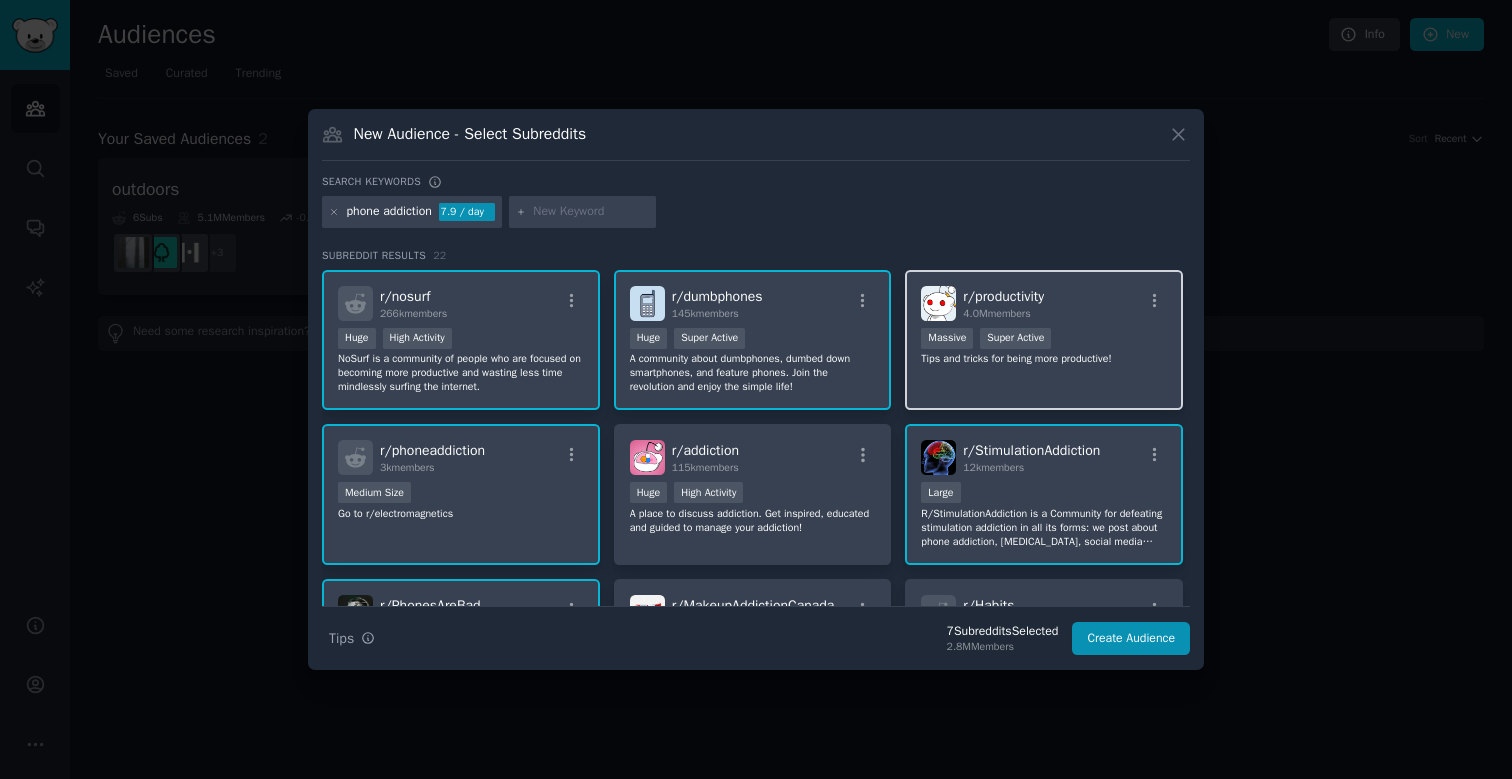 scroll, scrollTop: 0, scrollLeft: 0, axis: both 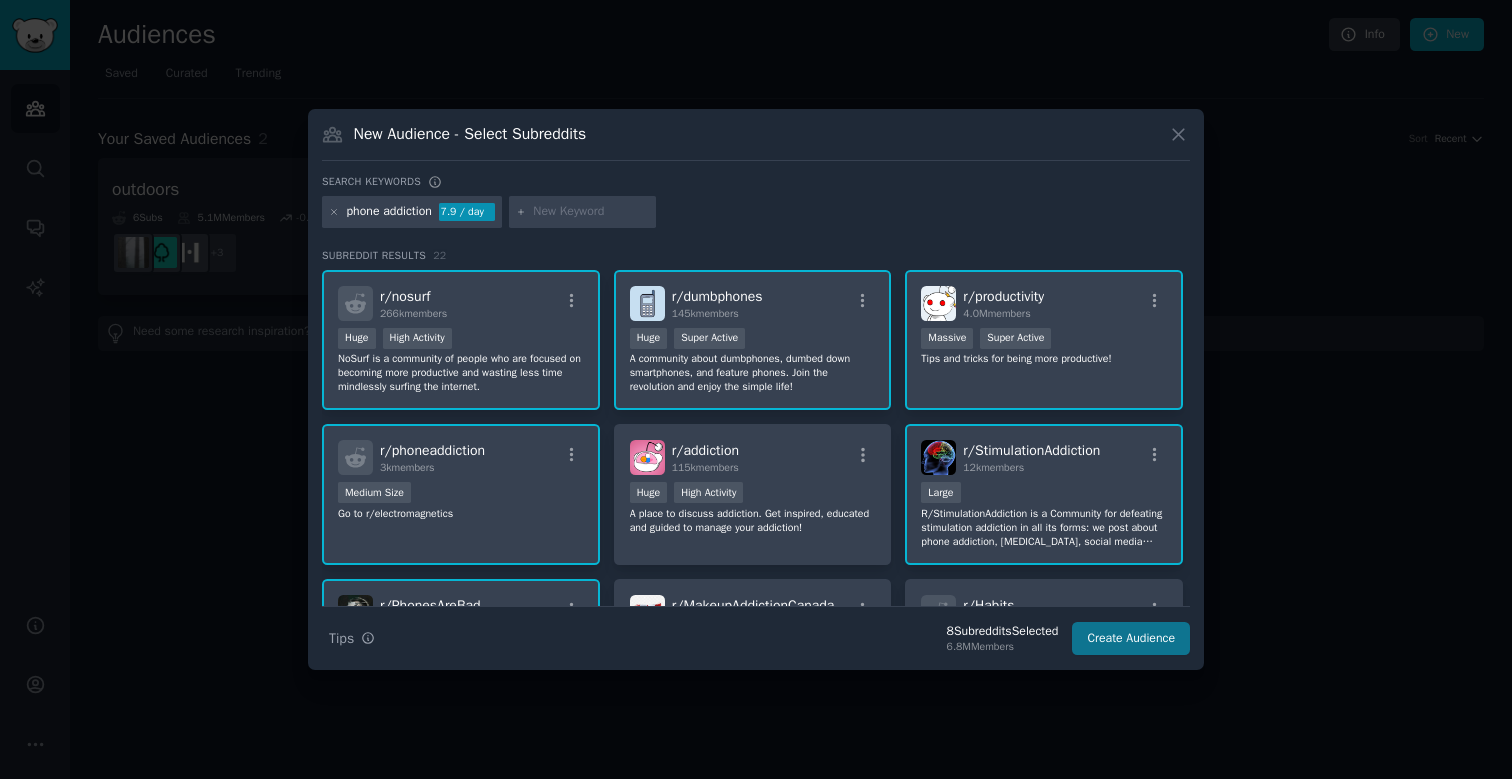 click on "Create Audience" at bounding box center (1131, 639) 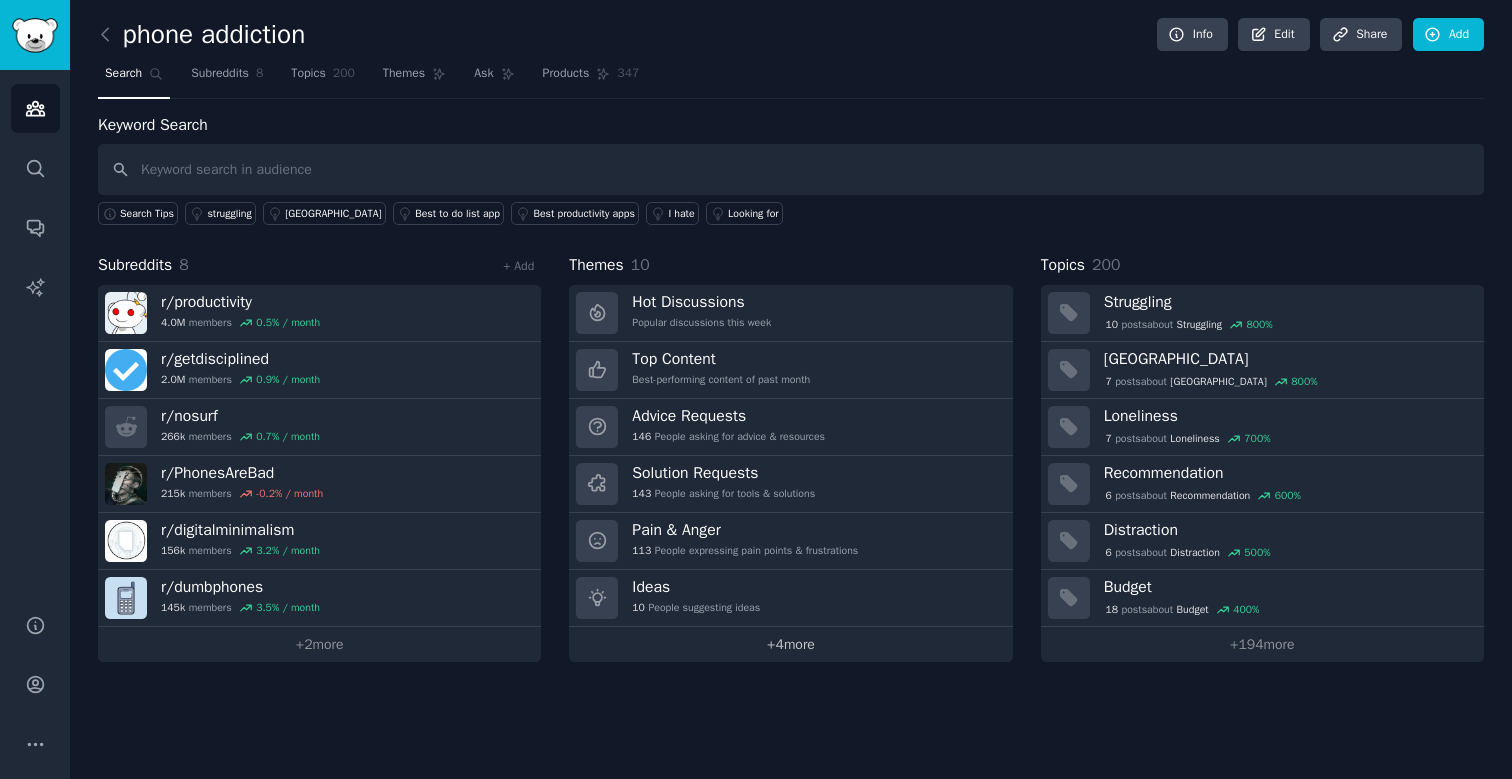 click on "+  4  more" at bounding box center [790, 644] 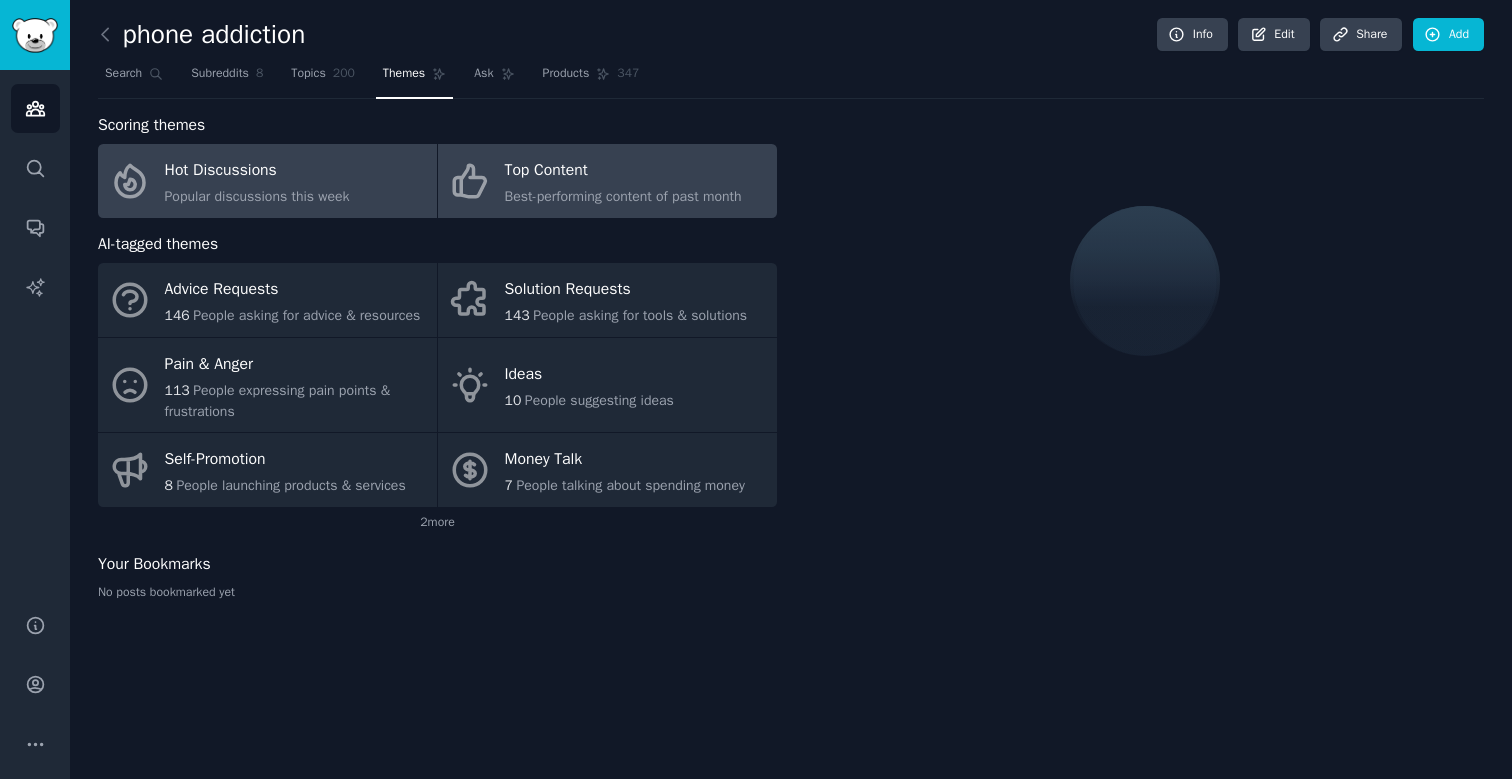 click on "Top Content" at bounding box center (623, 171) 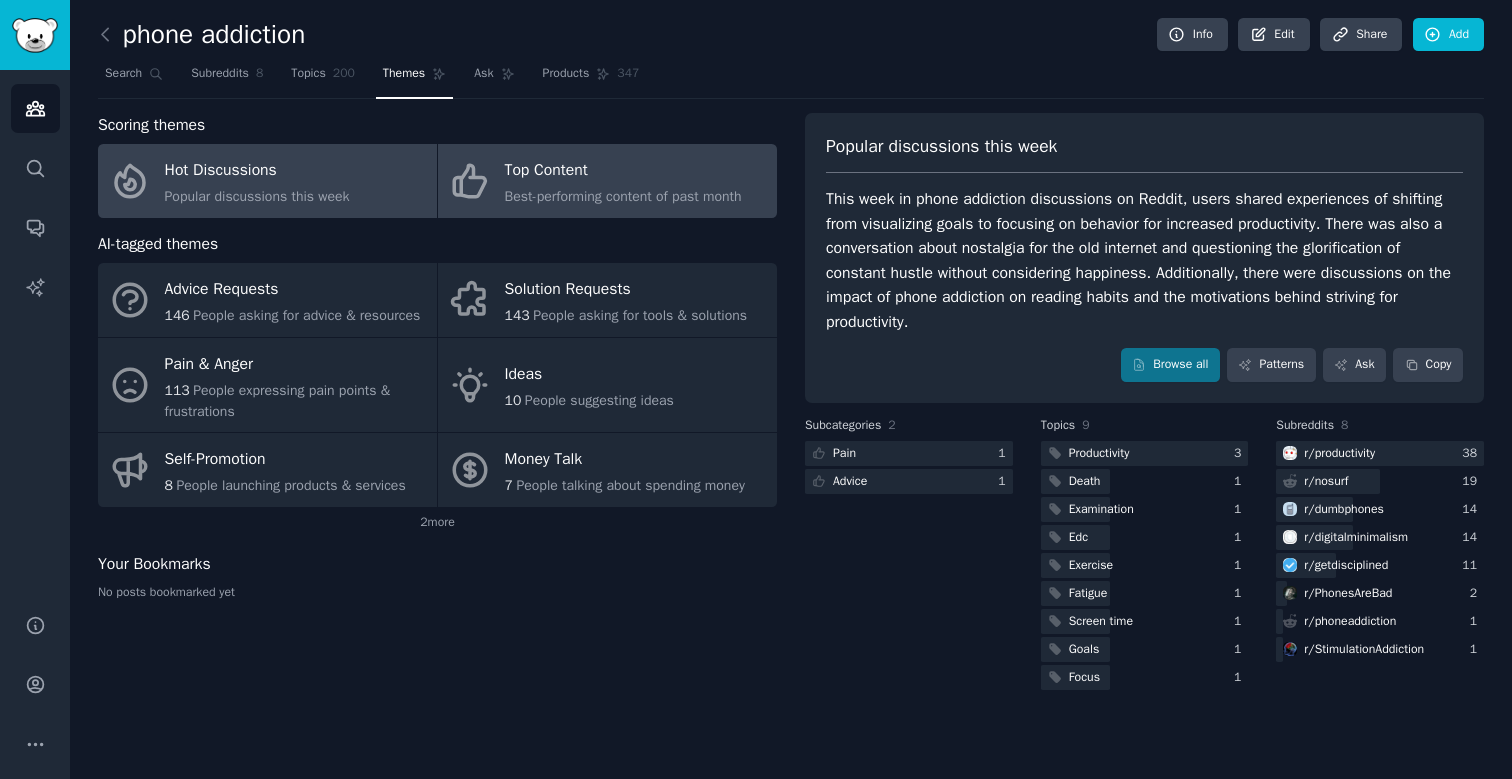 click on "Hot Discussions" at bounding box center [257, 171] 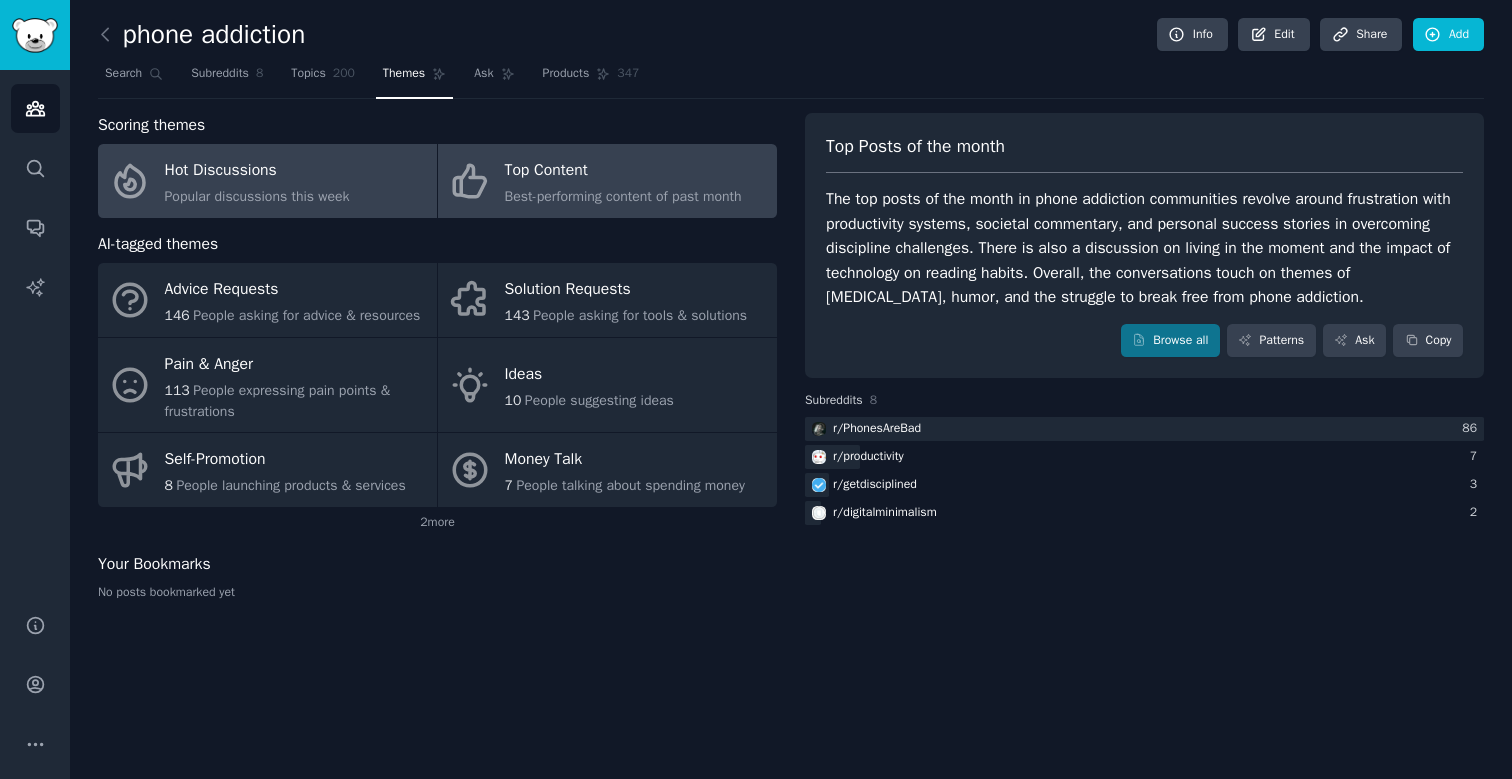 click 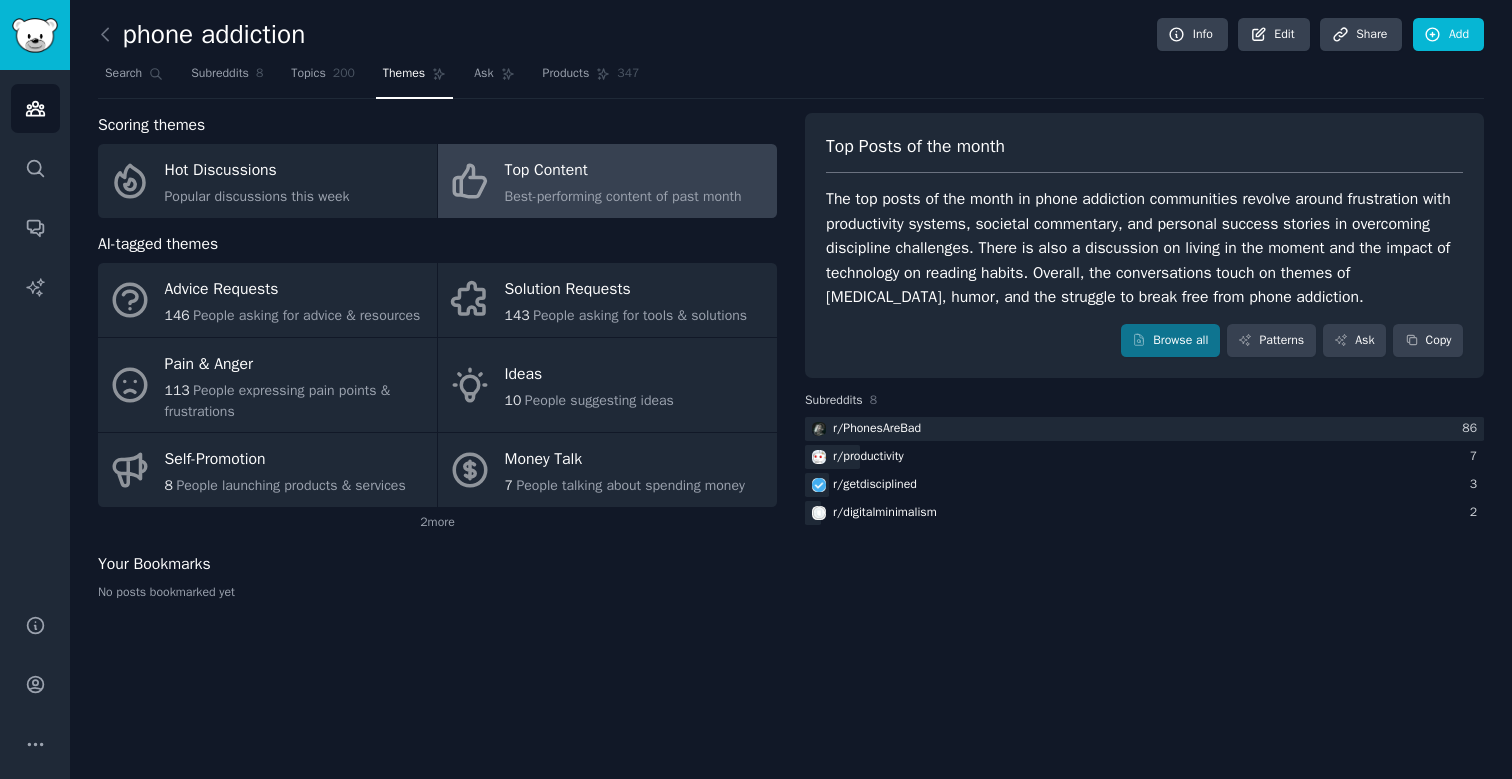 scroll, scrollTop: 0, scrollLeft: 0, axis: both 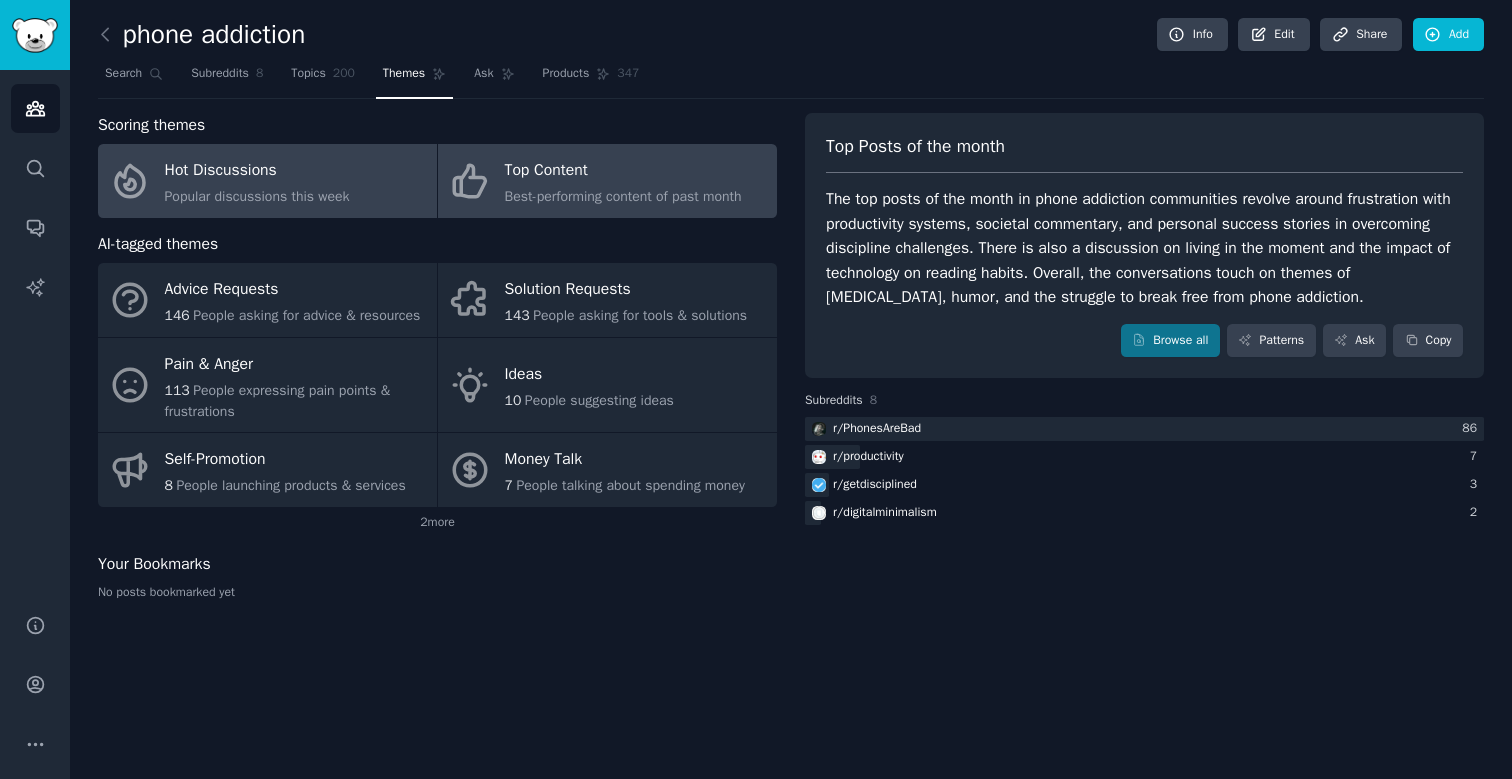 click on "Hot Discussions Popular discussions this week" at bounding box center [267, 181] 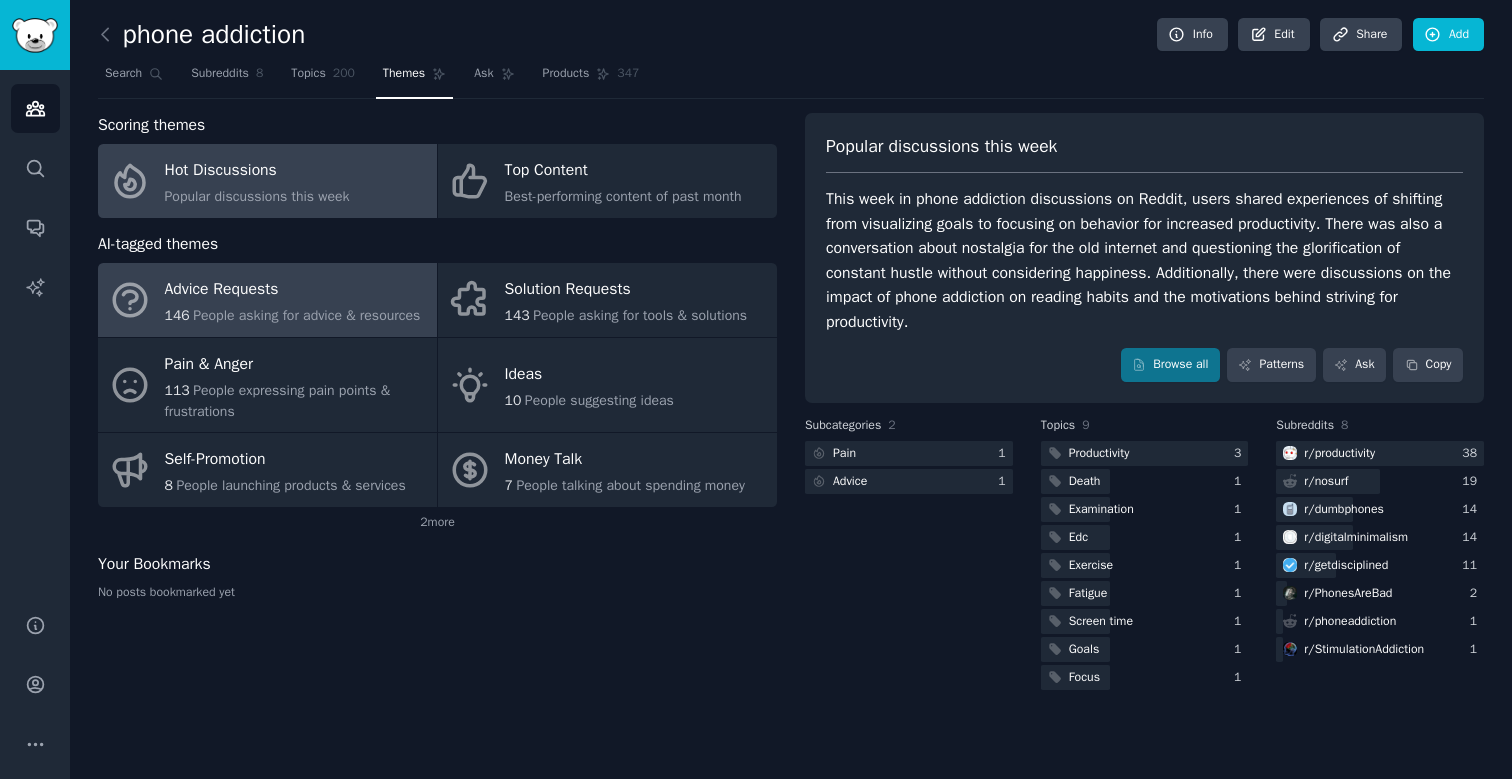 click on "146 People asking for advice & resources" at bounding box center (293, 315) 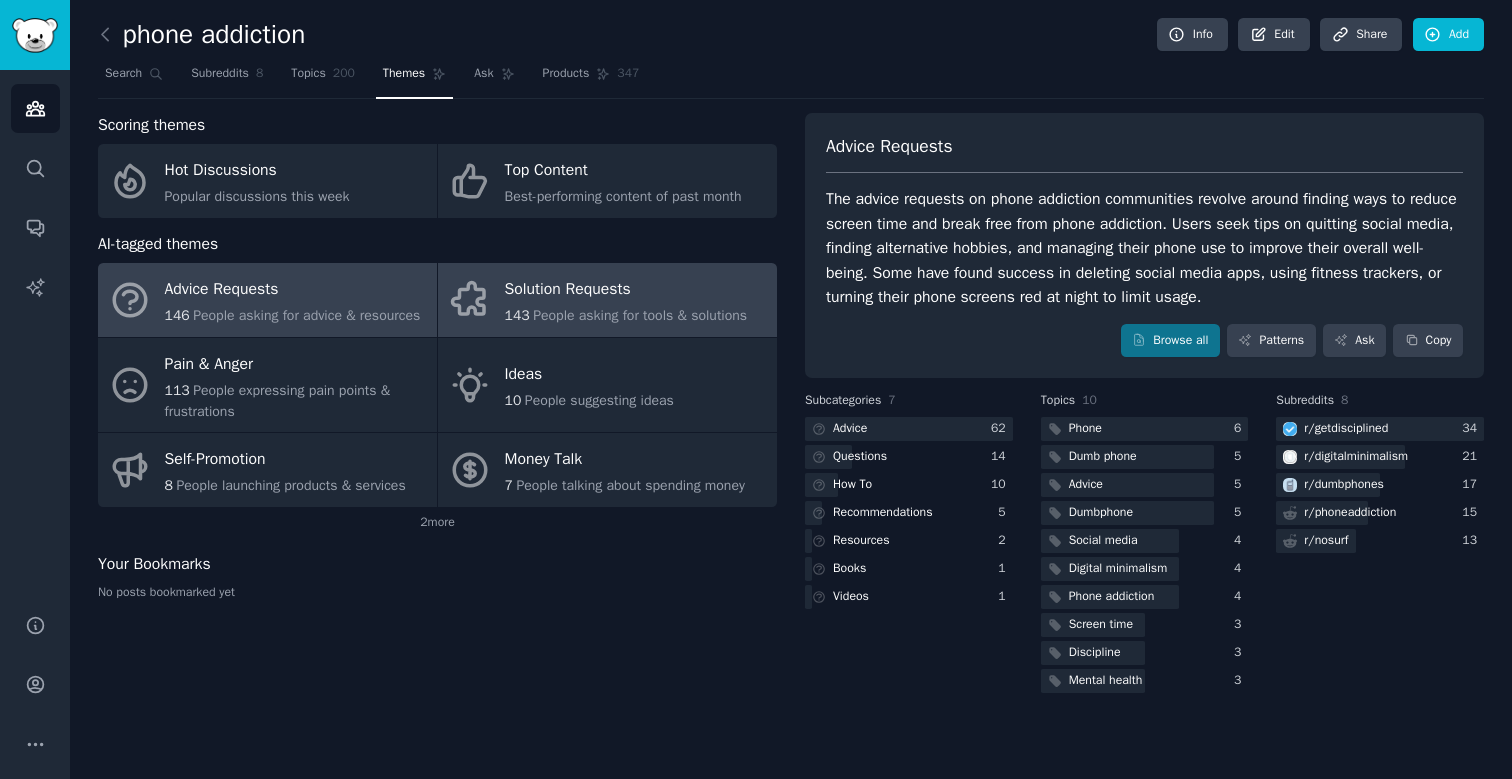 click on "People asking for tools & solutions" at bounding box center [640, 315] 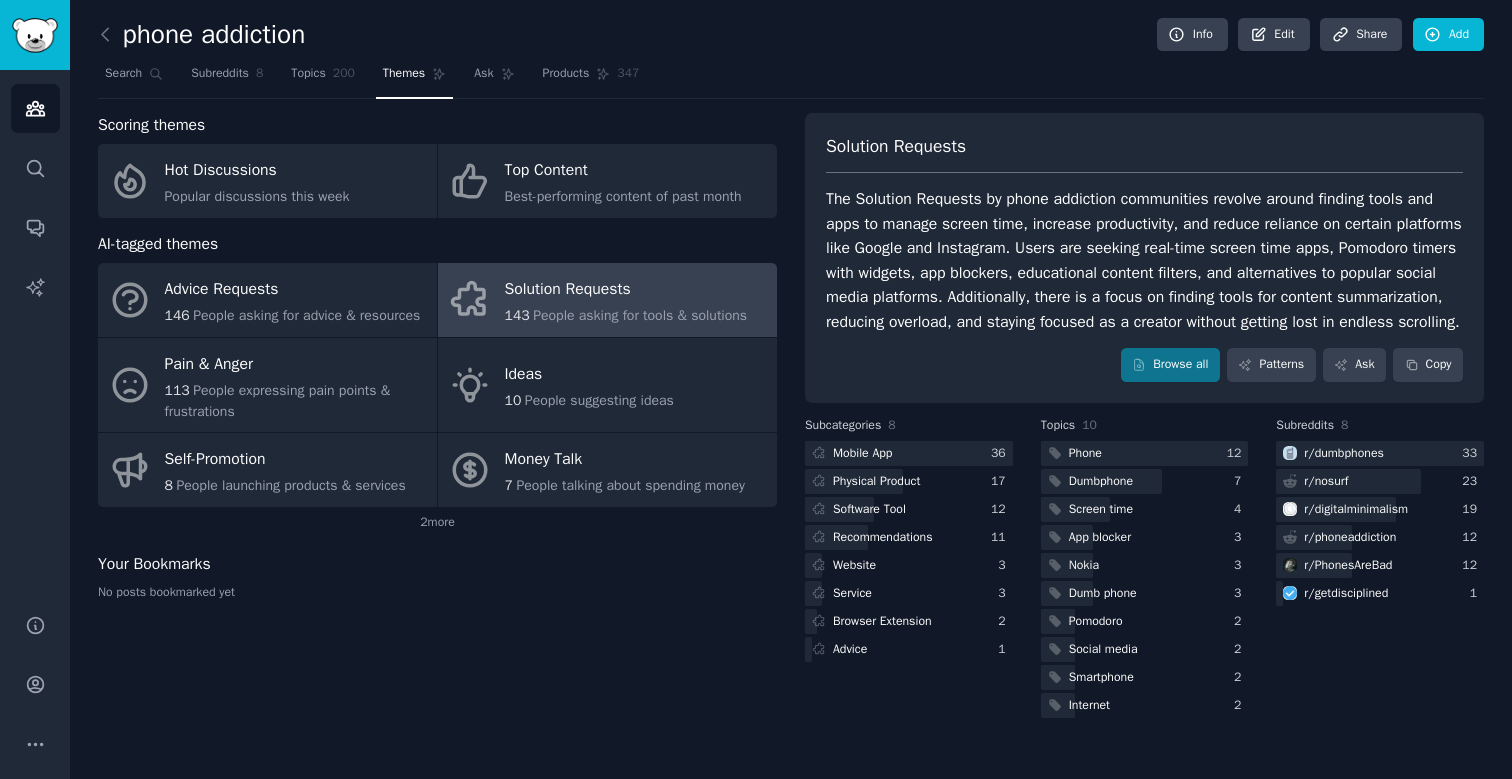 scroll, scrollTop: 0, scrollLeft: 0, axis: both 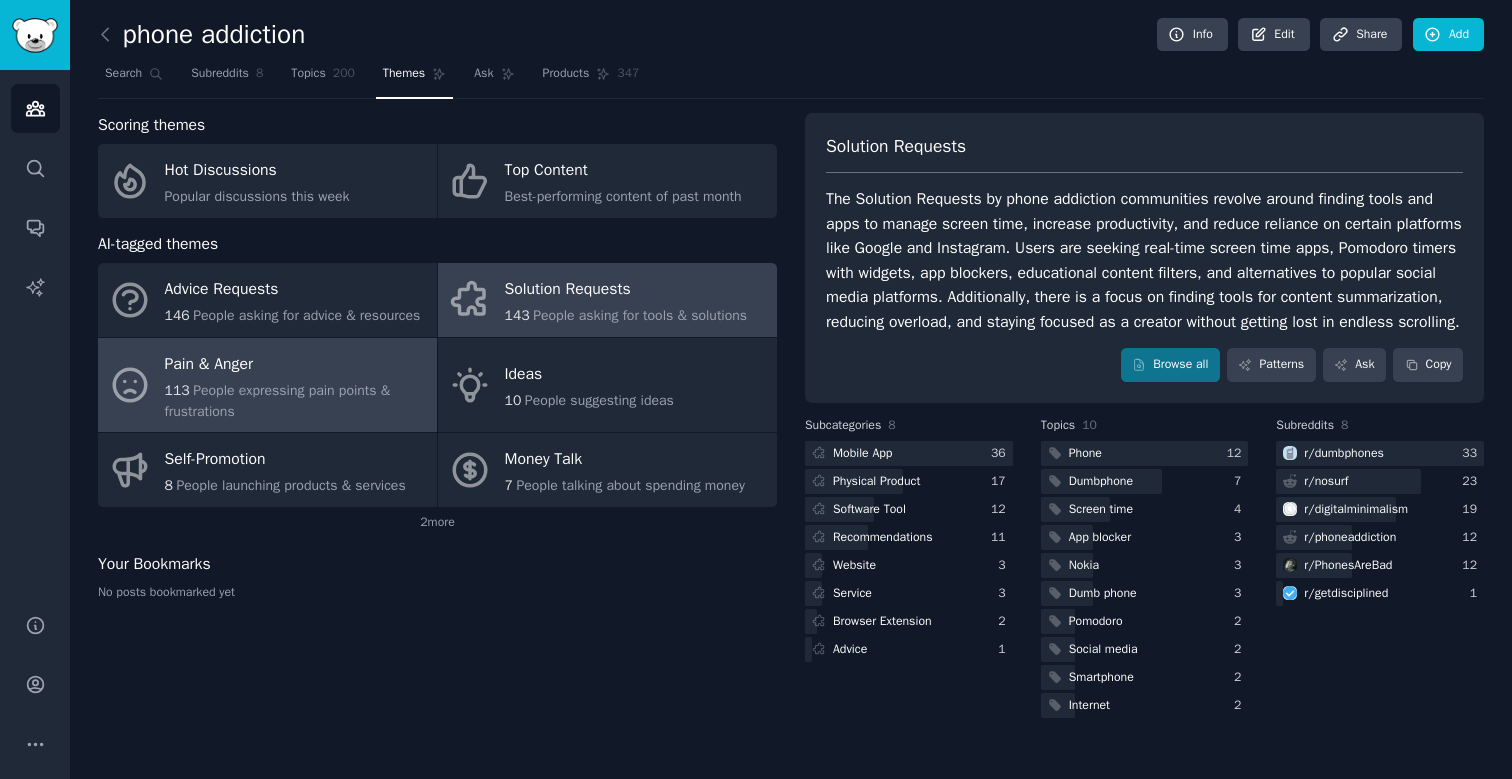 click on "Pain & Anger" at bounding box center (296, 364) 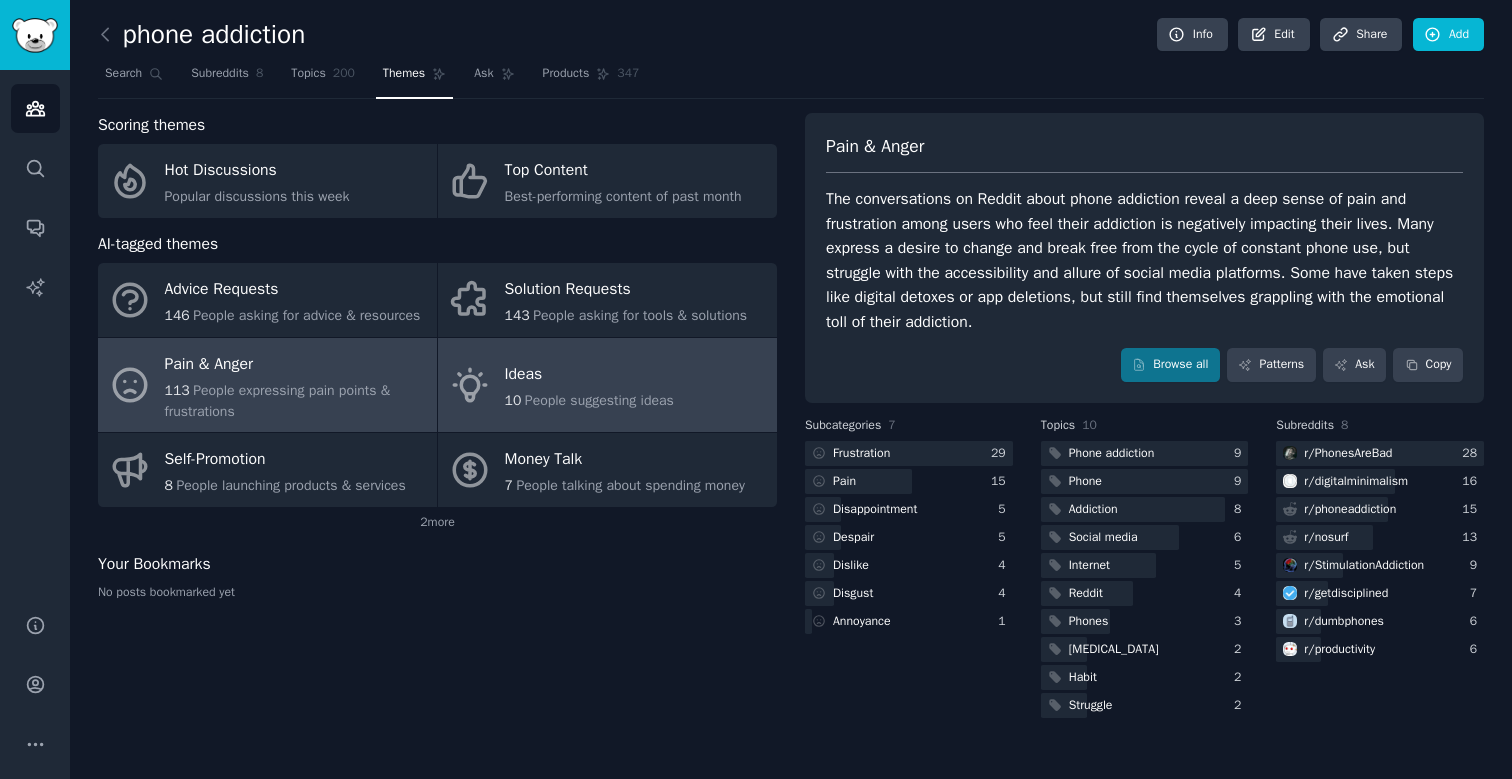 click on "10" at bounding box center (513, 400) 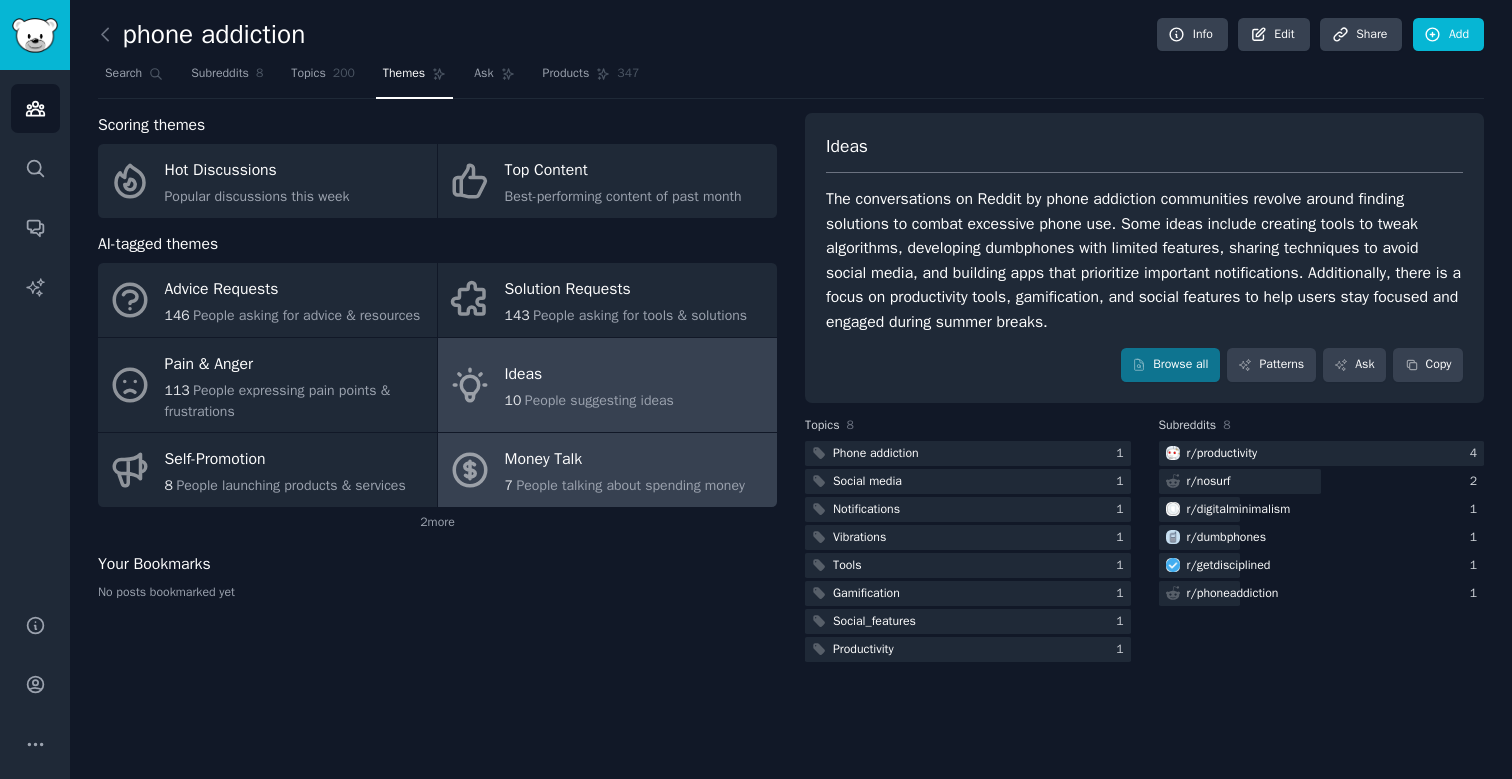click on "Money Talk 7 People talking about spending money" at bounding box center [607, 470] 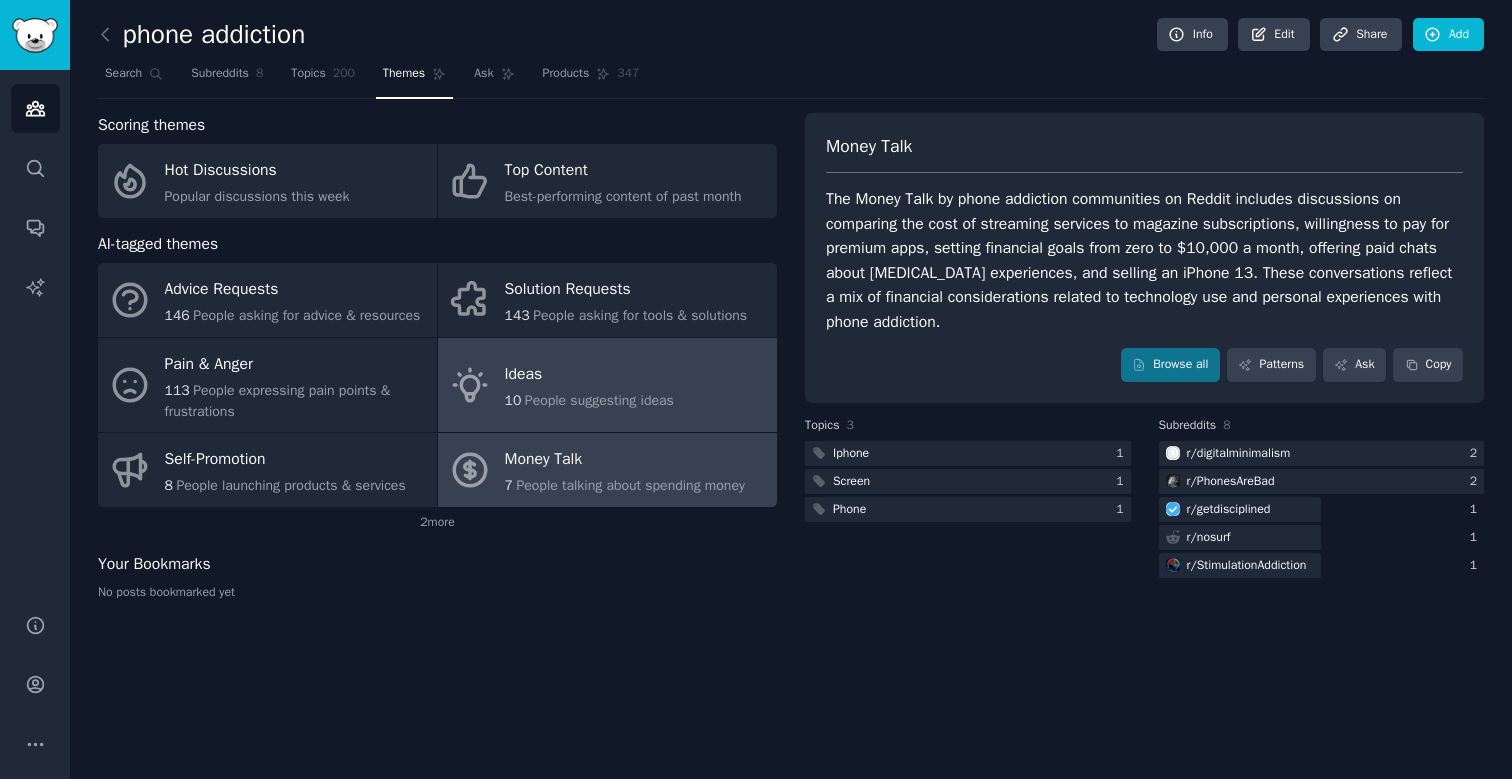 click on "Ideas" at bounding box center [589, 375] 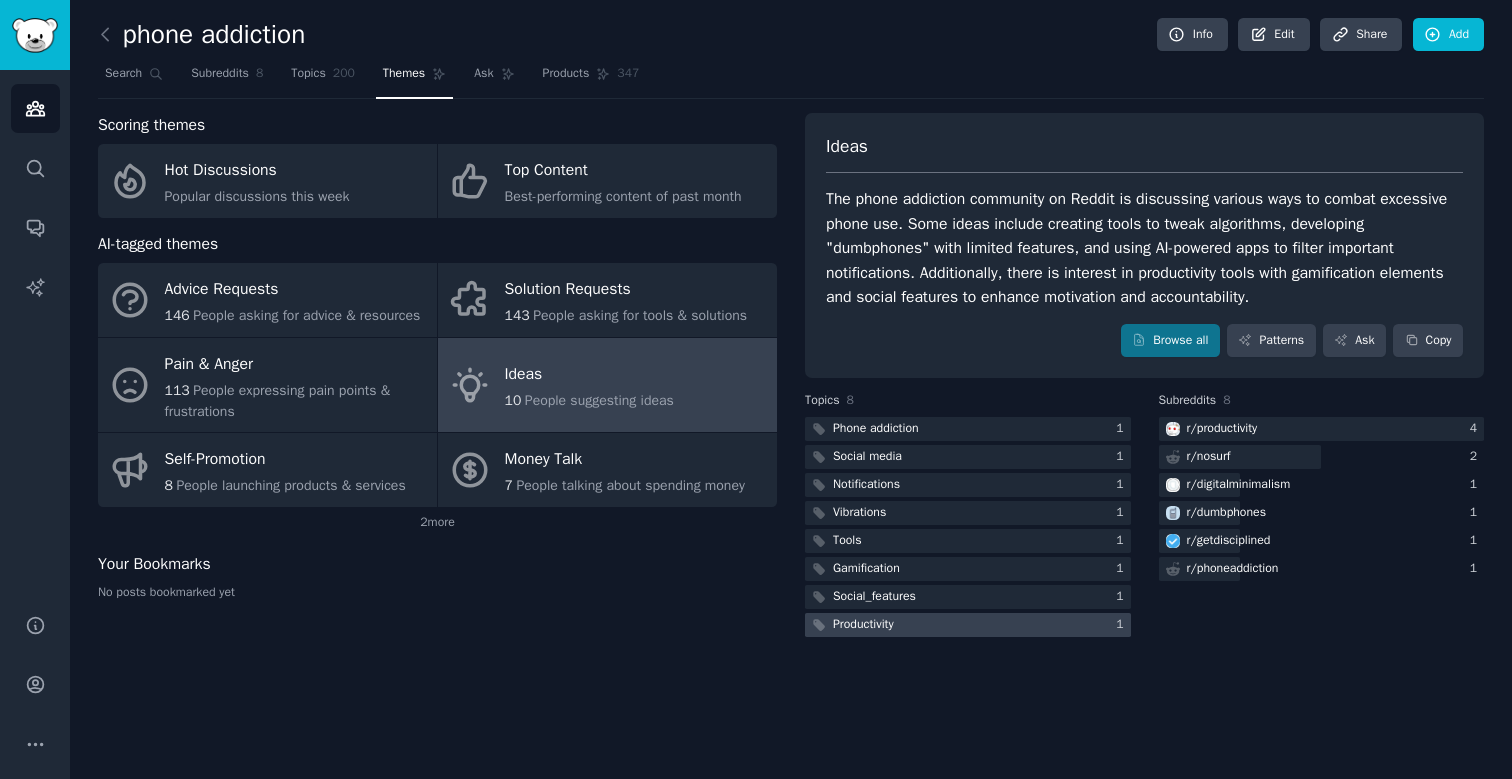 click on "Productivity" at bounding box center (863, 625) 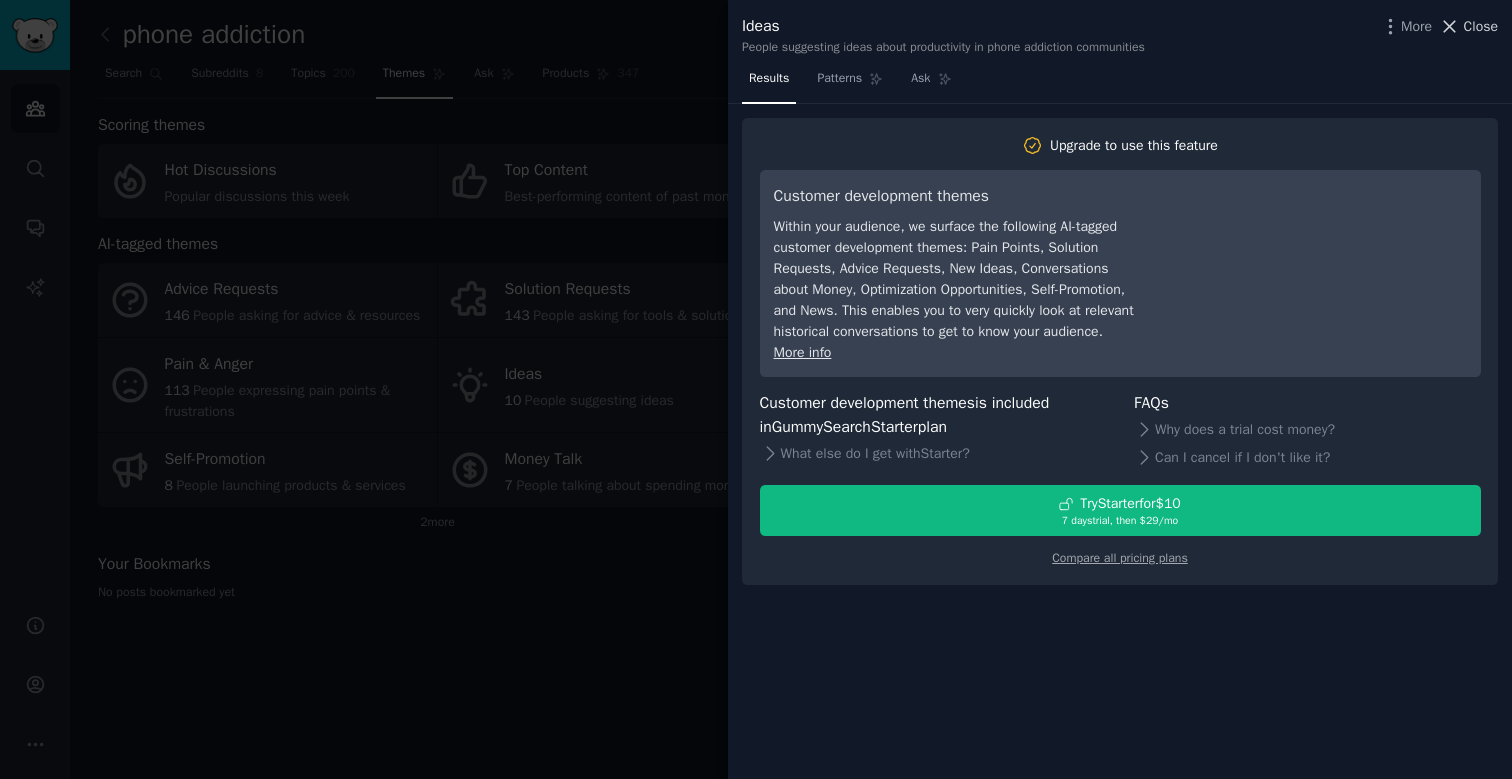 click on "Close" at bounding box center [1481, 26] 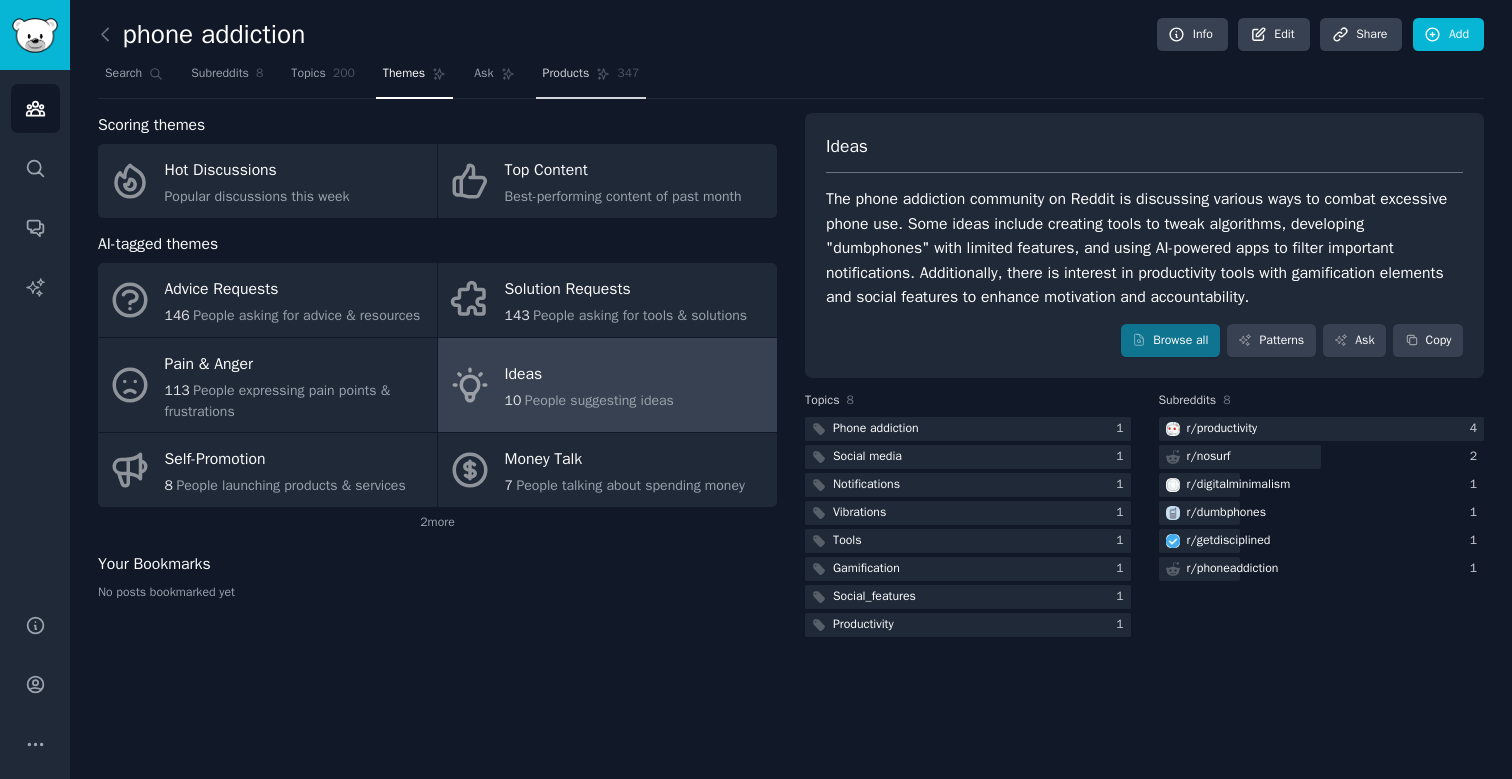 click on "Products" at bounding box center [566, 74] 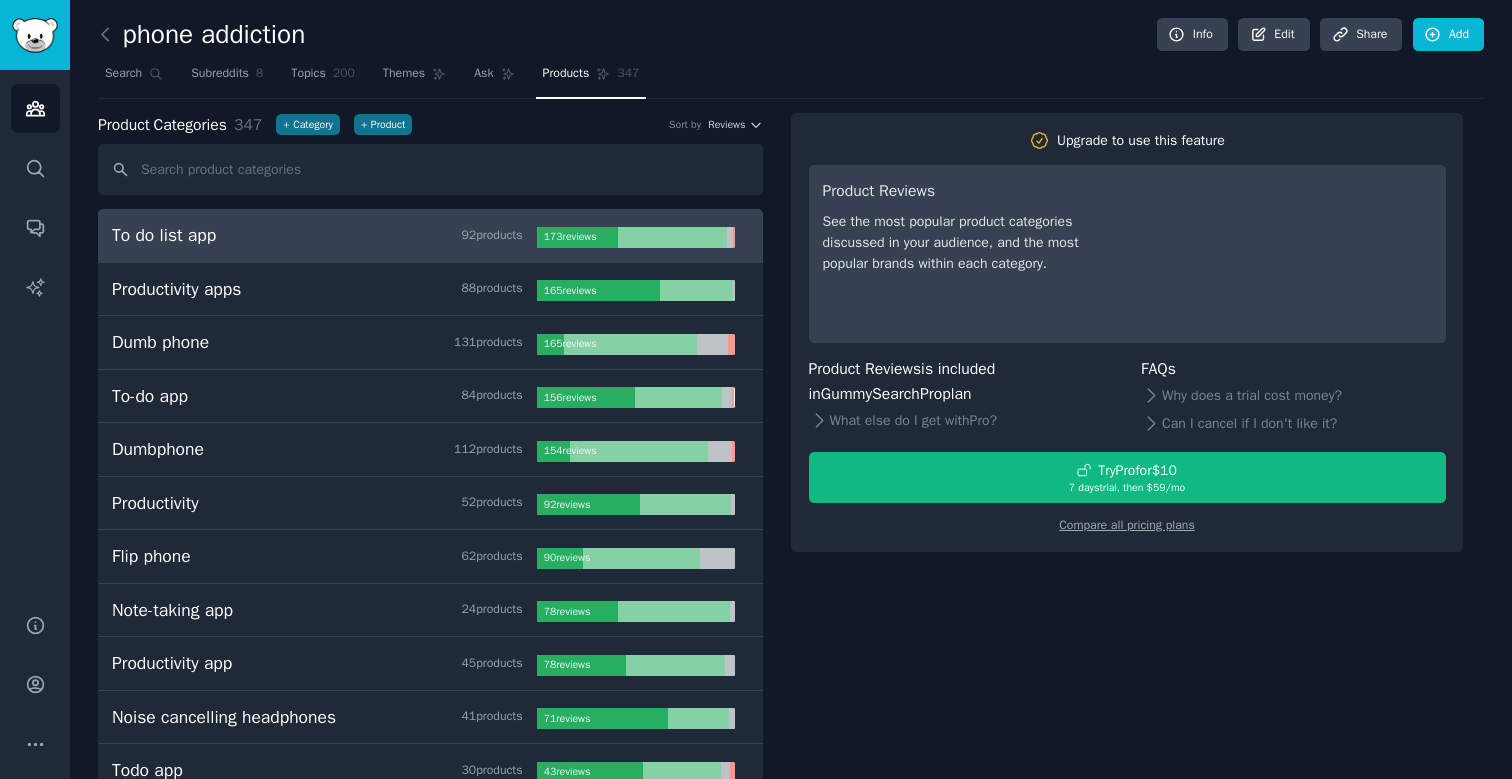 scroll, scrollTop: 0, scrollLeft: 0, axis: both 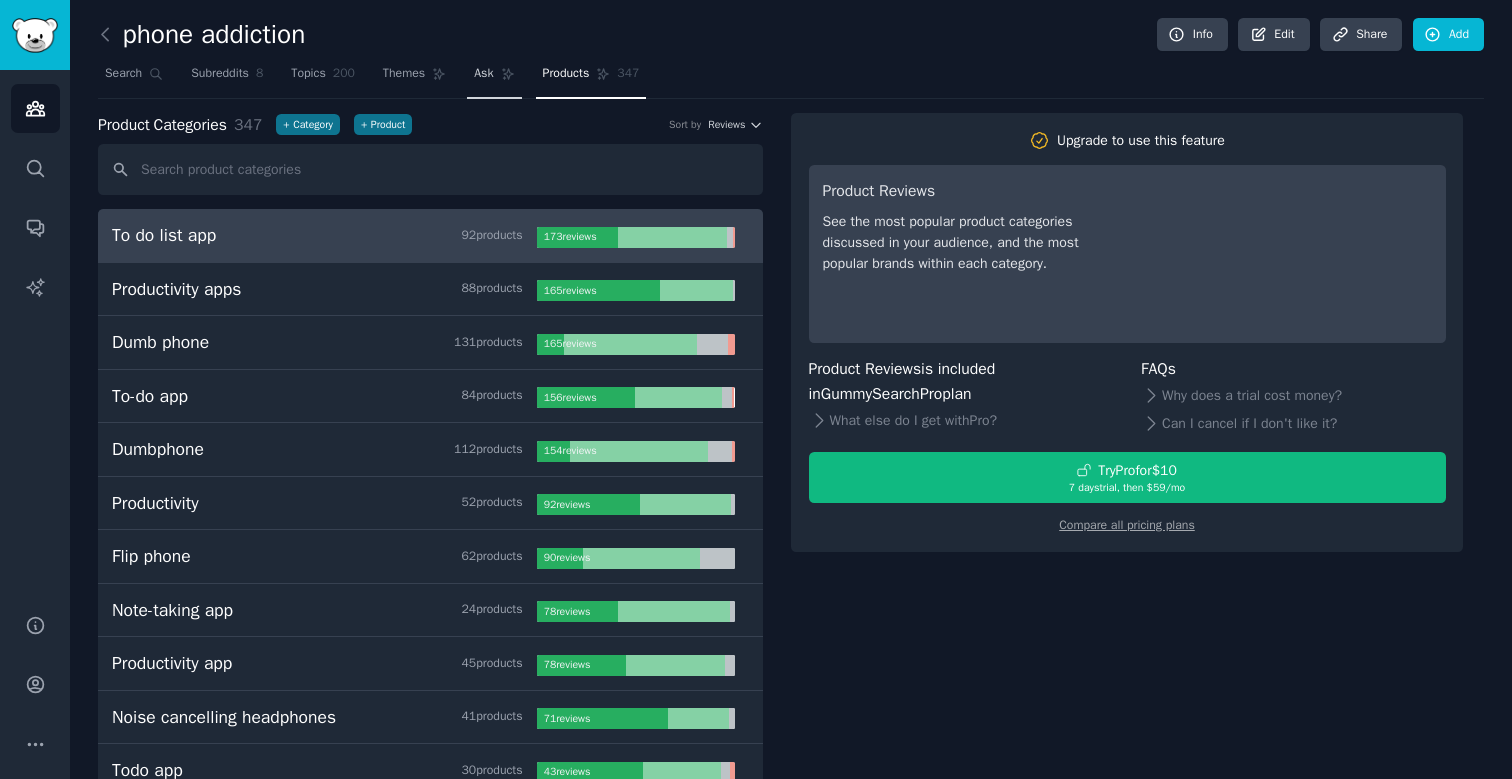 click on "Ask" at bounding box center [494, 78] 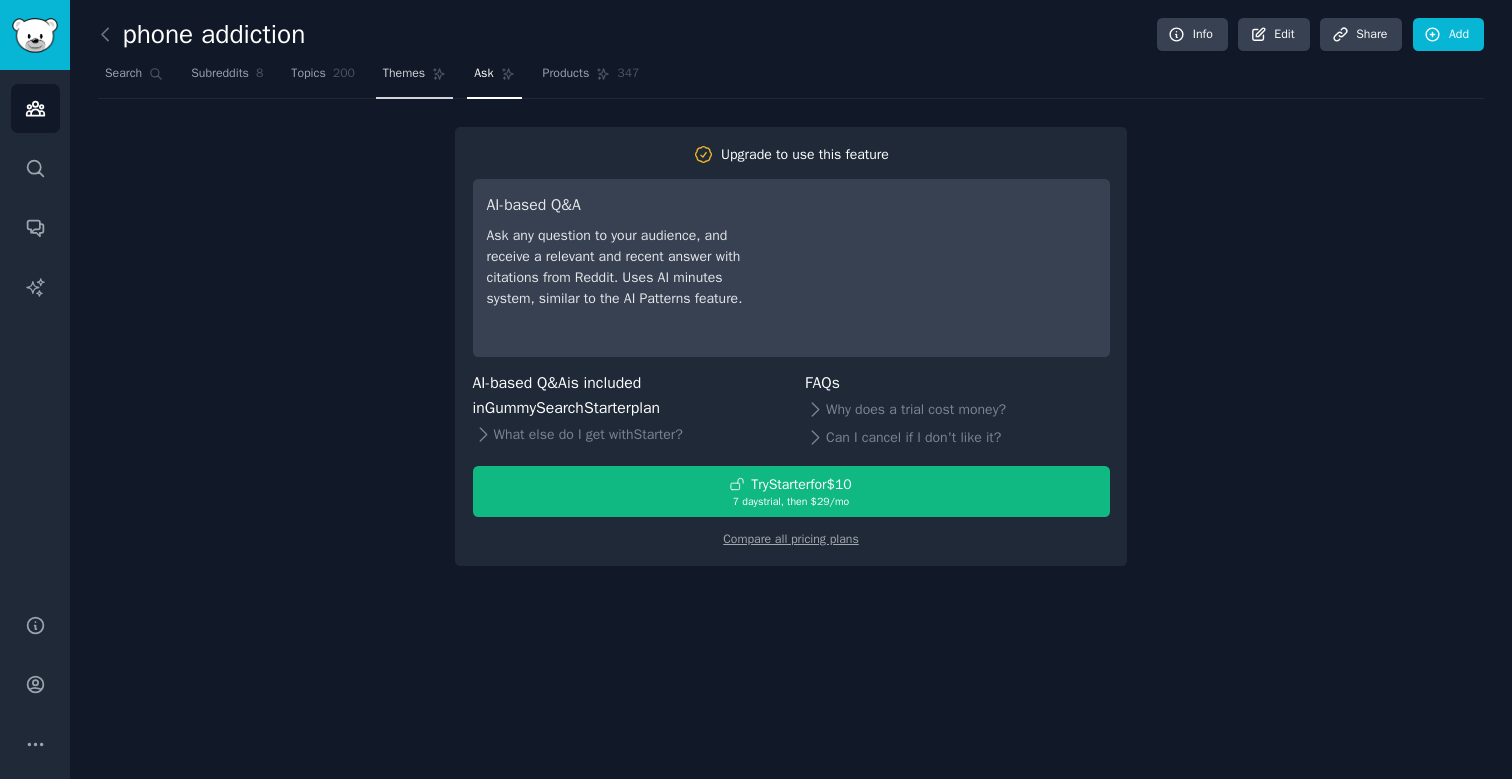 click on "Themes" at bounding box center [404, 74] 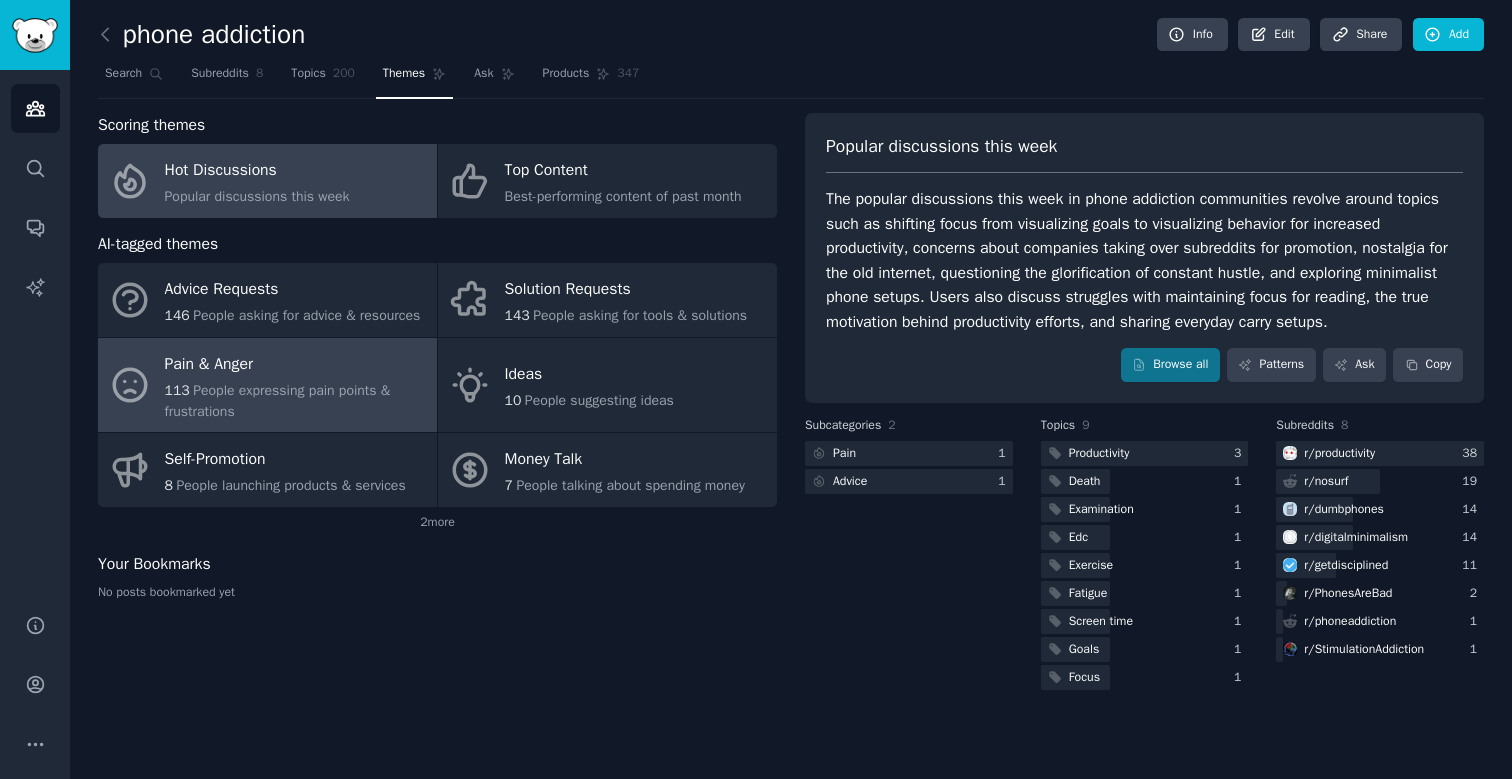click on "People expressing pain points & frustrations" at bounding box center (278, 401) 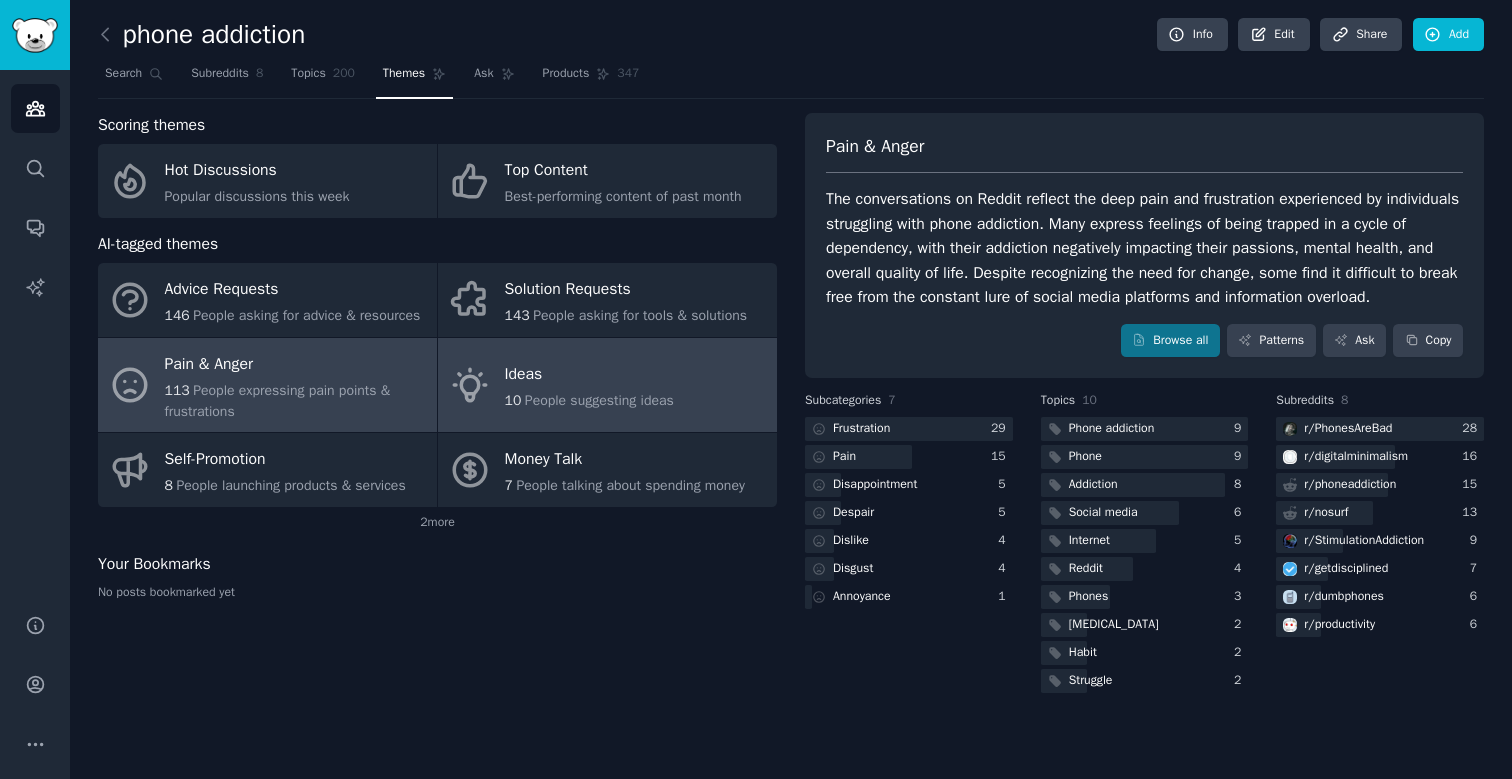 click on "People suggesting ideas" at bounding box center (599, 400) 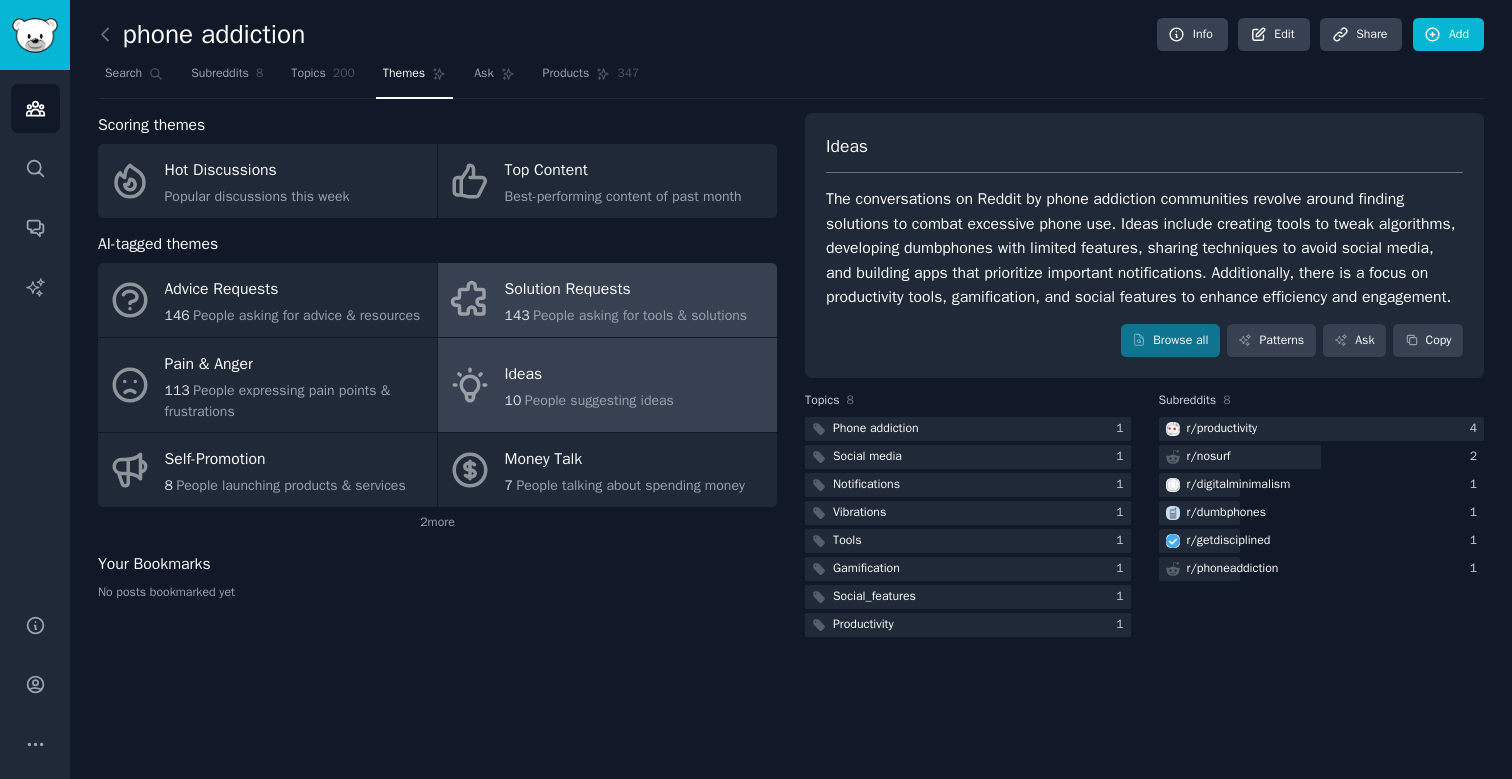 click on "Solution Requests" at bounding box center [626, 290] 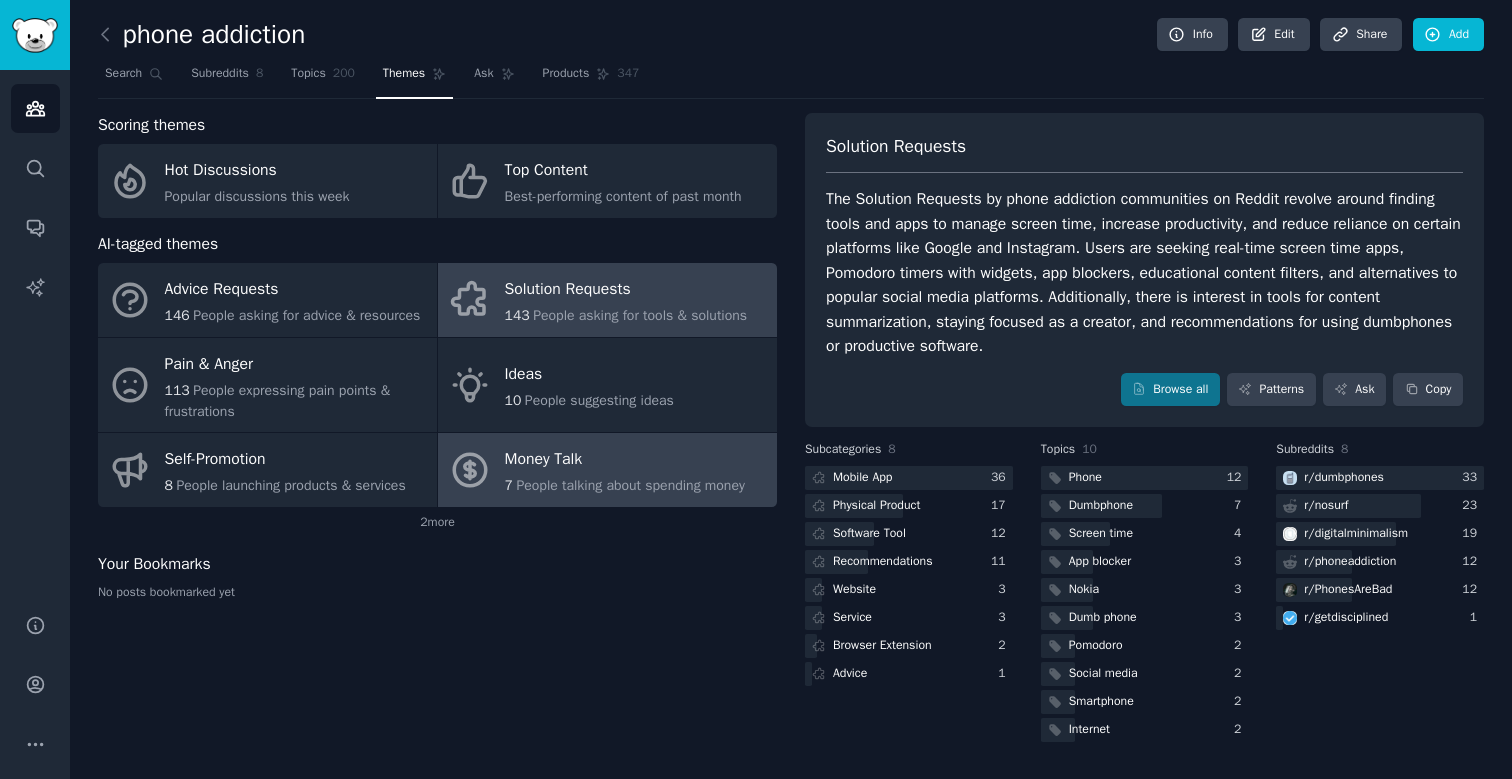 click on "Money Talk" at bounding box center [625, 460] 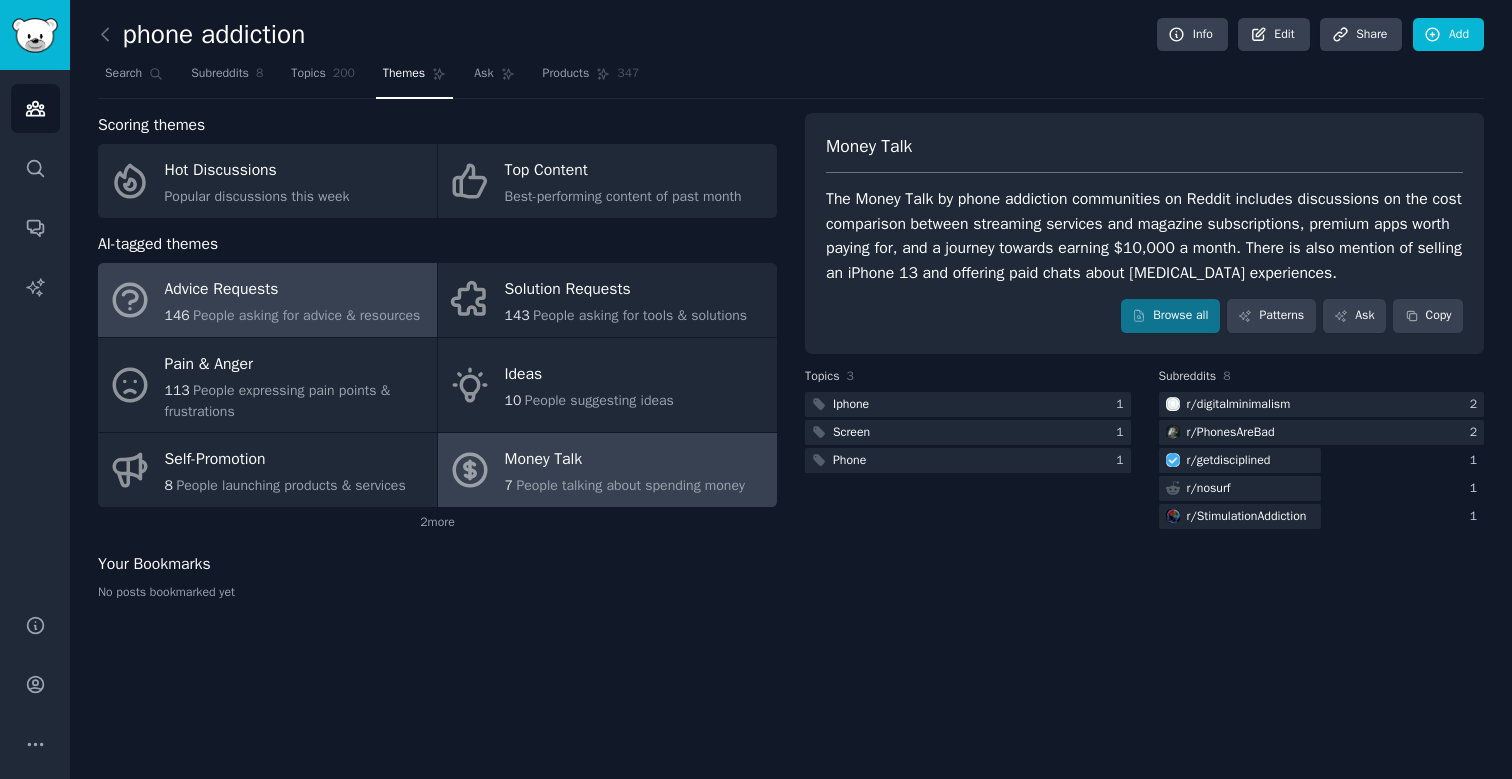 click on "People asking for advice & resources" at bounding box center [306, 315] 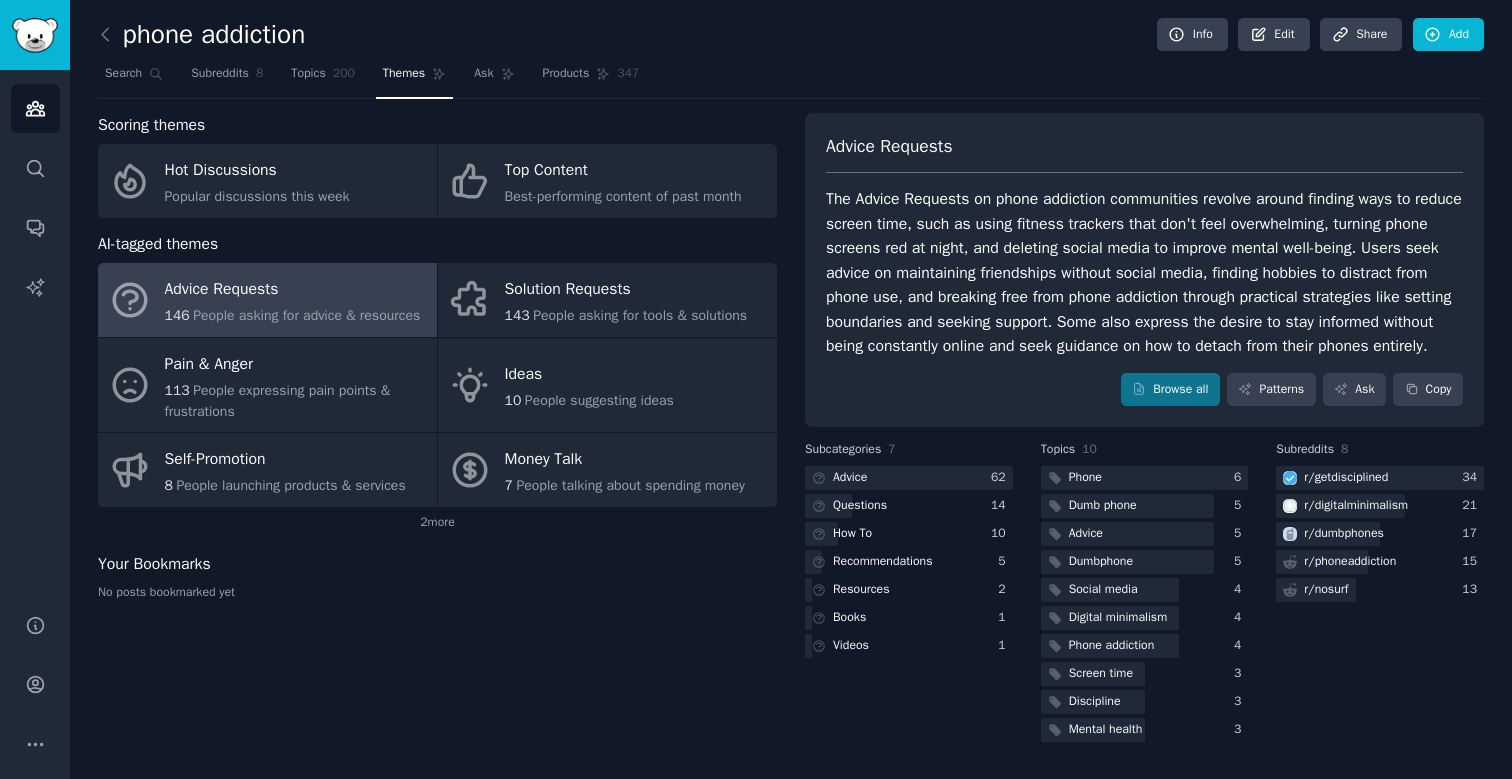 click on "Scoring themes Hot Discussions Popular discussions this week Top Content Best-performing content of past month AI-tagged themes Advice Requests 146 People asking for advice & resources Solution Requests 143 People asking for tools & solutions Pain & Anger 113 People expressing pain points & frustrations Ideas 10 People suggesting ideas Self-Promotion 8 People launching products & services Money Talk 7 People talking about spending money 2  more Your Bookmarks No posts bookmarked yet Advice Requests Browse all Patterns Ask Copy Subcategories 7   Advice 62   Questions 14   How To 10   Recommendations 5   Resources 2   Books 1   Videos 1 Topics 10   Phone 6   Dumb phone 5   Advice 5   Dumbphone 5   Social media 4   Digital minimalism 4   Phone addiction 4   Screen time 3   Discipline 3   Mental health 3 Subreddits 8  r/ getdisciplined 34  r/ digitalminimalism 21  r/ dumbphones 17  r/ phoneaddiction 15  r/ nosurf 13" at bounding box center [791, 429] 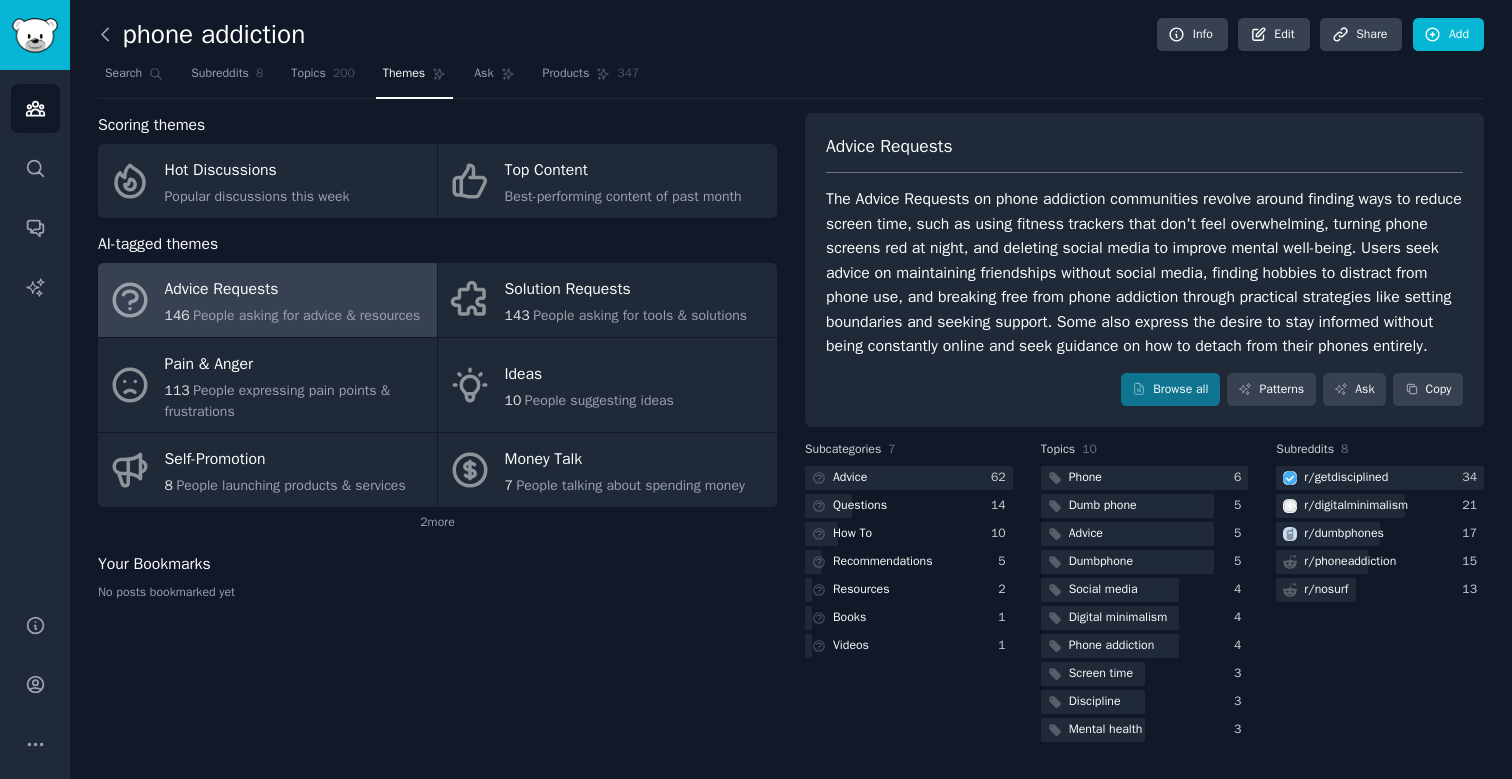 click 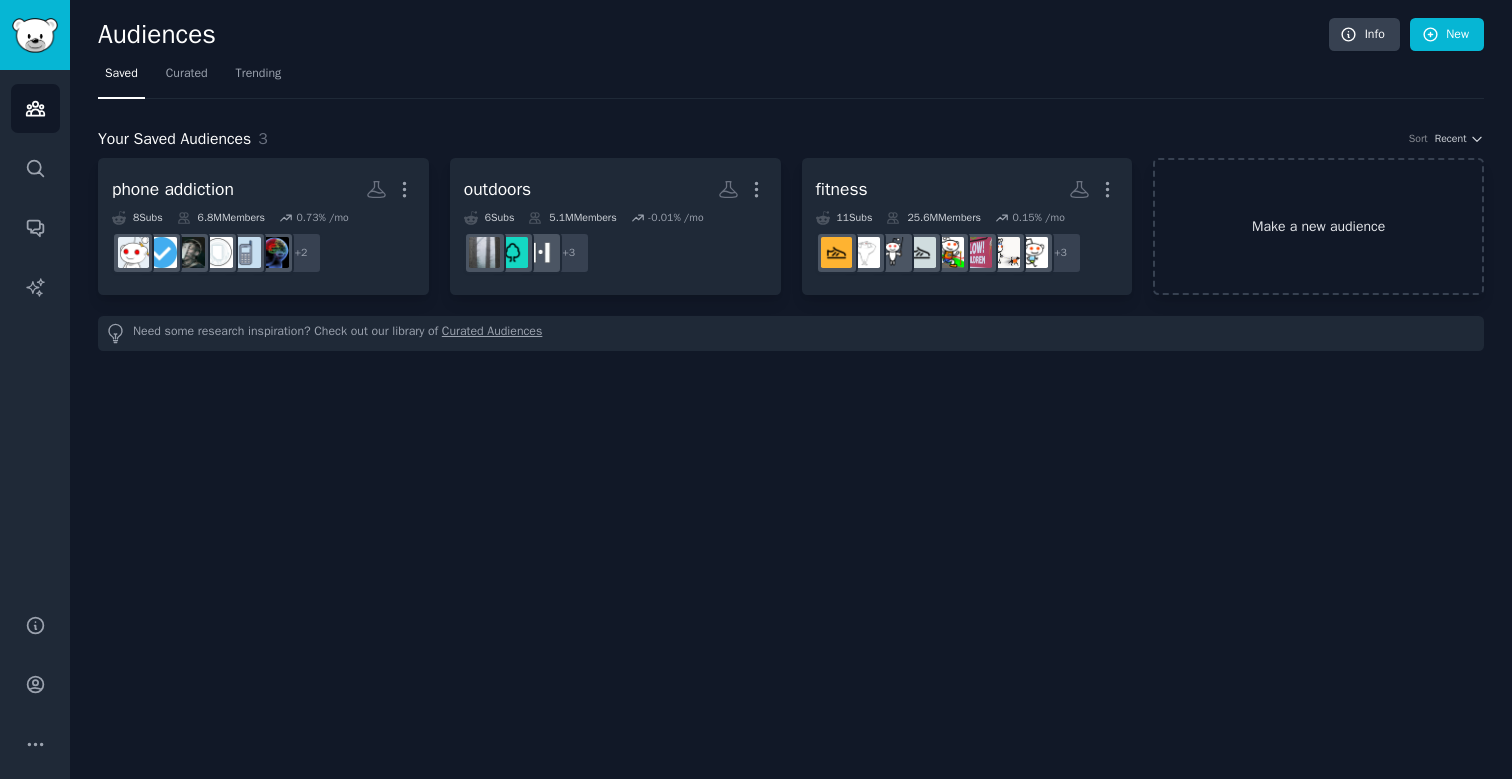 click on "Make a new audience" at bounding box center [1318, 226] 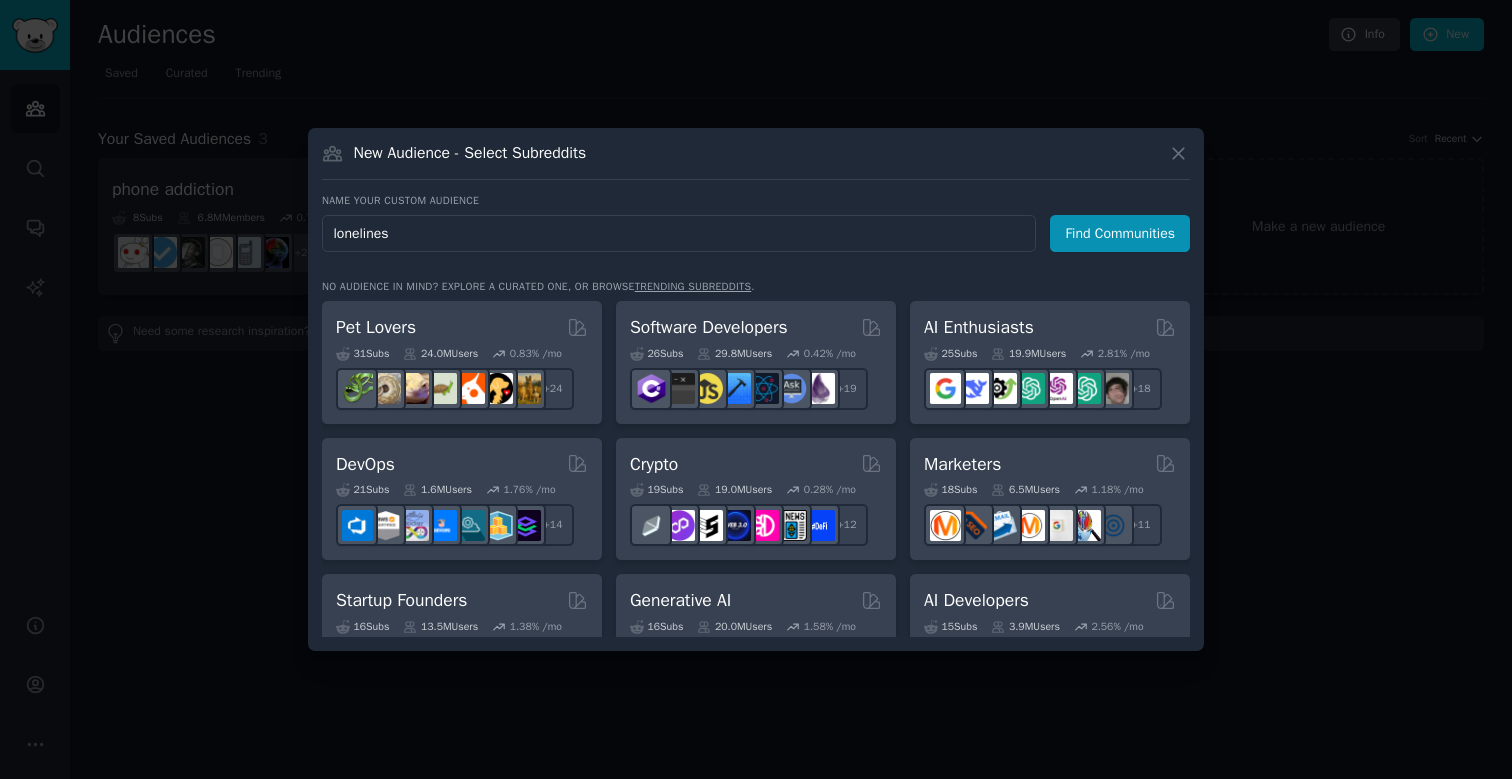 type on "loneliness" 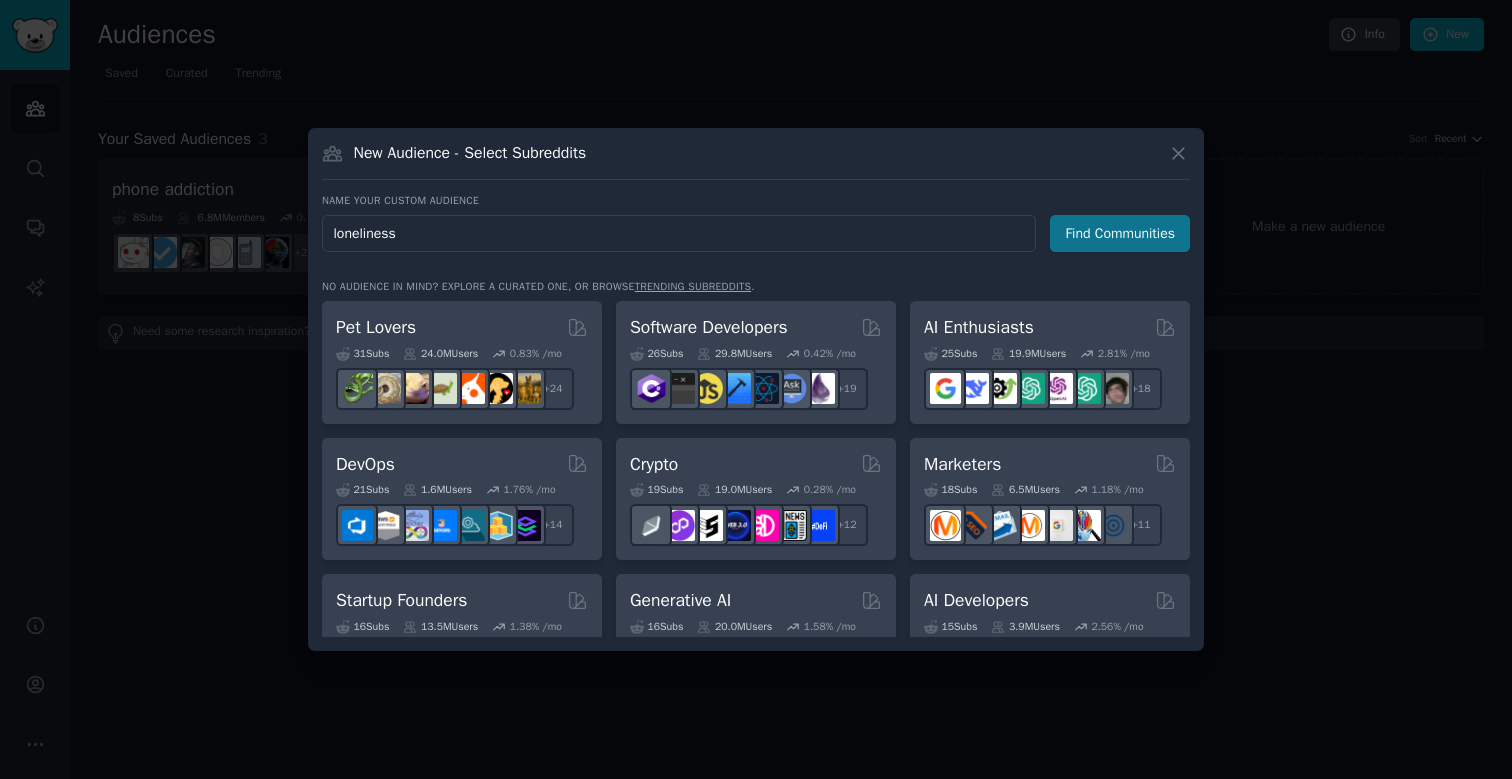 click on "Find Communities" at bounding box center [1120, 233] 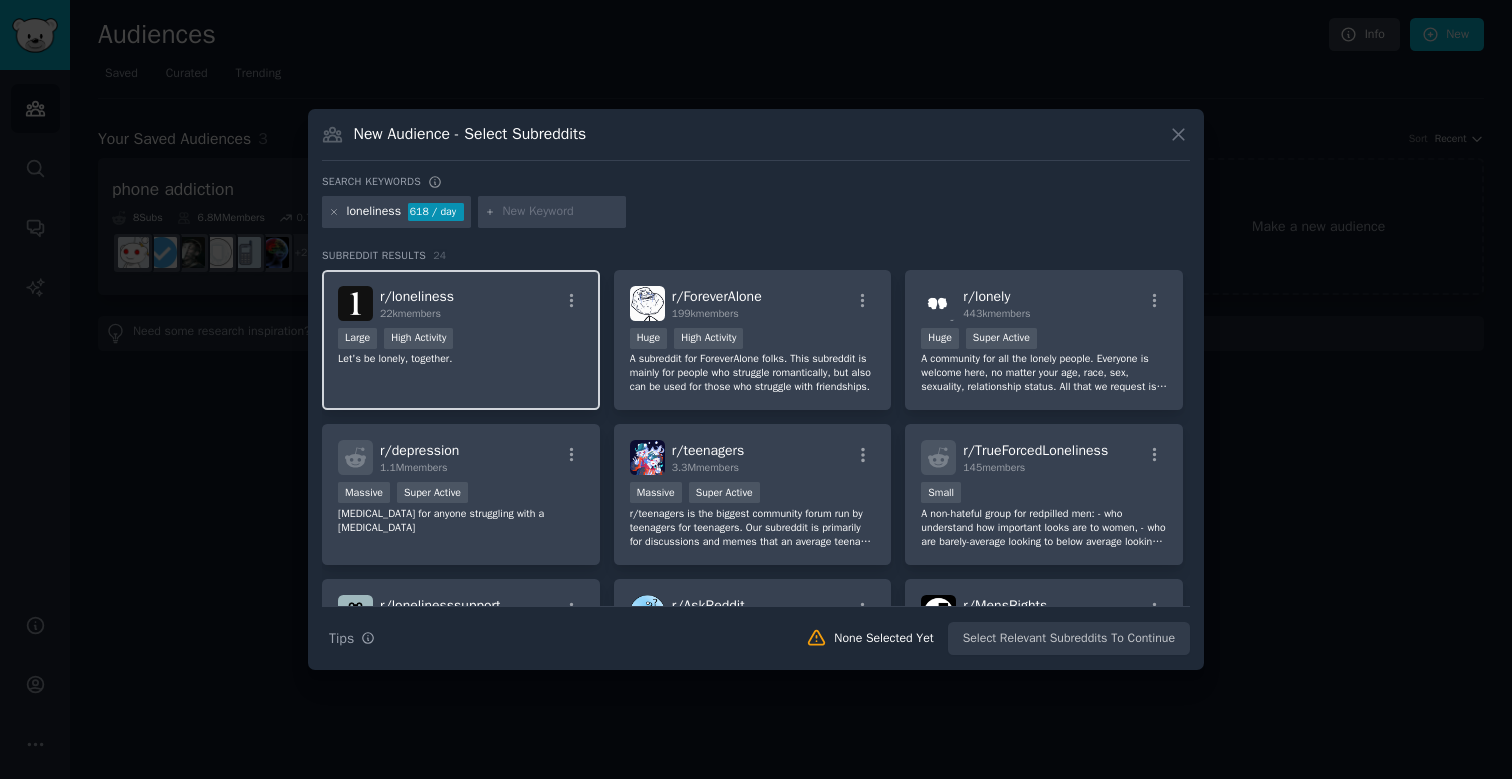 click on "Large High Activity" at bounding box center [461, 340] 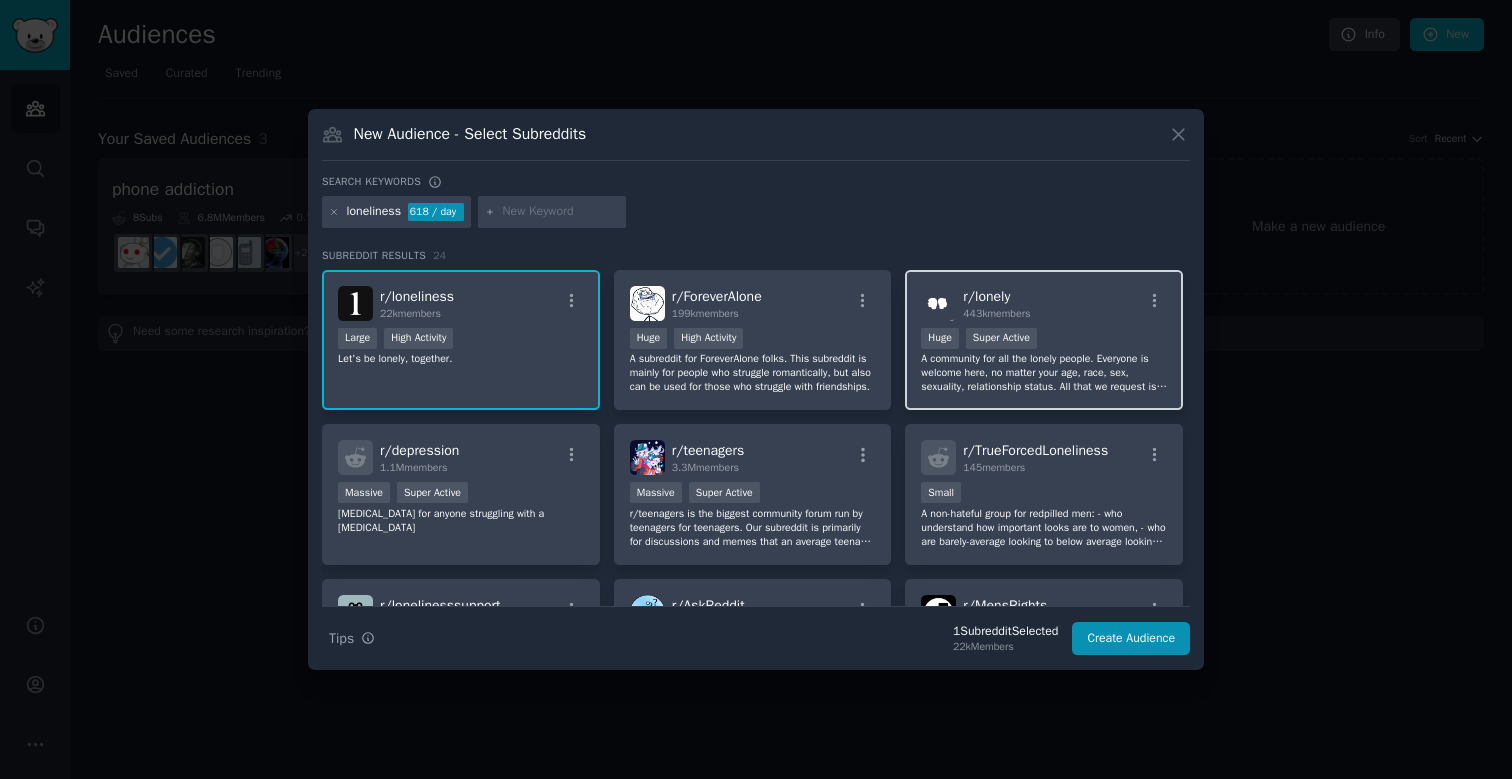 click on ">= 95th percentile for submissions / day Huge Super Active" at bounding box center [1044, 340] 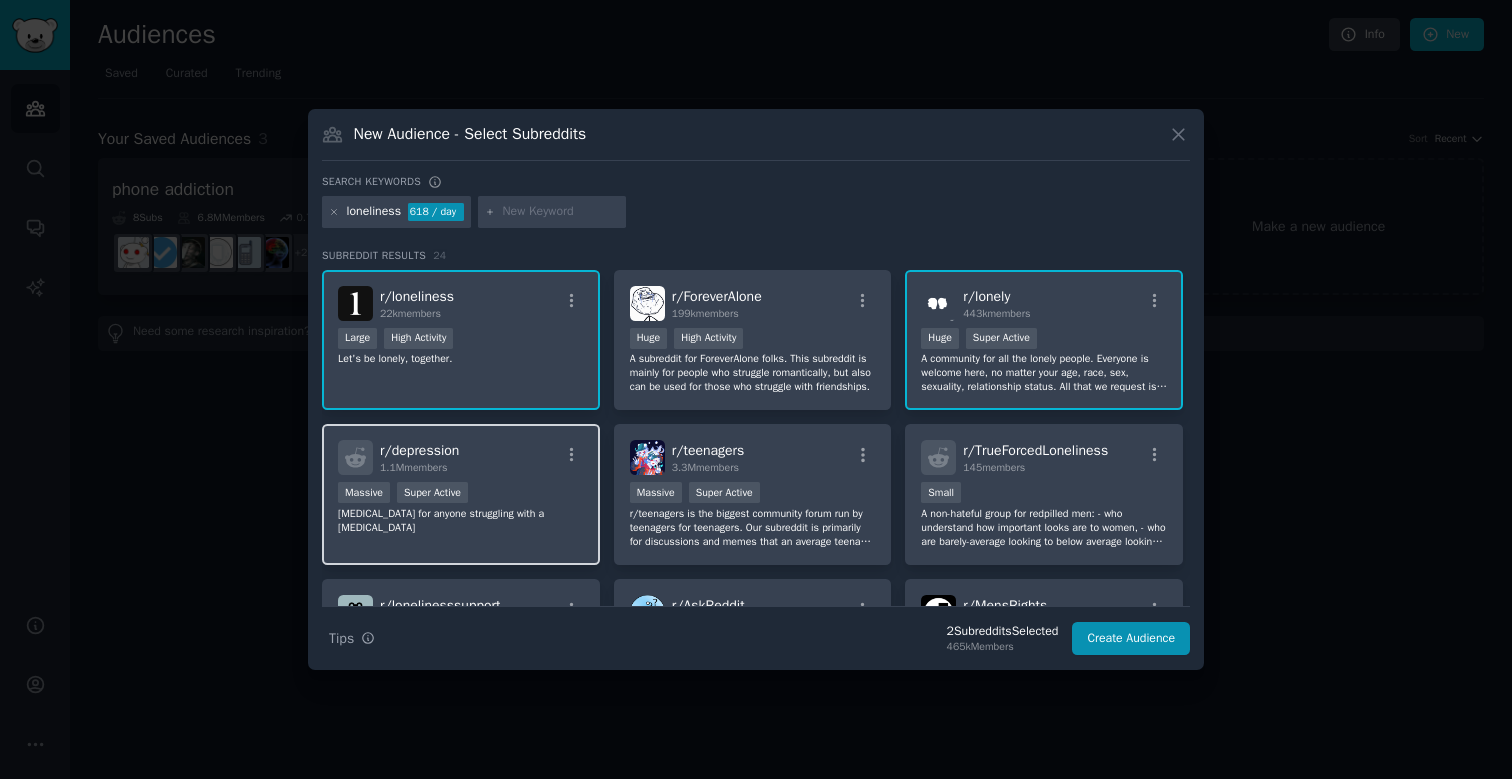 click on "Massive Super Active" at bounding box center [461, 494] 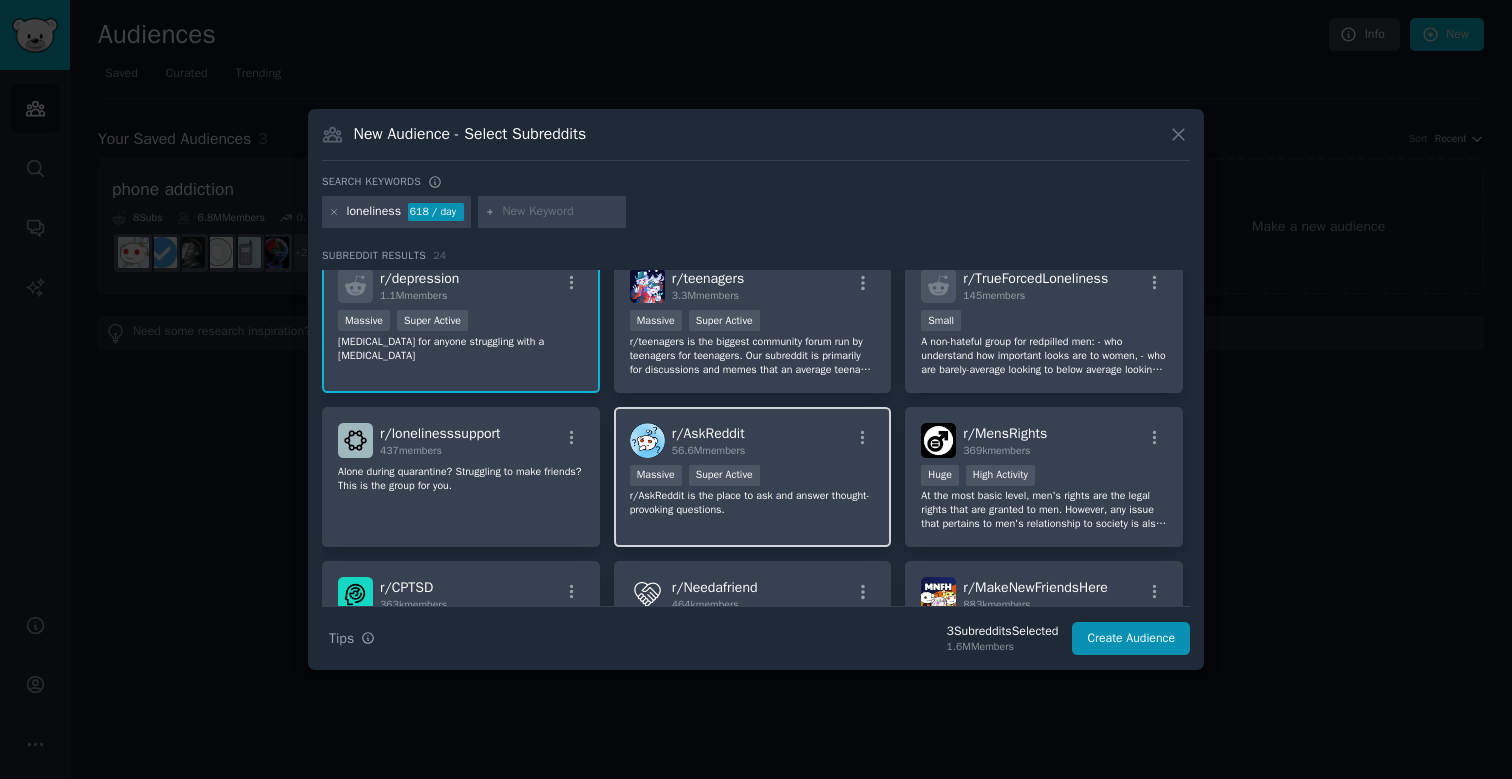 scroll, scrollTop: 182, scrollLeft: 0, axis: vertical 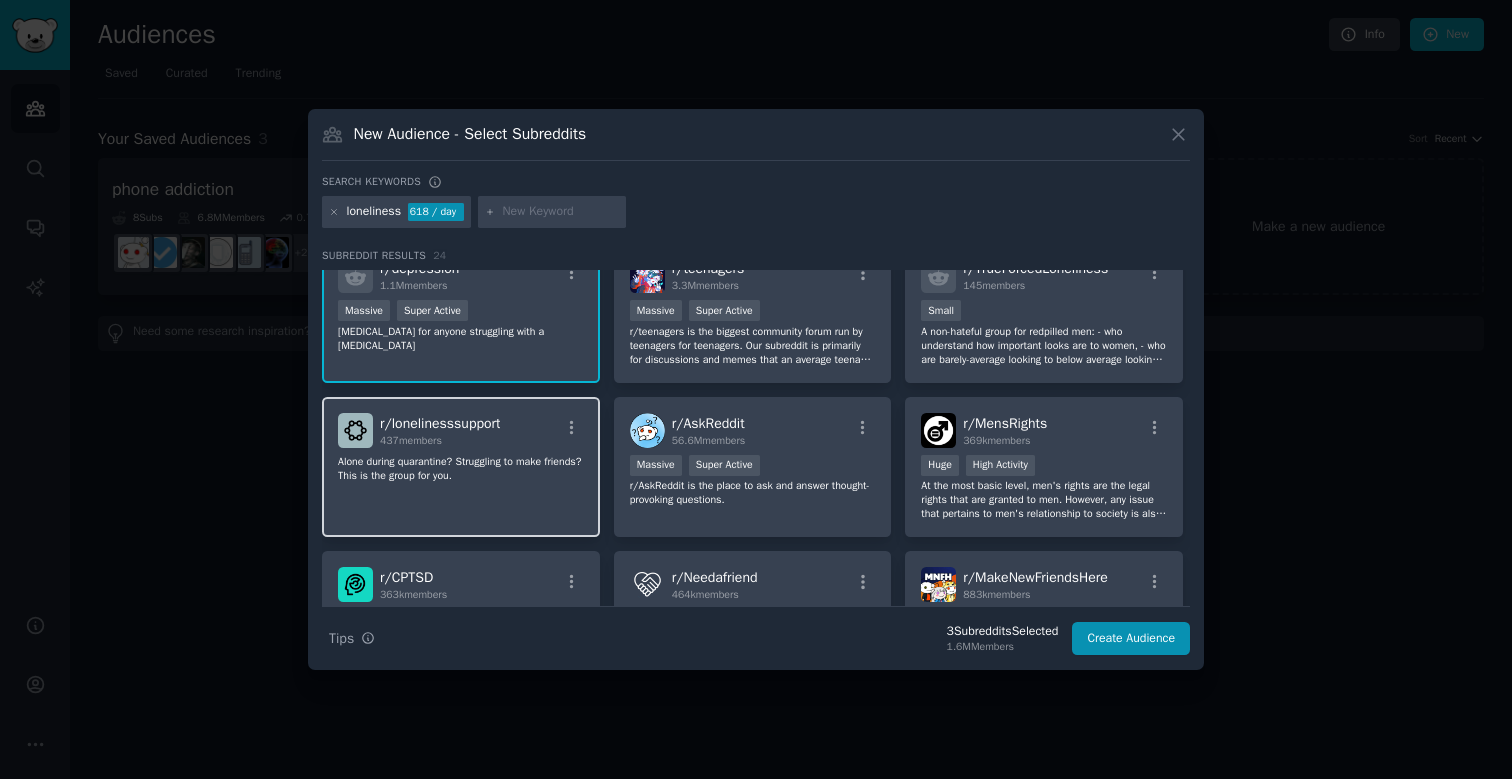 click on "r/ lonelinesssupport 437  members Alone during quarantine? Struggling to make friends? This is the group for you." at bounding box center [461, 467] 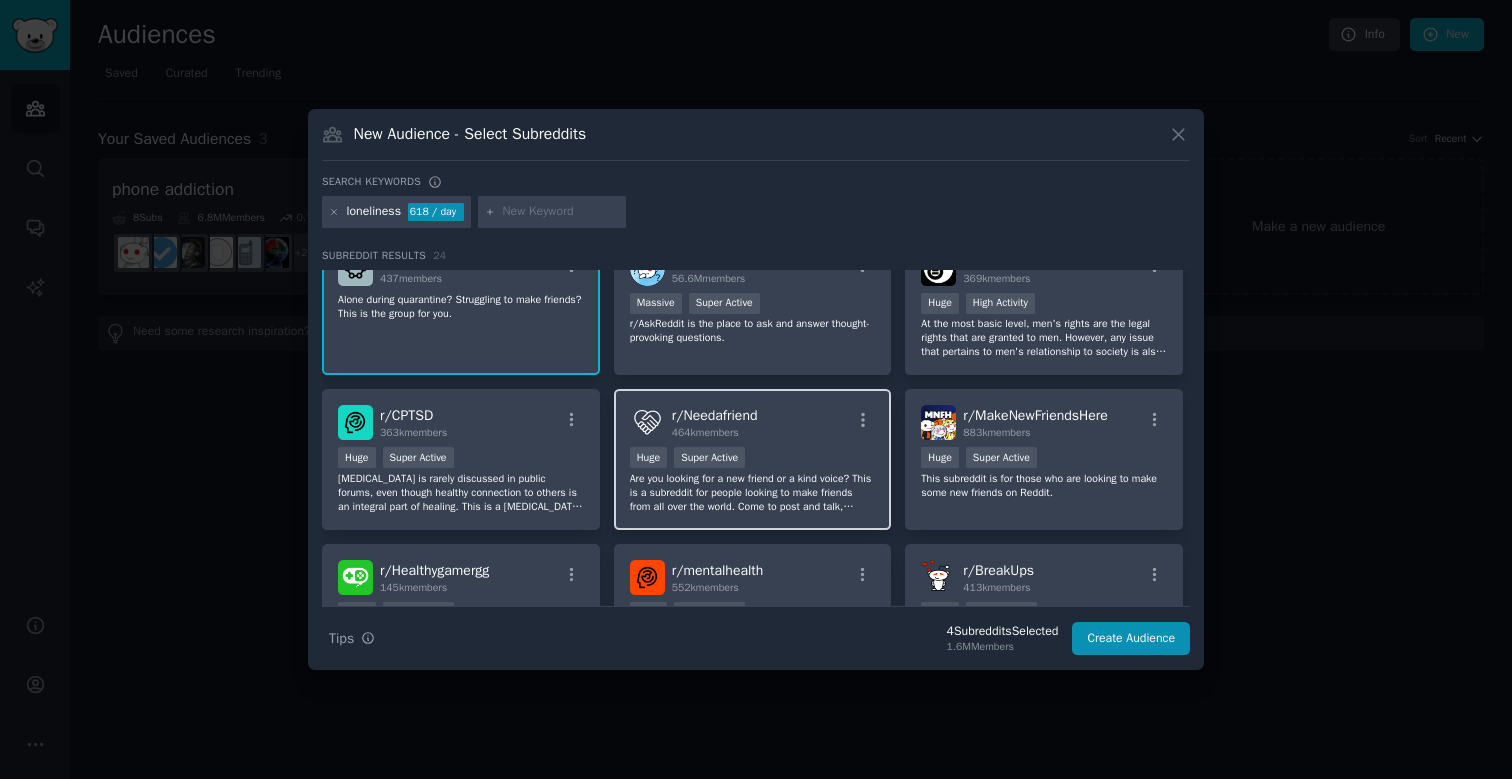 scroll, scrollTop: 350, scrollLeft: 0, axis: vertical 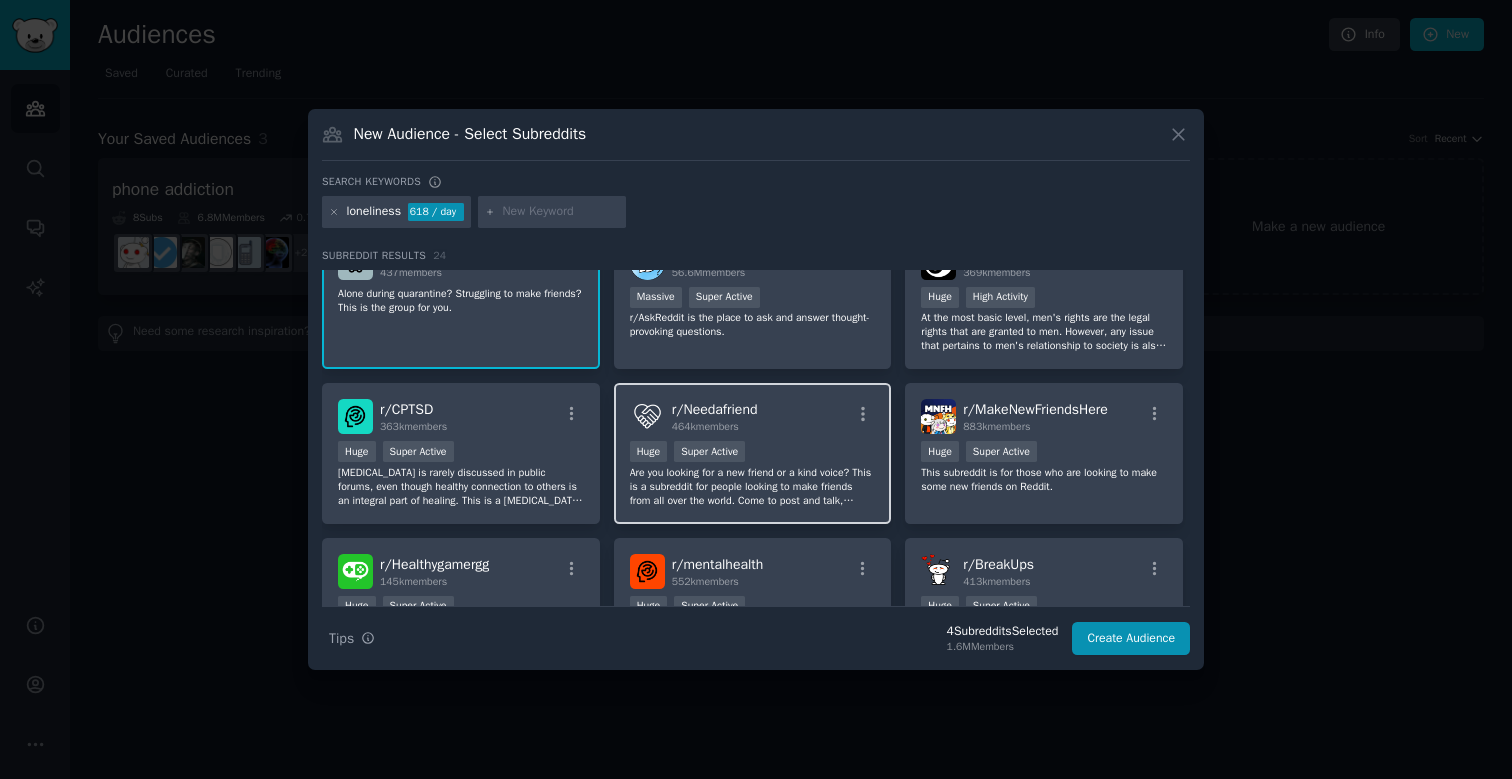 click on "Are you looking for a new friend or a kind voice? This is a subreddit for people looking to make friends from all over the world. Come to post and talk, private message others, discuss and share in a supportive manner." at bounding box center [753, 487] 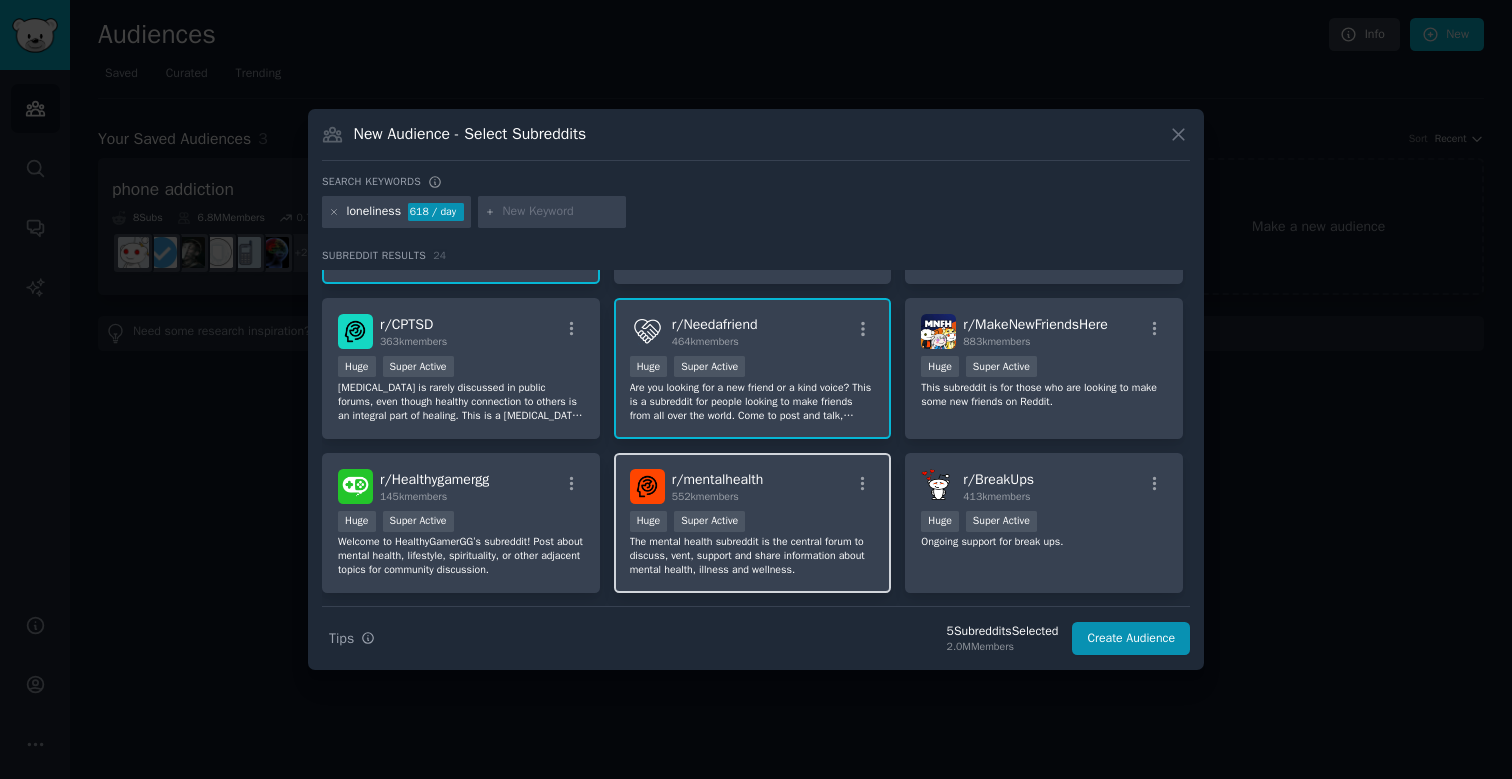 scroll, scrollTop: 440, scrollLeft: 0, axis: vertical 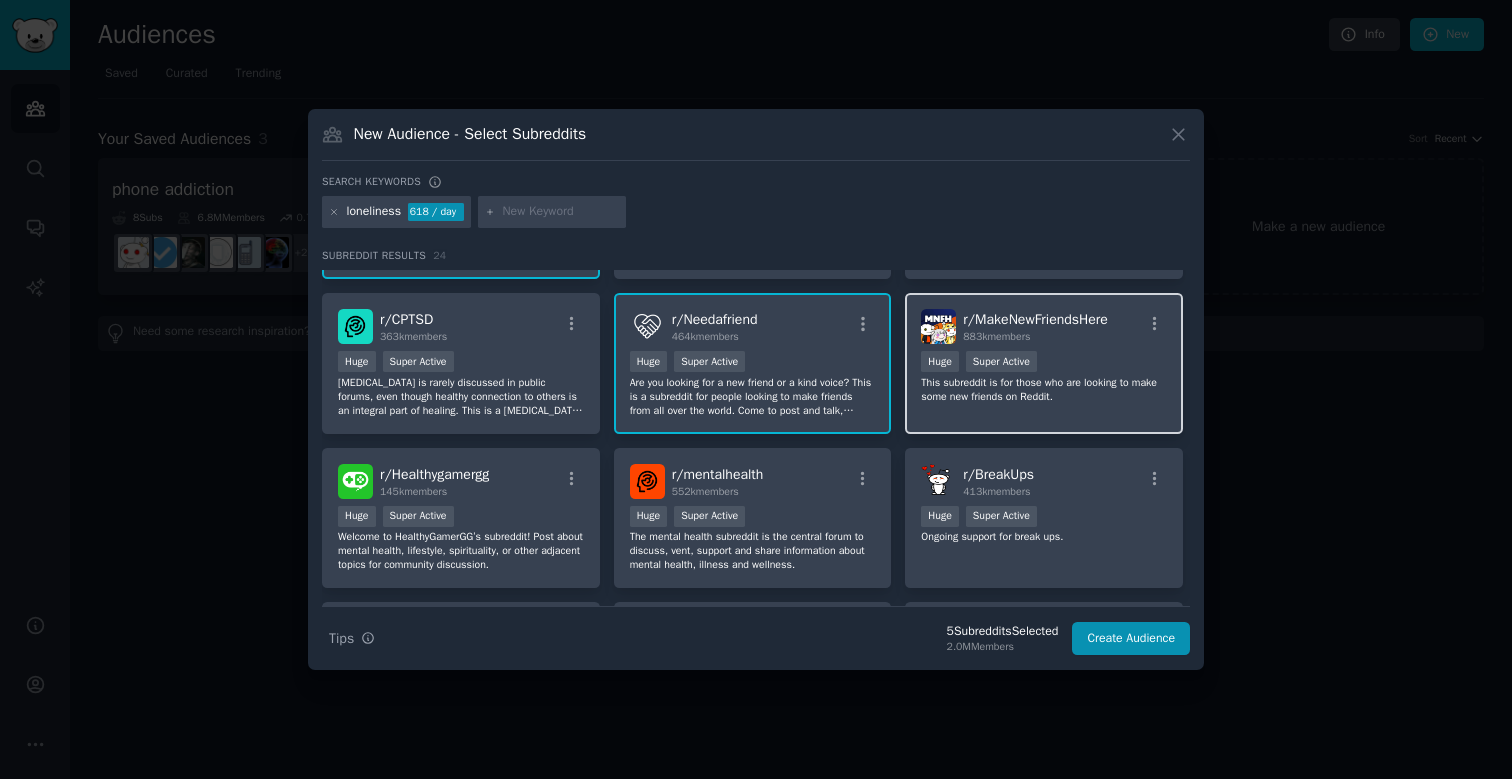 click on "This subreddit is for those who are looking to make some new friends on Reddit." at bounding box center [1044, 390] 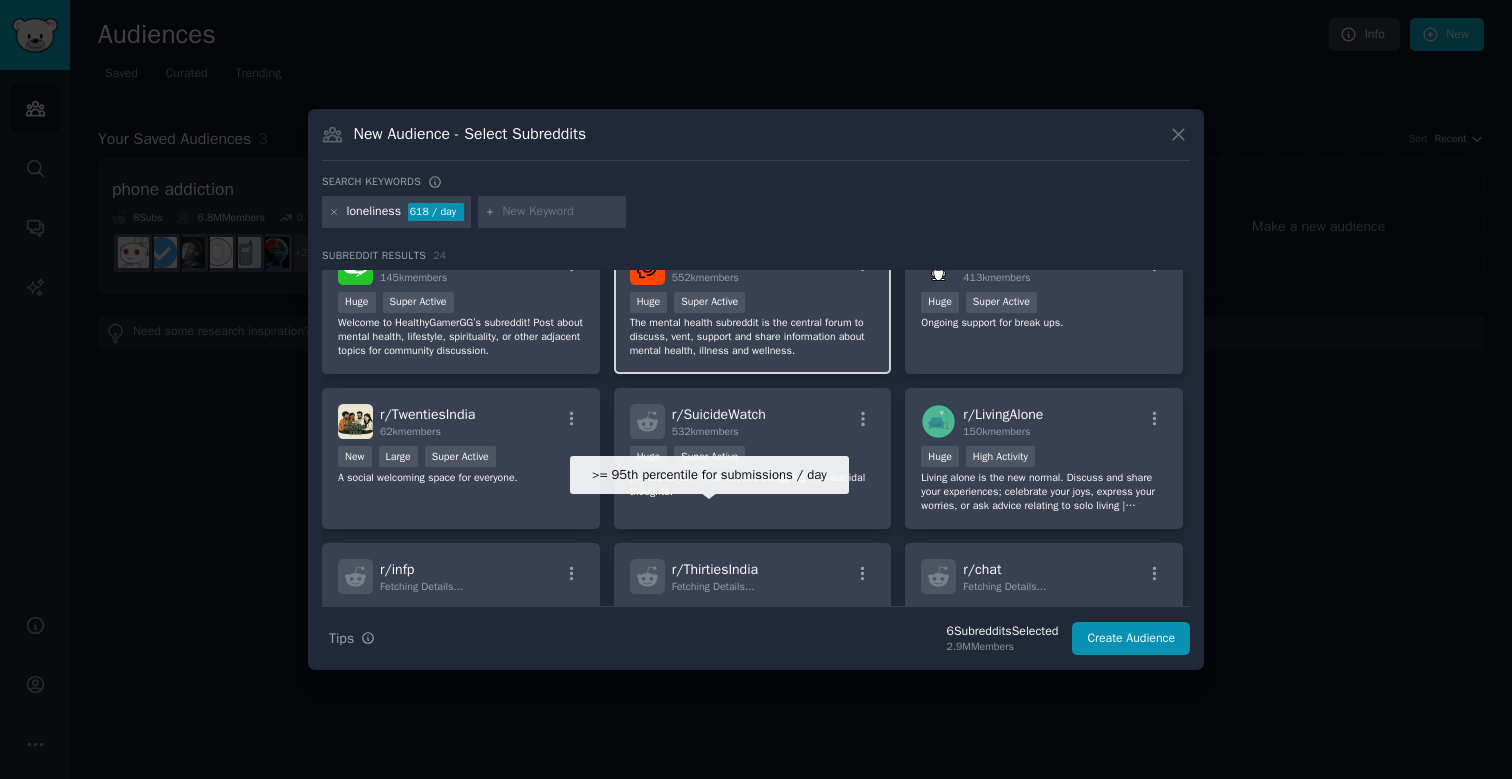 scroll, scrollTop: 655, scrollLeft: 0, axis: vertical 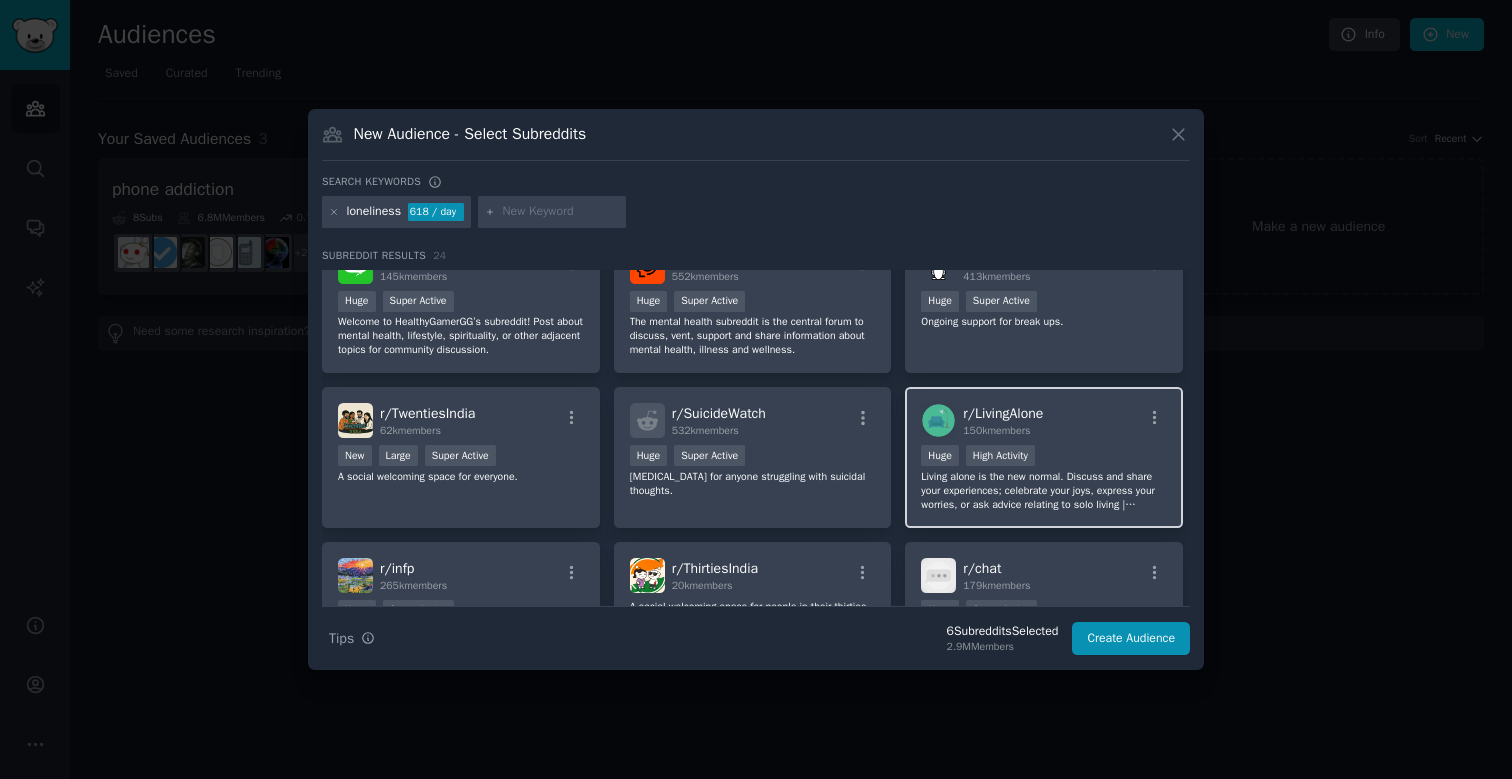 click on "Huge High Activity" at bounding box center [1044, 457] 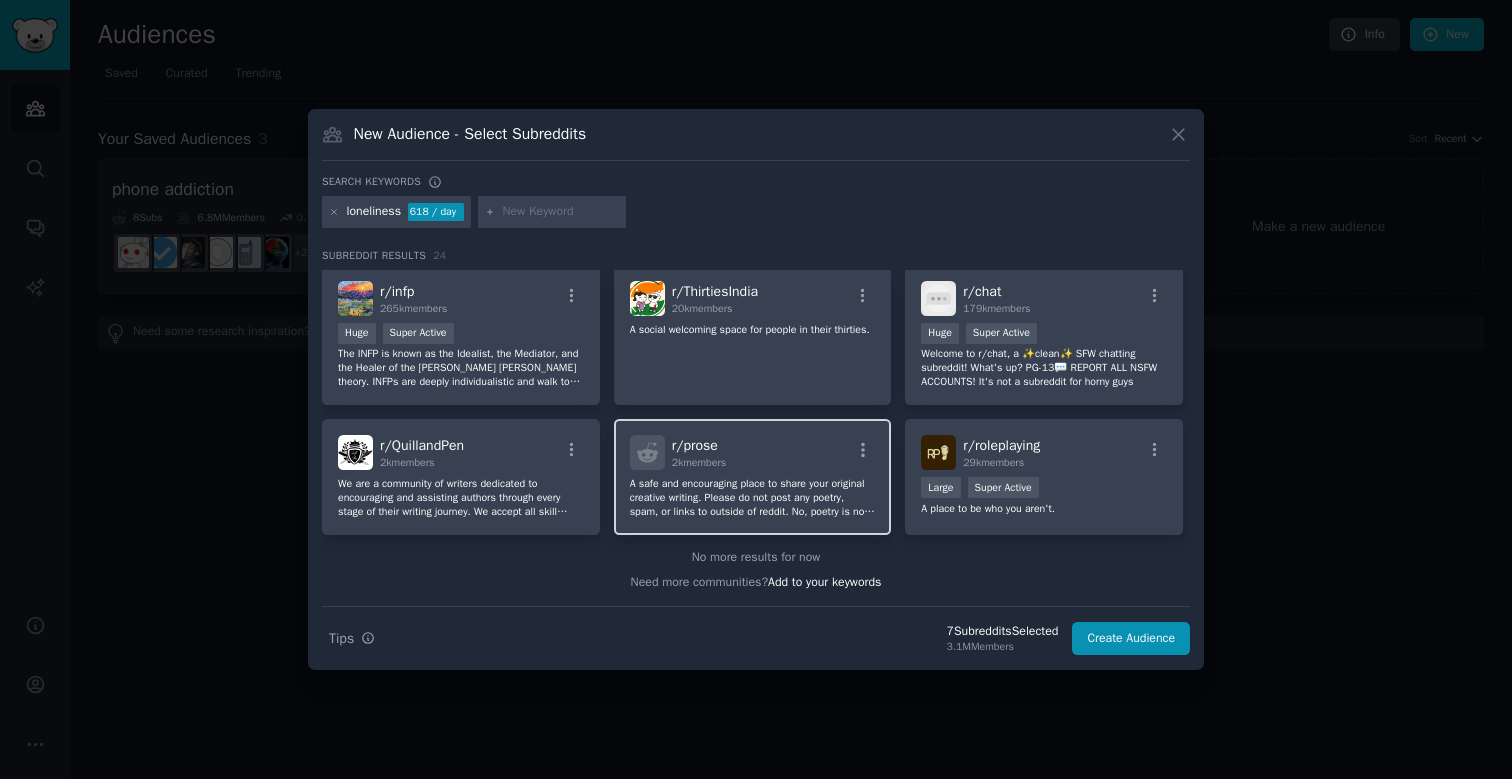scroll, scrollTop: 931, scrollLeft: 0, axis: vertical 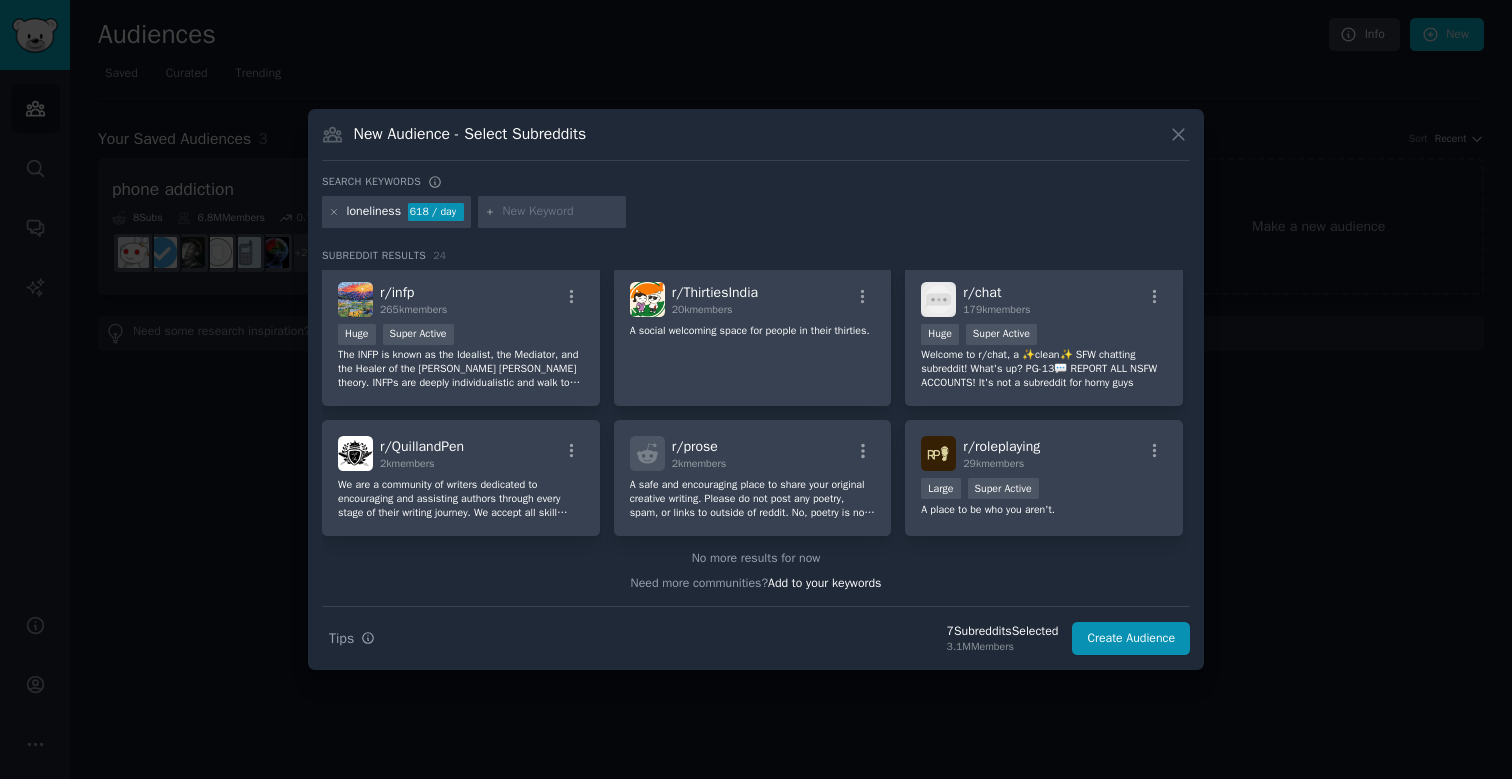 click at bounding box center [561, 212] 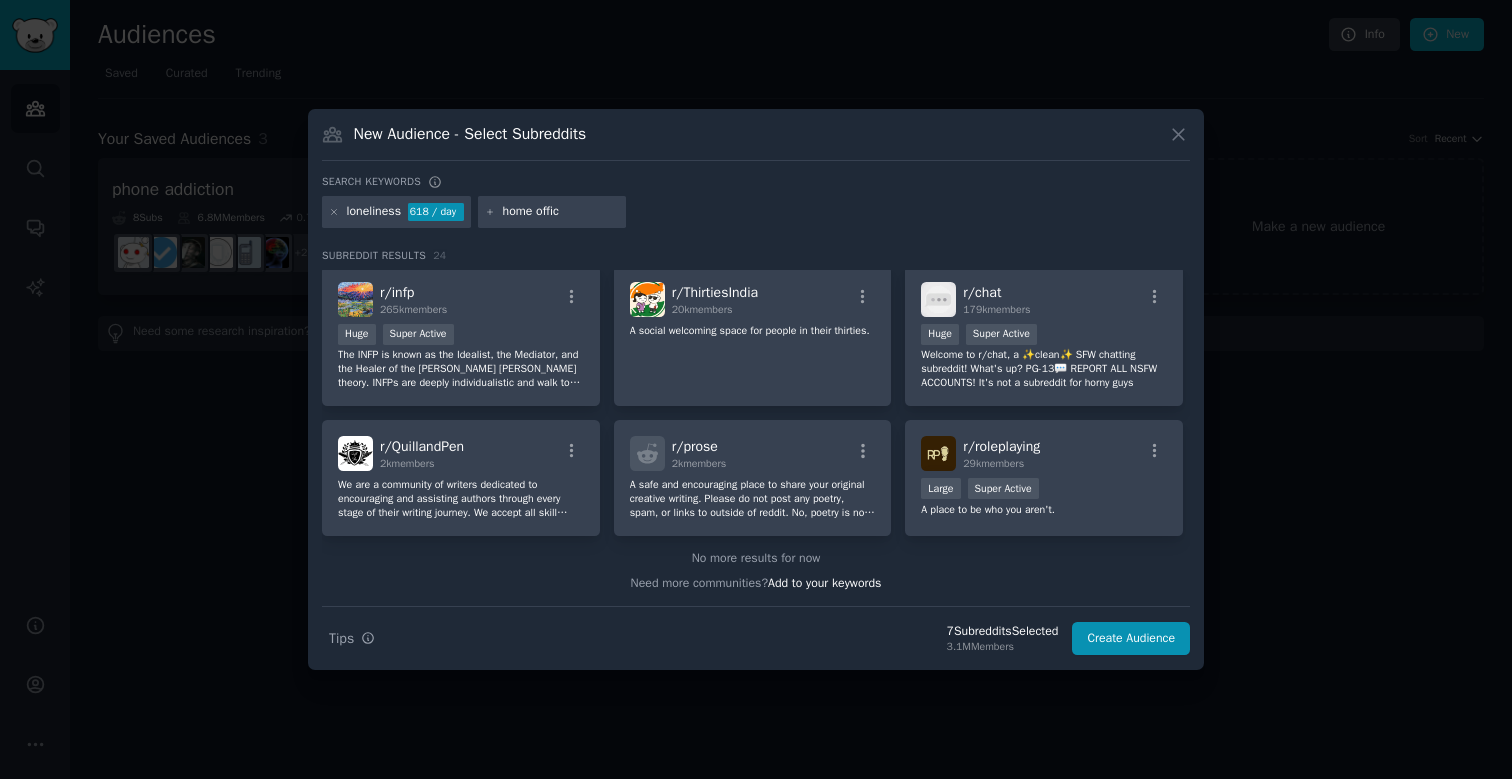 type on "home office" 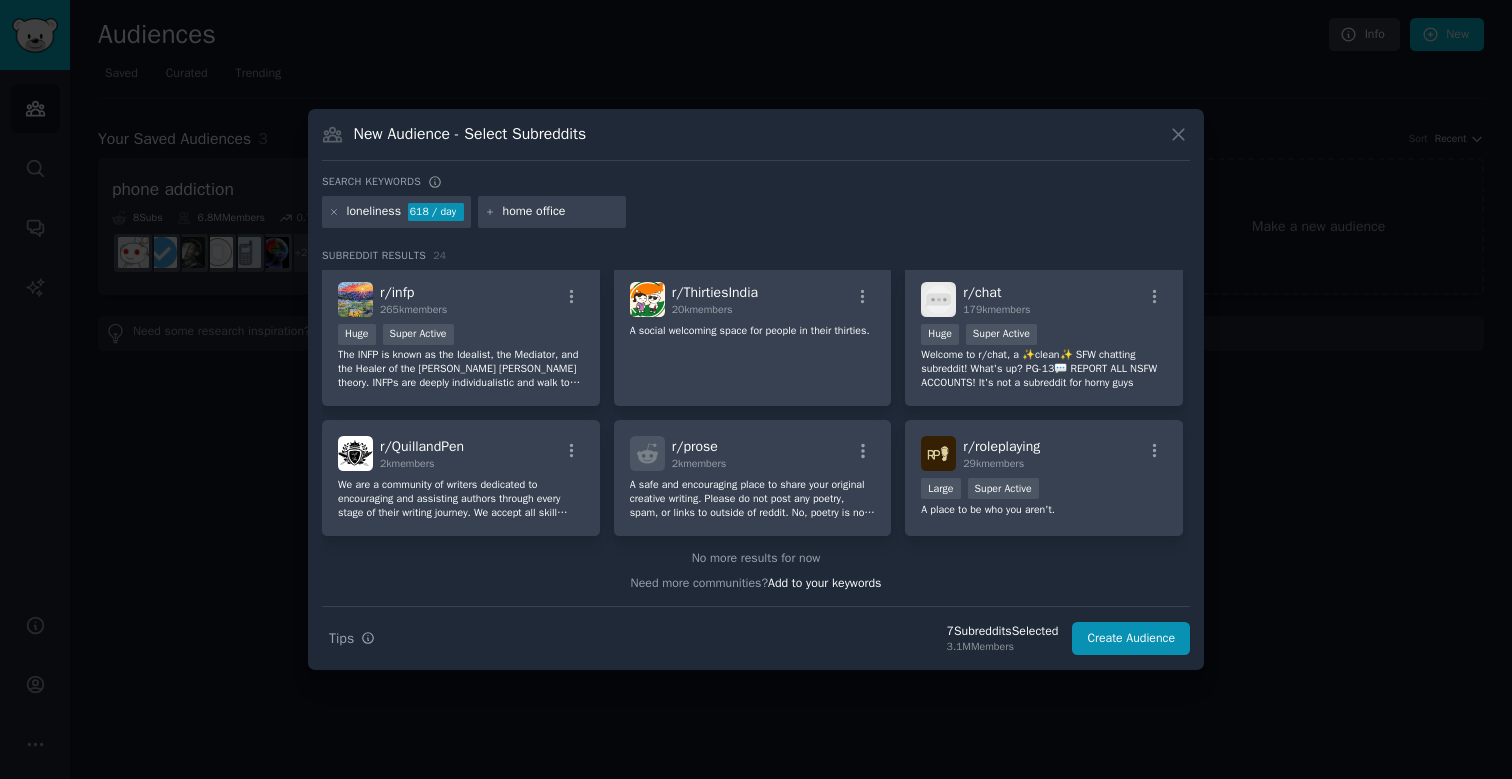 type 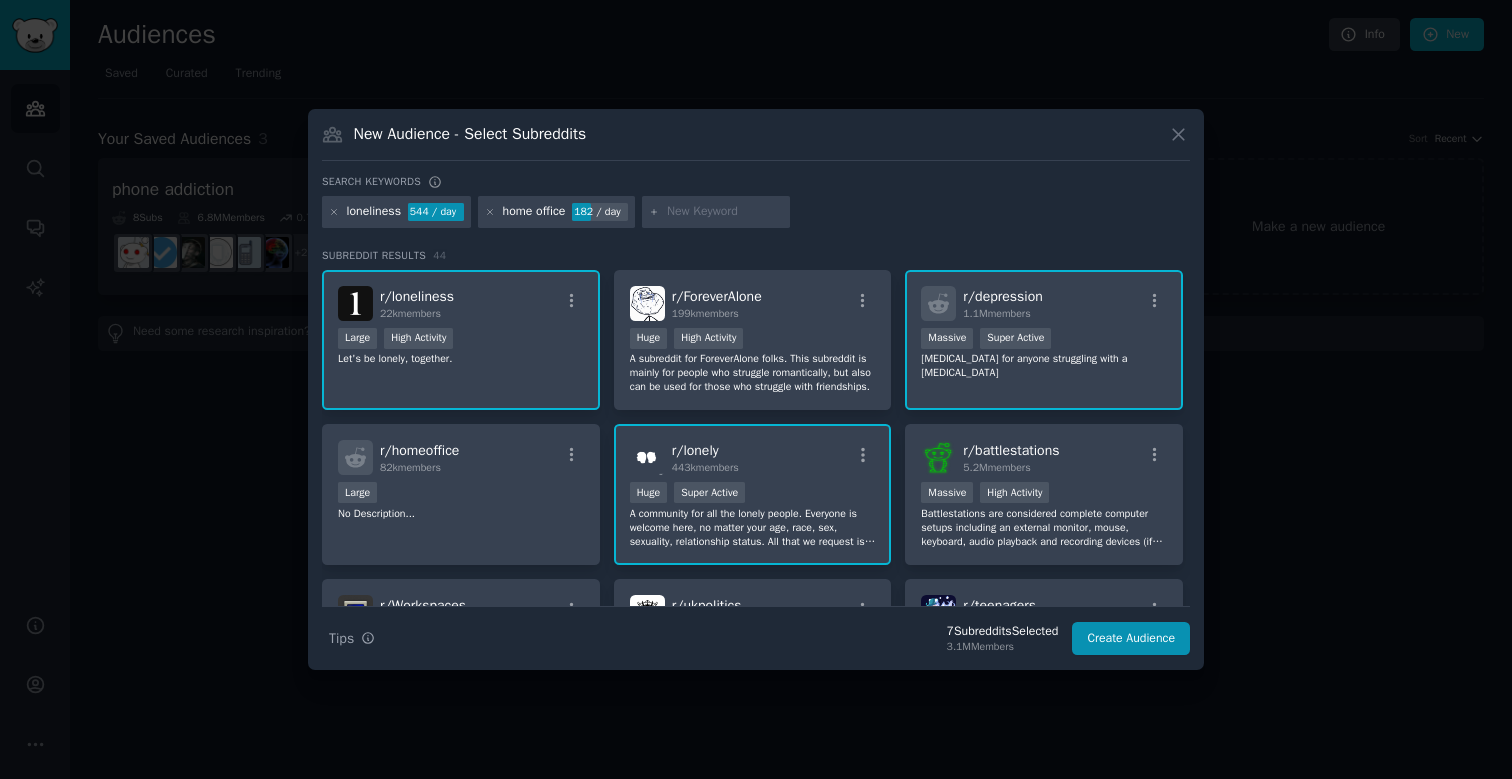 scroll, scrollTop: 0, scrollLeft: 0, axis: both 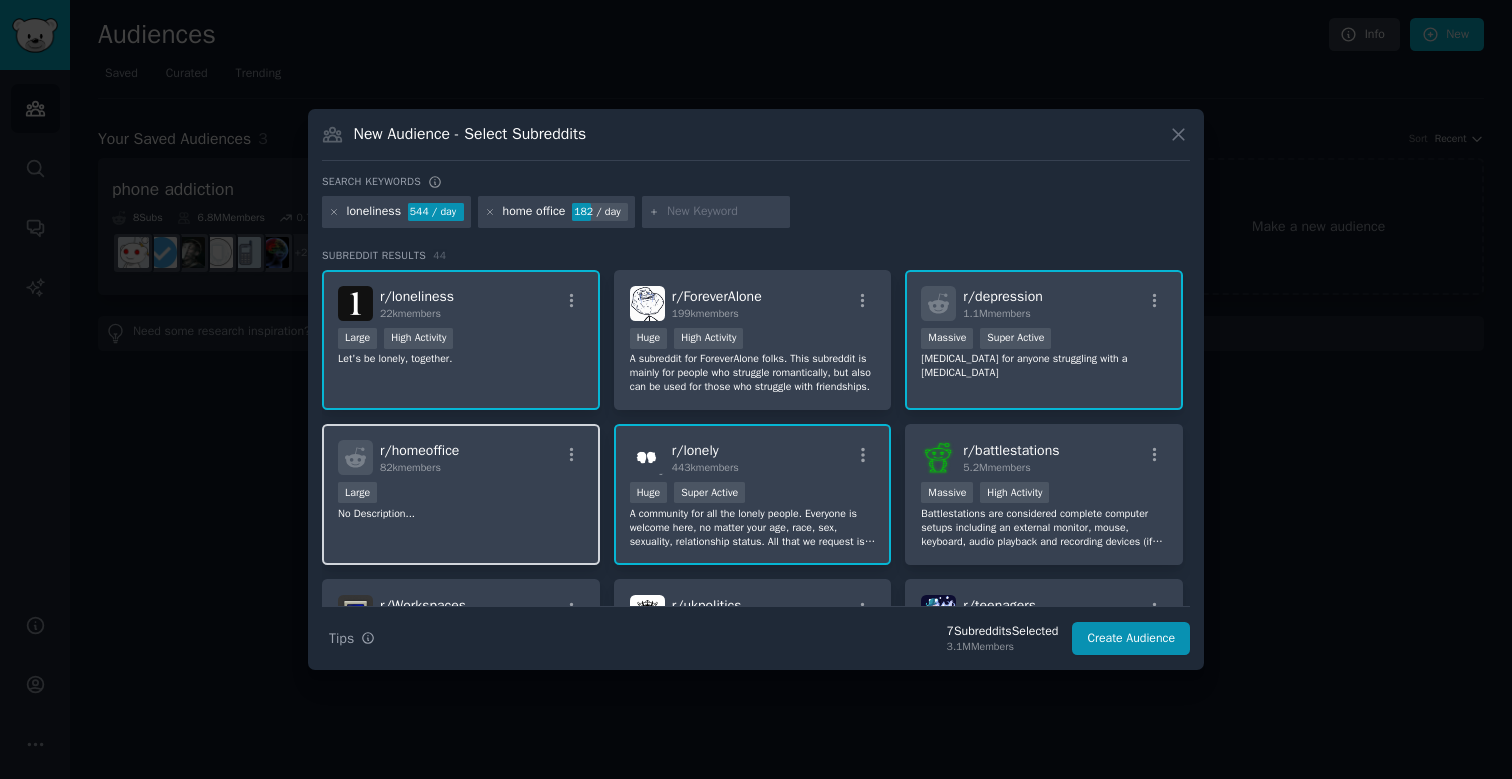 click on "No Description..." at bounding box center [461, 514] 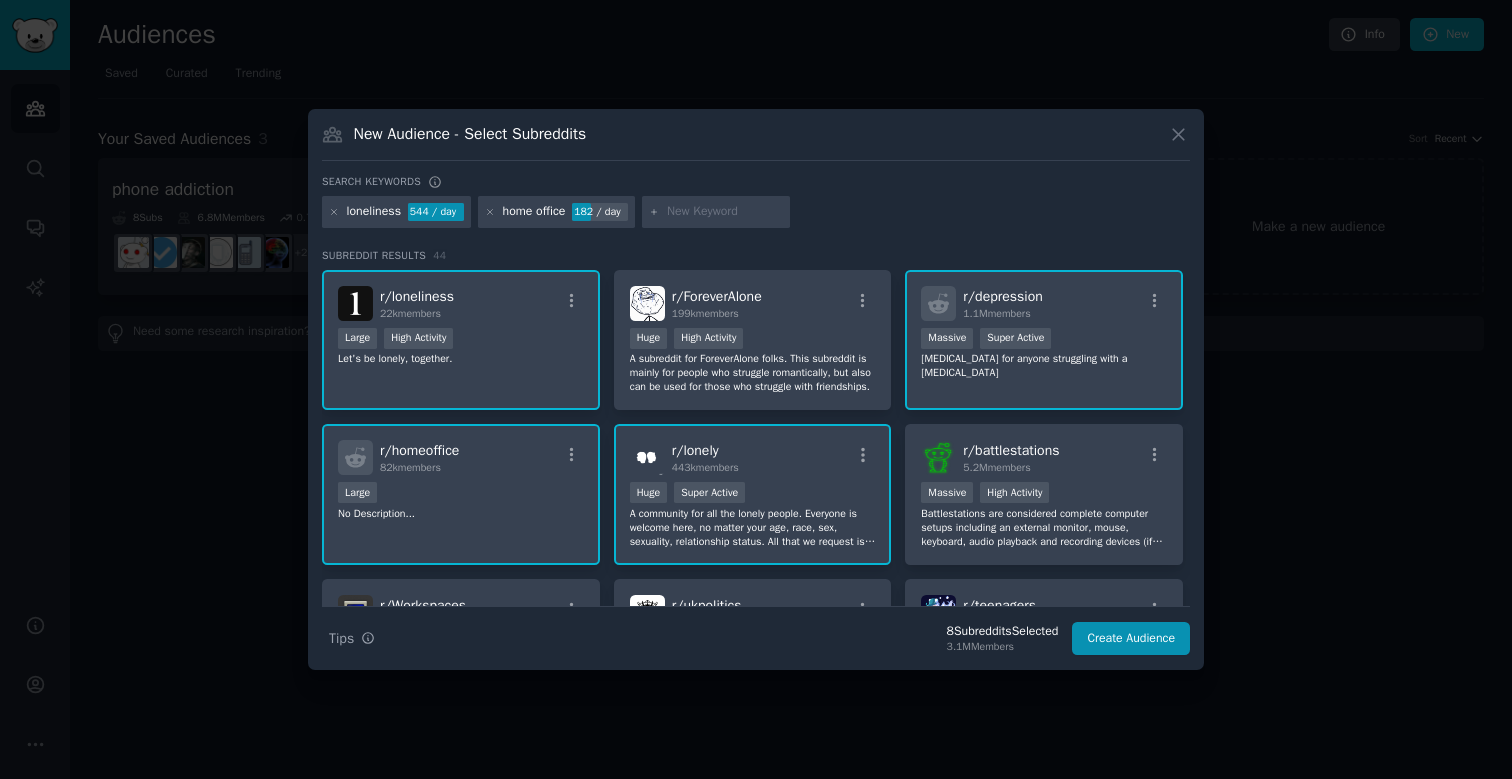 click on "Large" at bounding box center (461, 494) 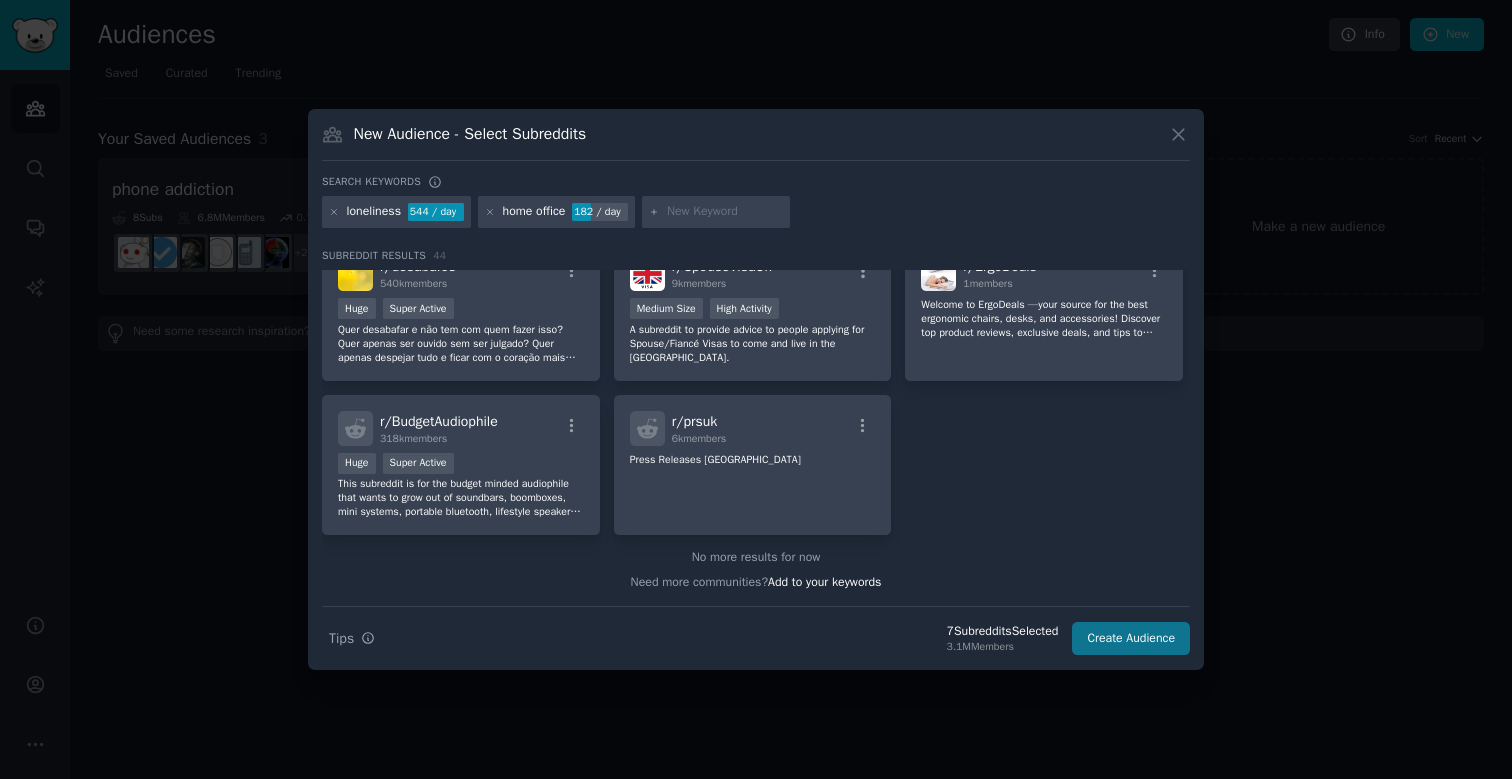 scroll, scrollTop: 2037, scrollLeft: 0, axis: vertical 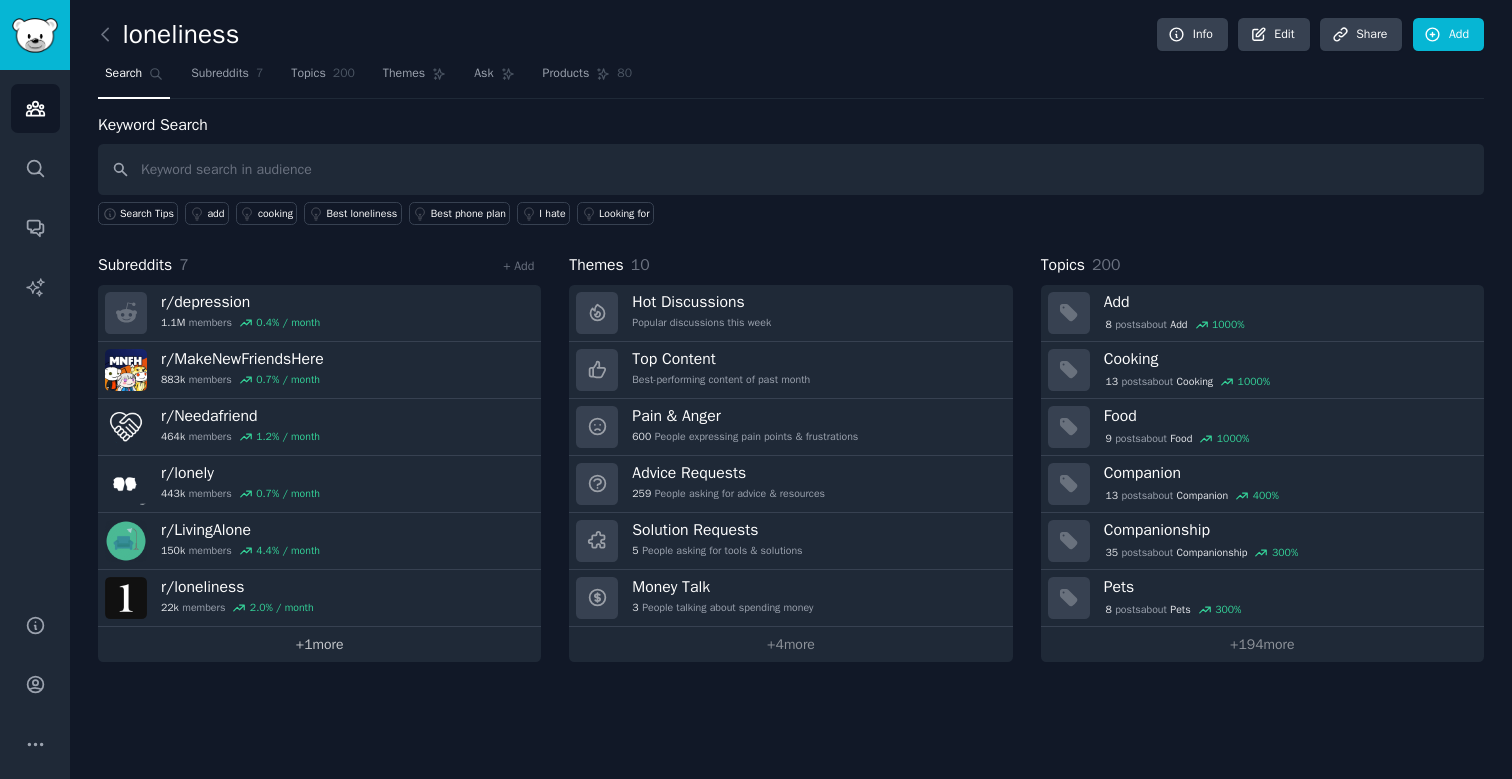 click on "+  1  more" at bounding box center [319, 644] 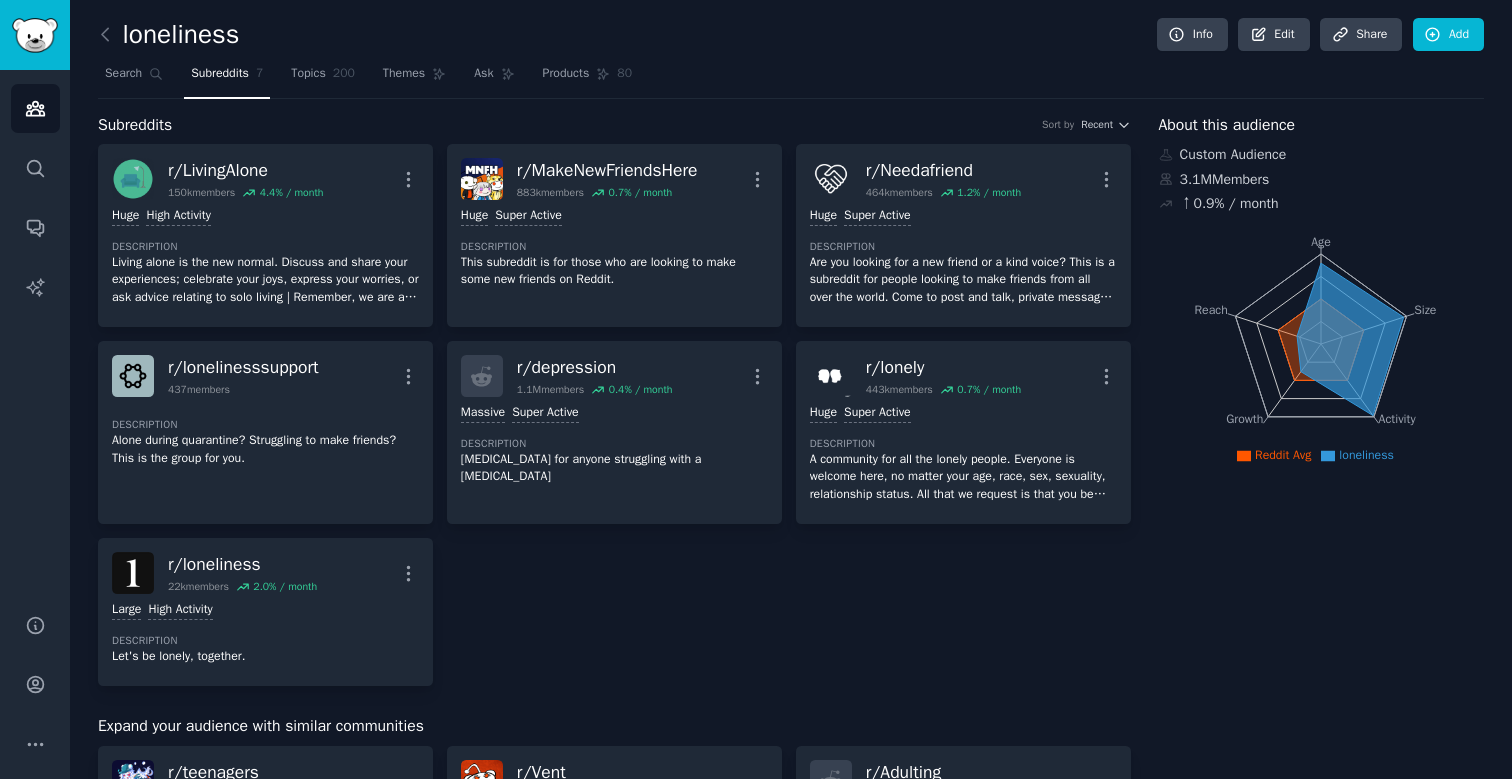 scroll, scrollTop: 0, scrollLeft: 0, axis: both 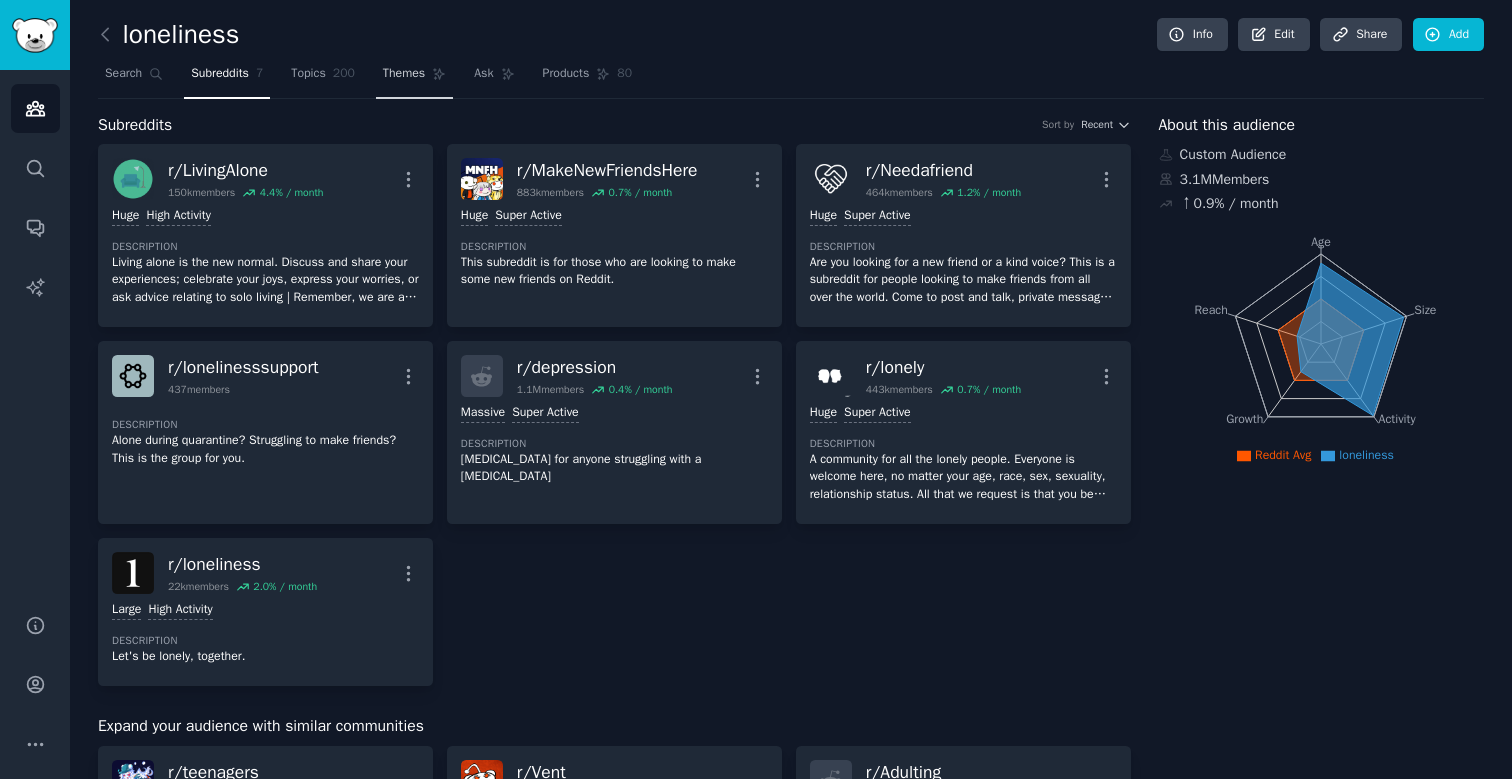 click on "Themes" at bounding box center (404, 74) 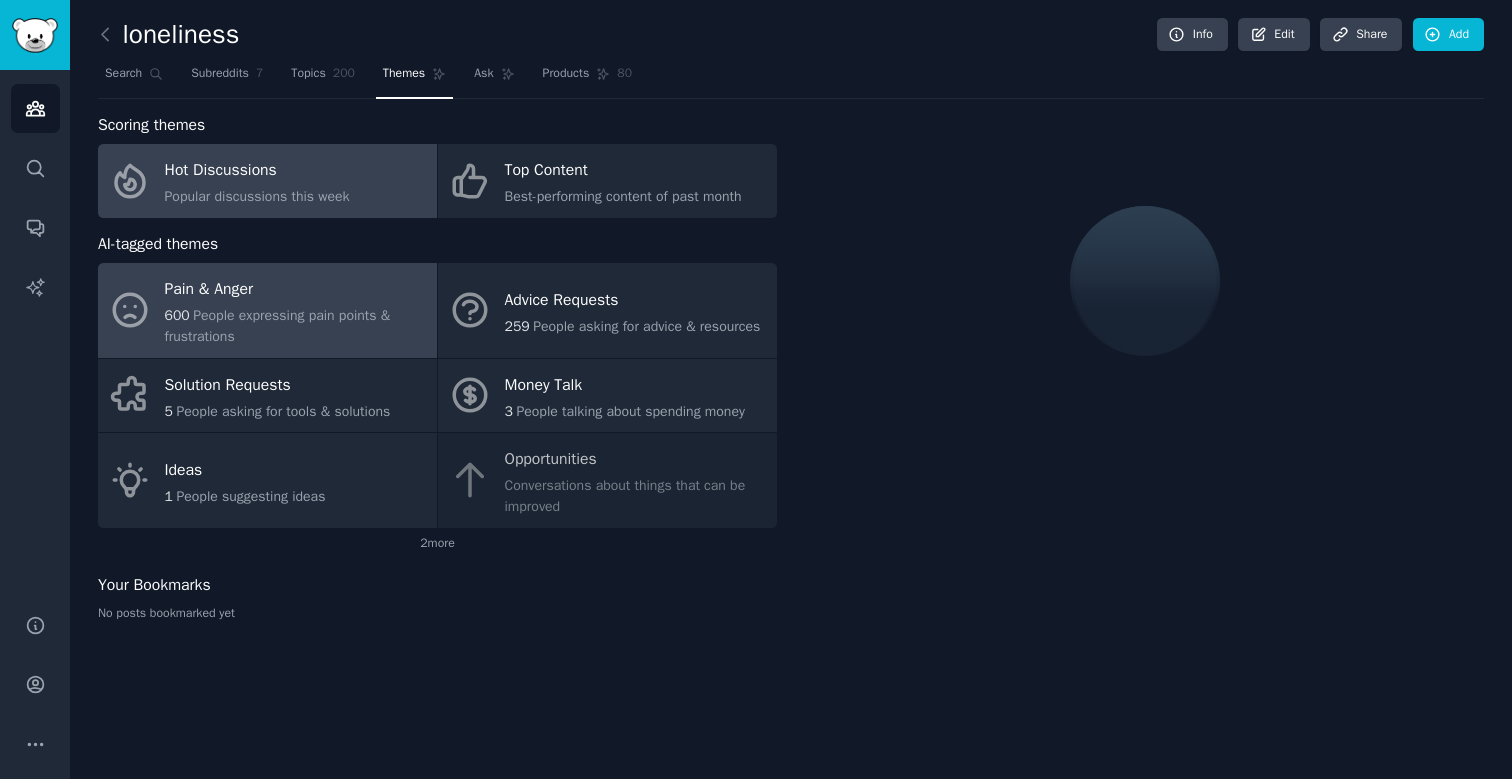 click on "Pain & Anger" at bounding box center [296, 290] 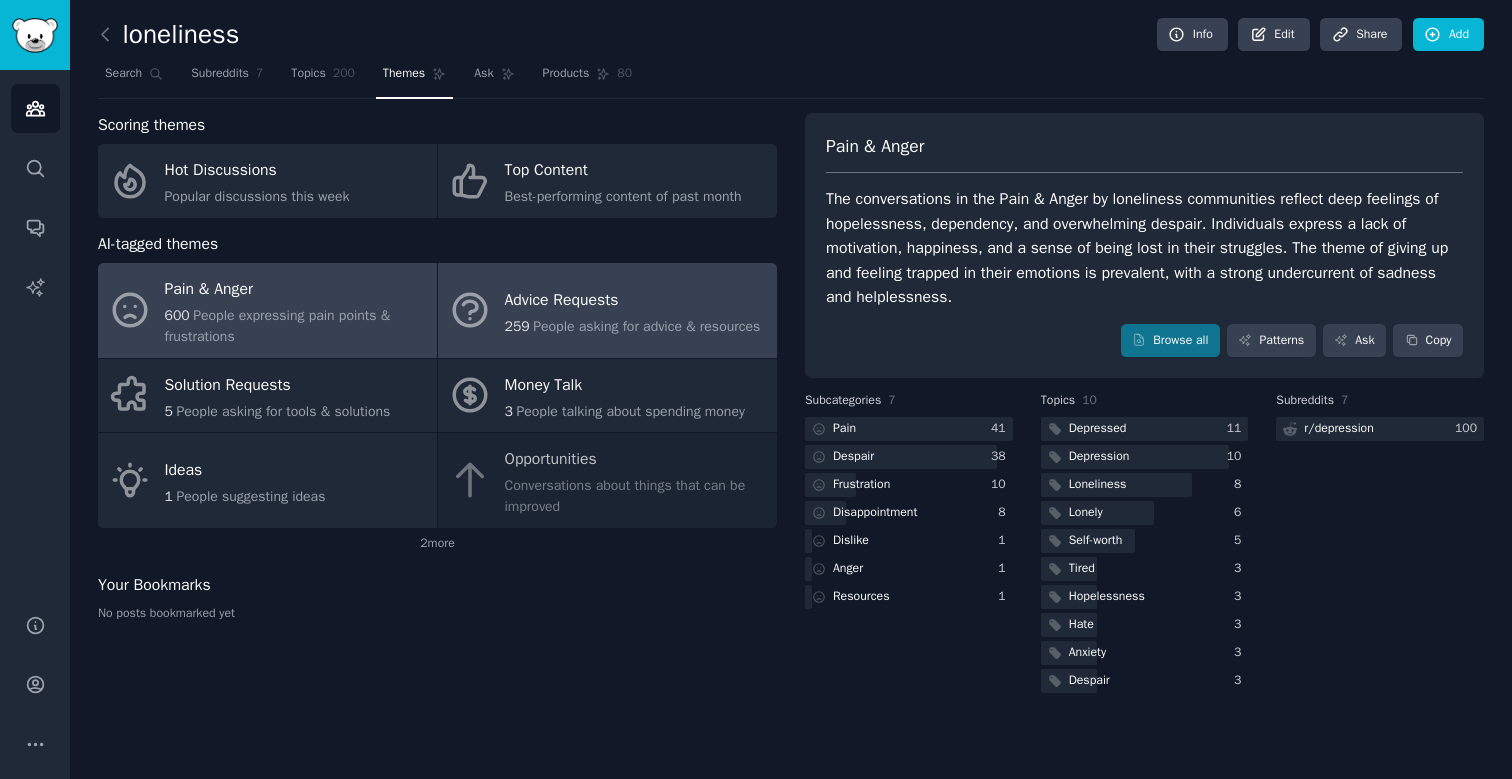 click on "People asking for advice & resources" at bounding box center [646, 326] 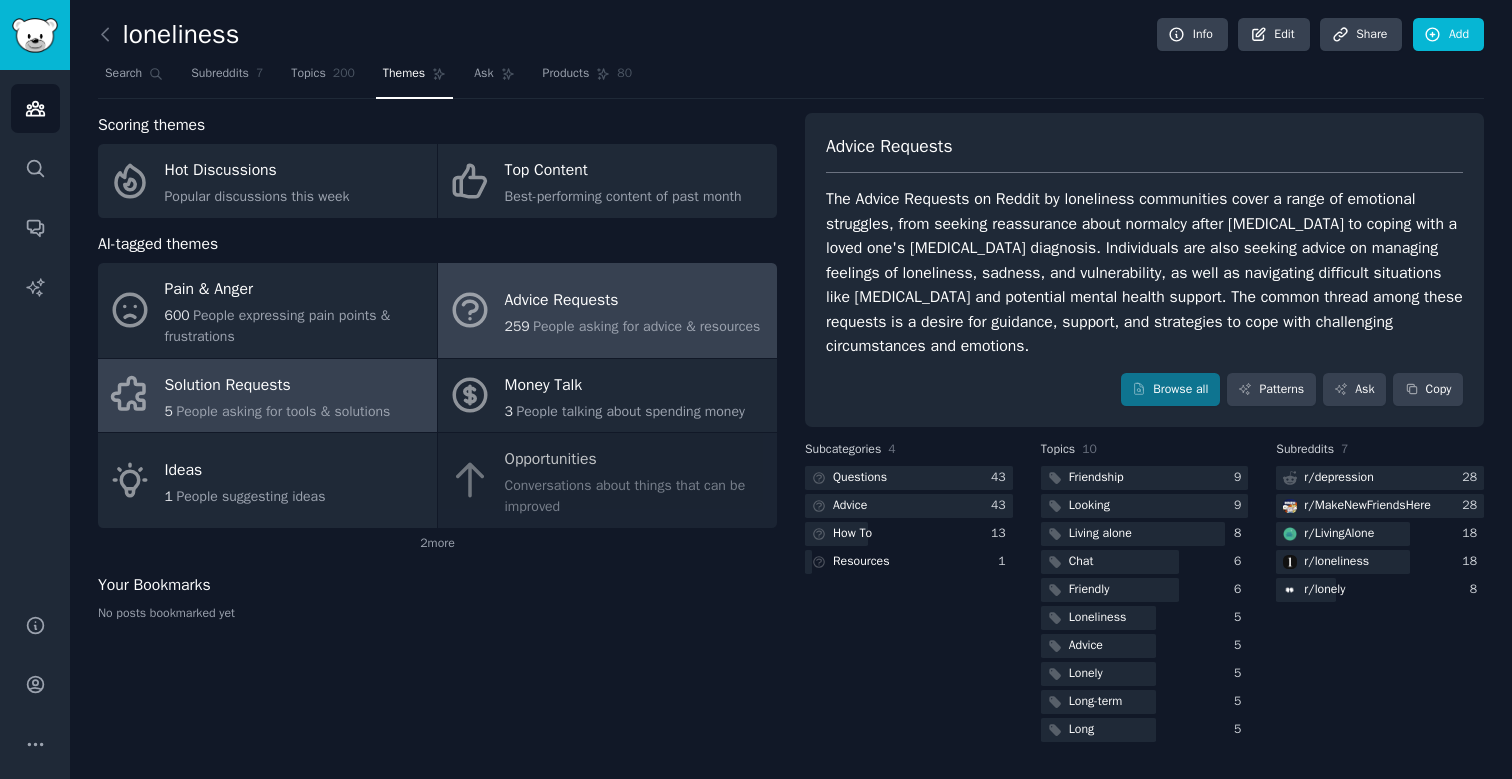 click on "Solution Requests" at bounding box center (278, 385) 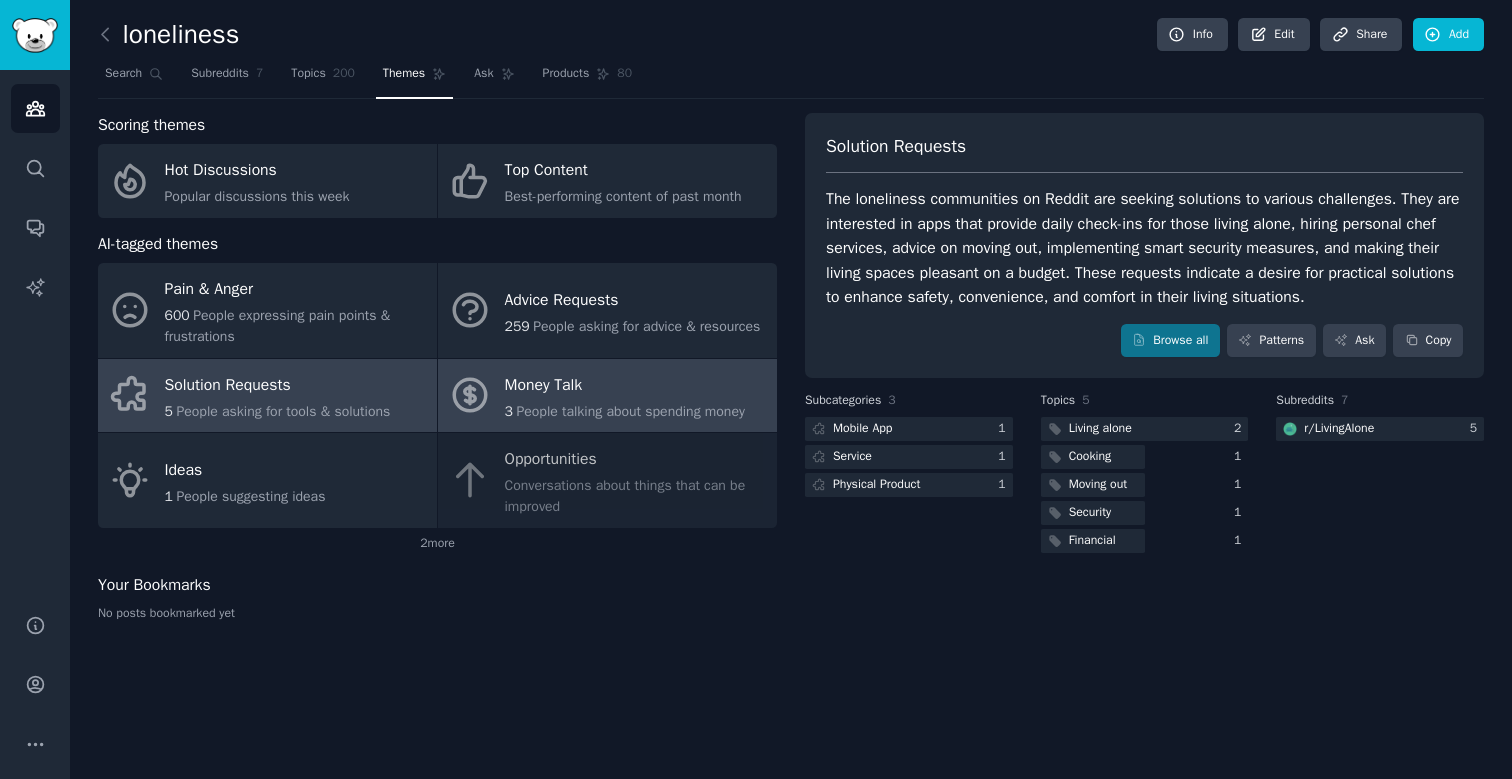 click on "3 People talking about spending money" at bounding box center (625, 411) 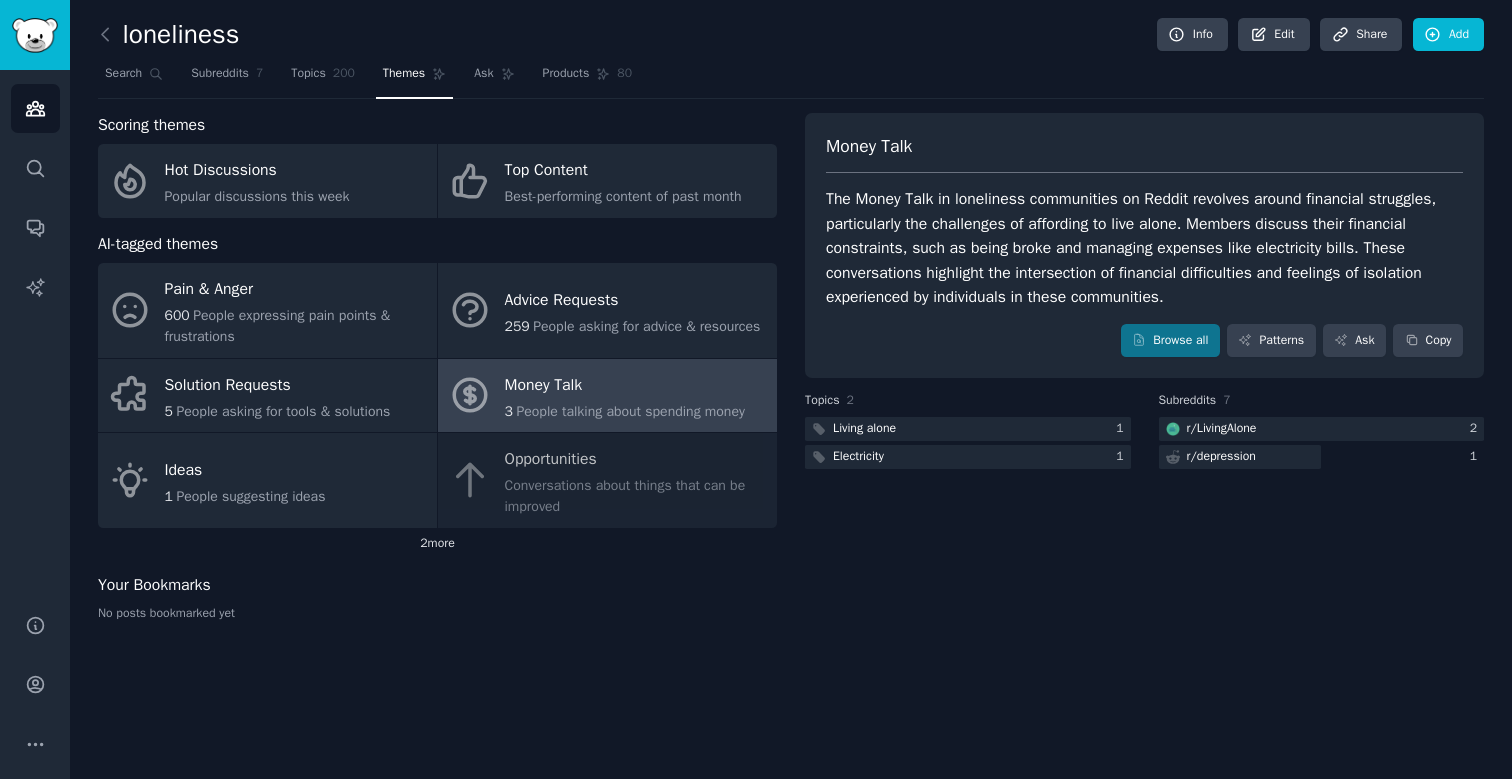 click on "2  more" 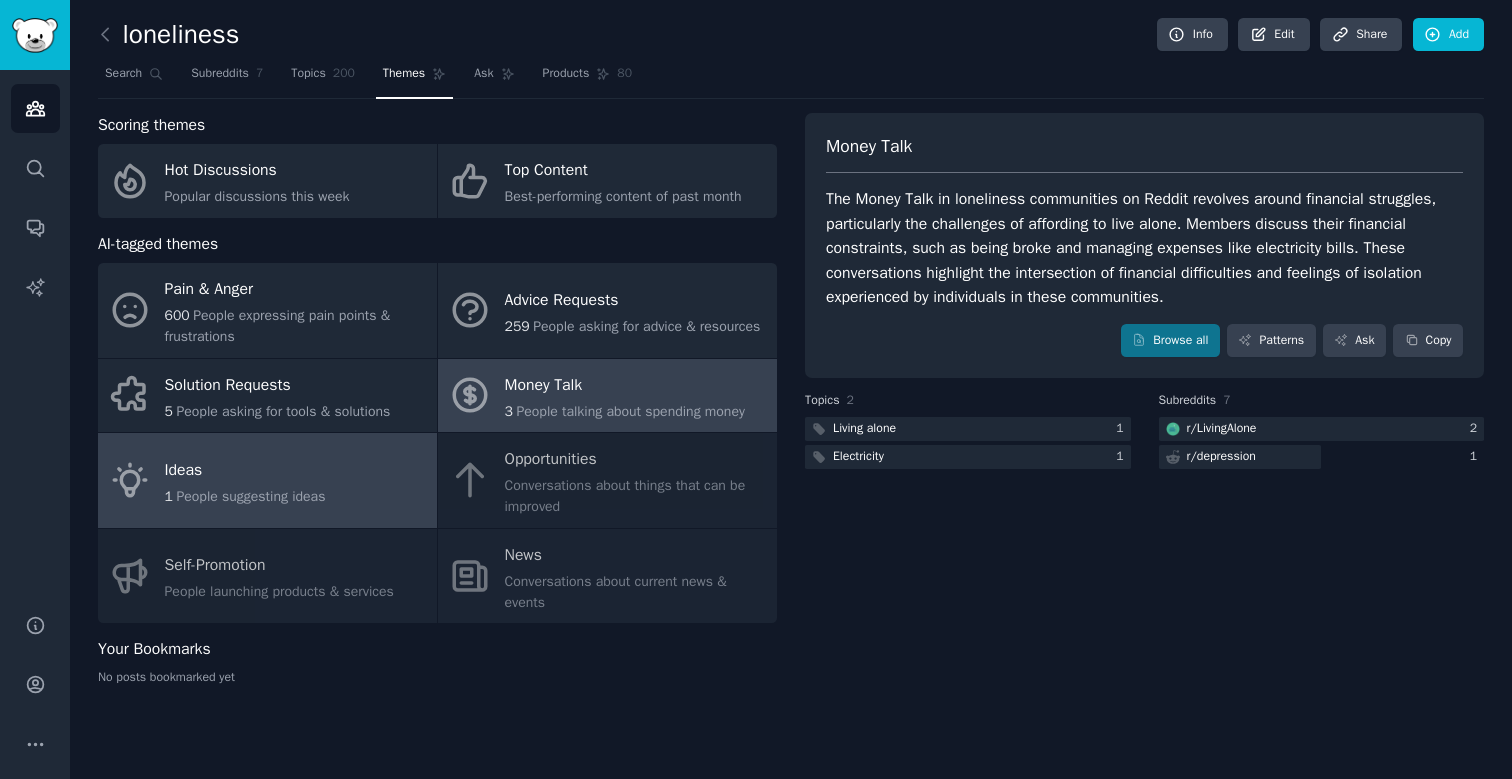 click on "Ideas 1 People suggesting ideas" at bounding box center (267, 480) 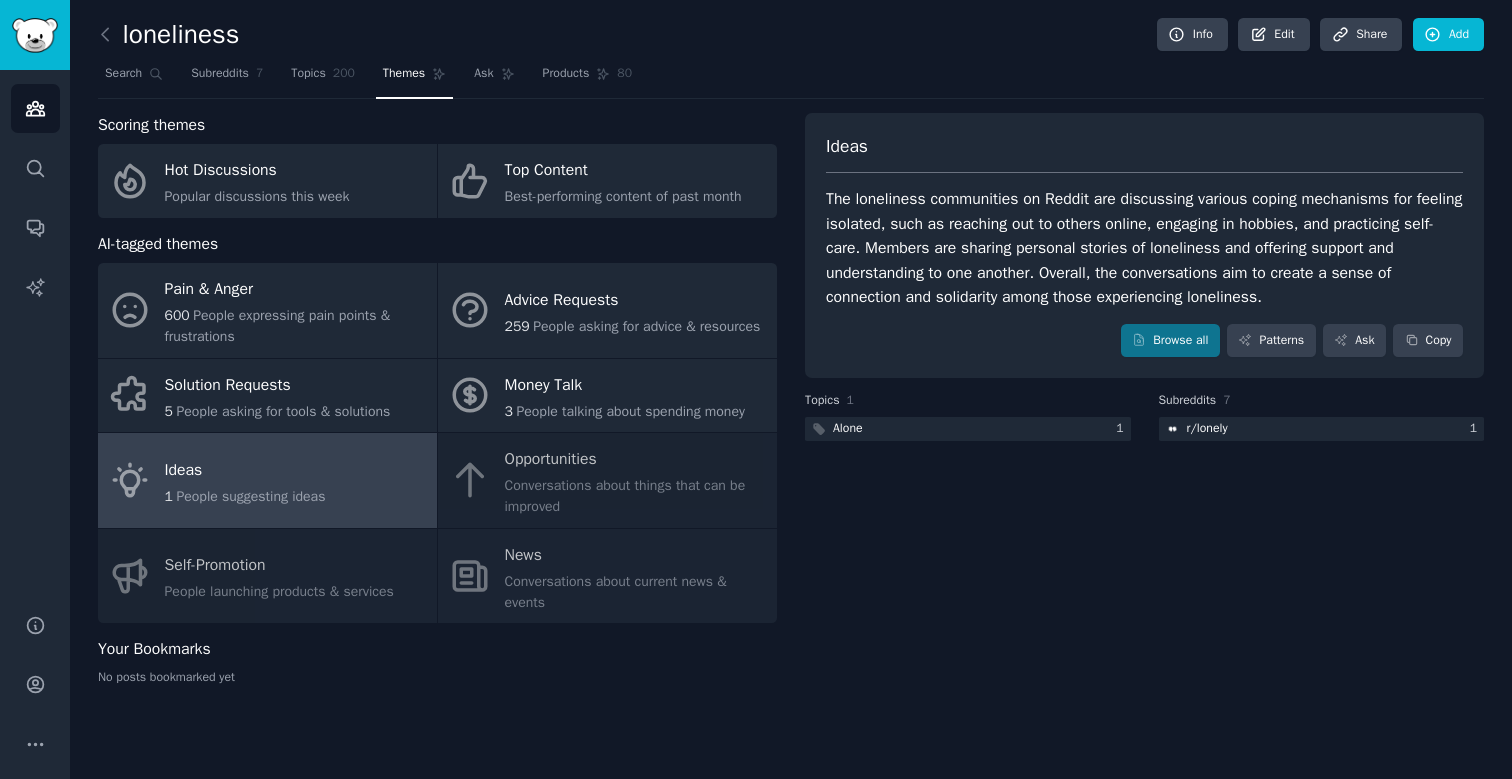 click on "Pain & Anger 600 People expressing pain points & frustrations Advice Requests 259 People asking for advice & resources Solution Requests 5 People asking for tools & solutions Money Talk 3 People talking about spending money Ideas 1 People suggesting ideas Opportunities Conversations about things that can be improved Self-Promotion People launching products & services News Conversations about current news & events" 